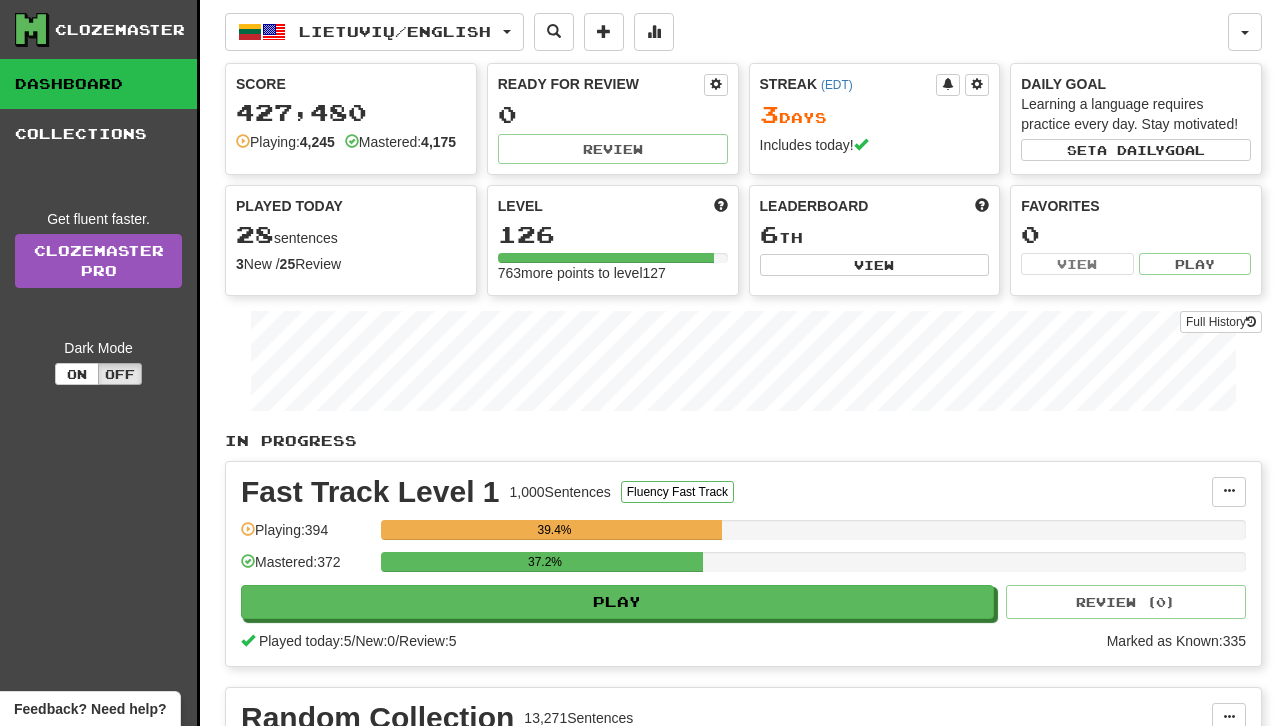 scroll, scrollTop: 0, scrollLeft: 0, axis: both 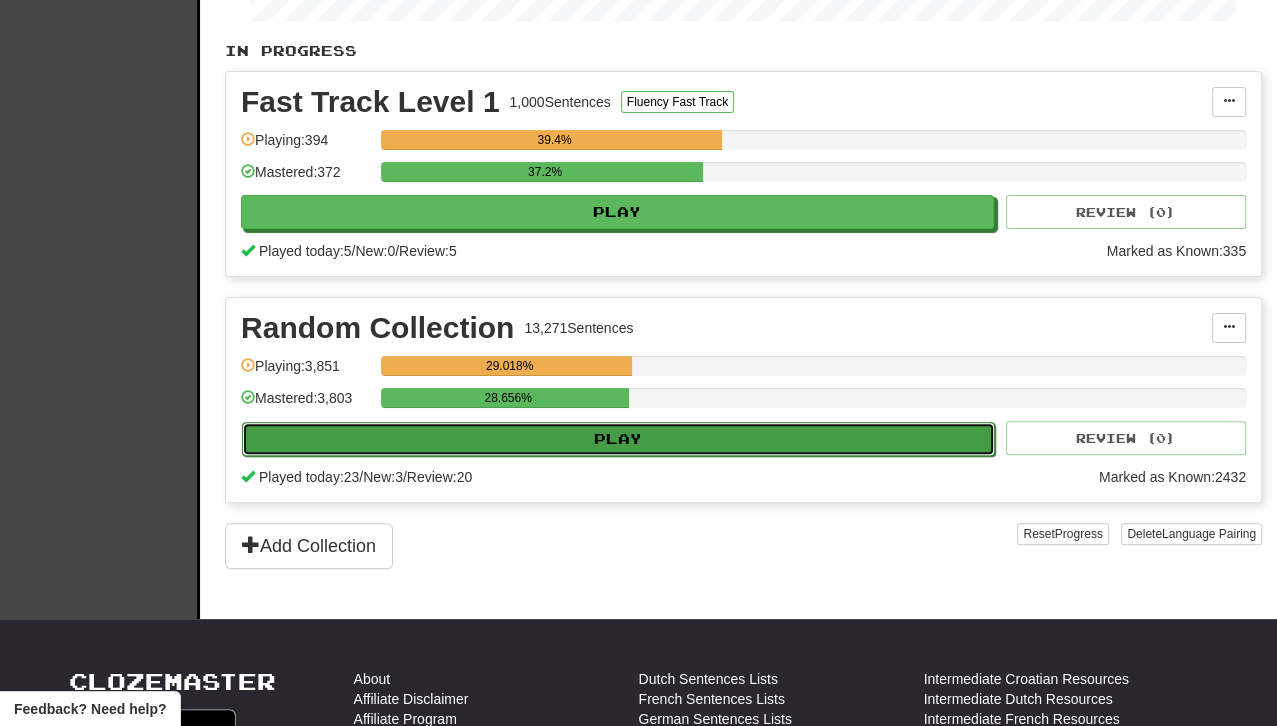 click on "Play" at bounding box center (618, 439) 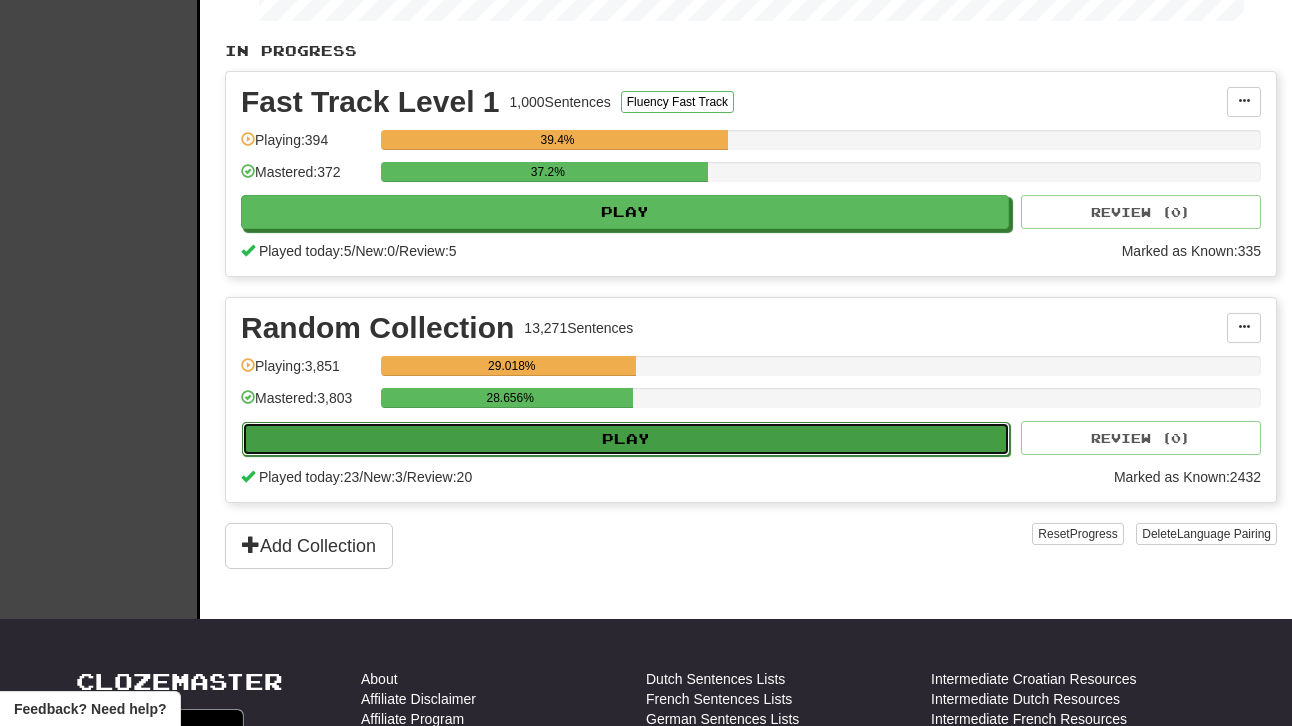 select on "**" 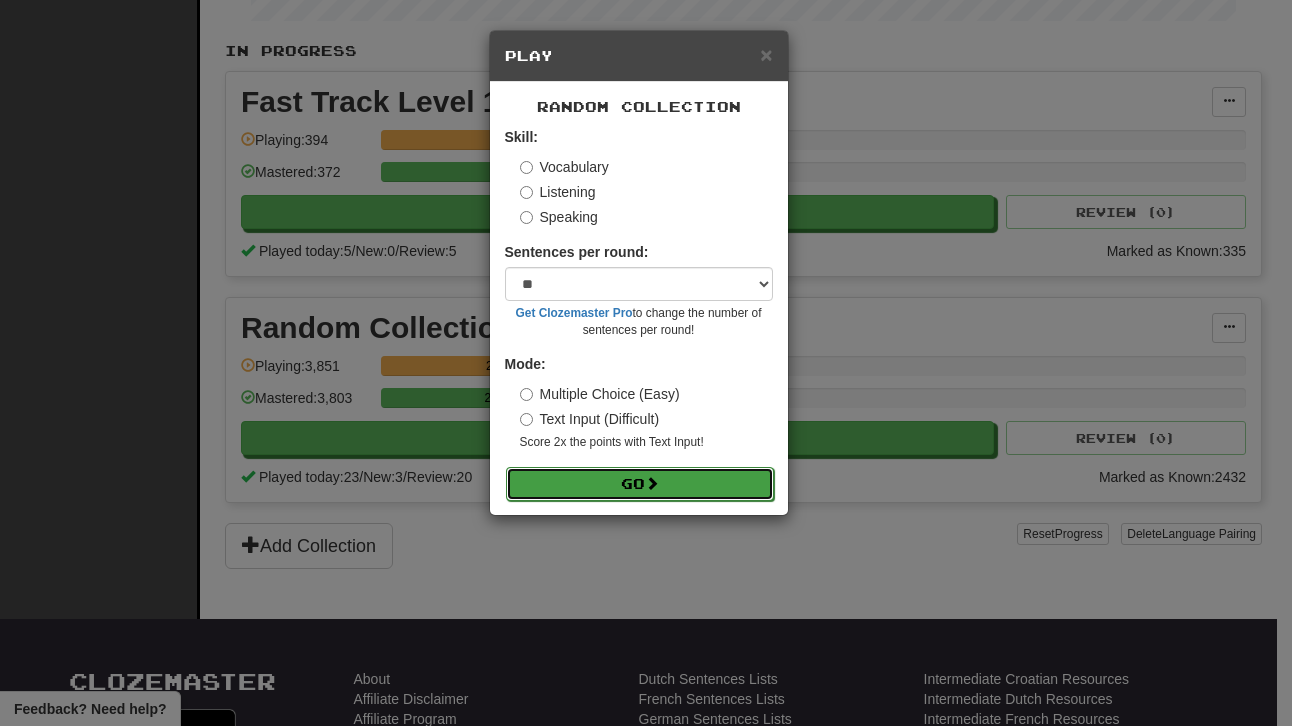 click on "Go" at bounding box center [640, 484] 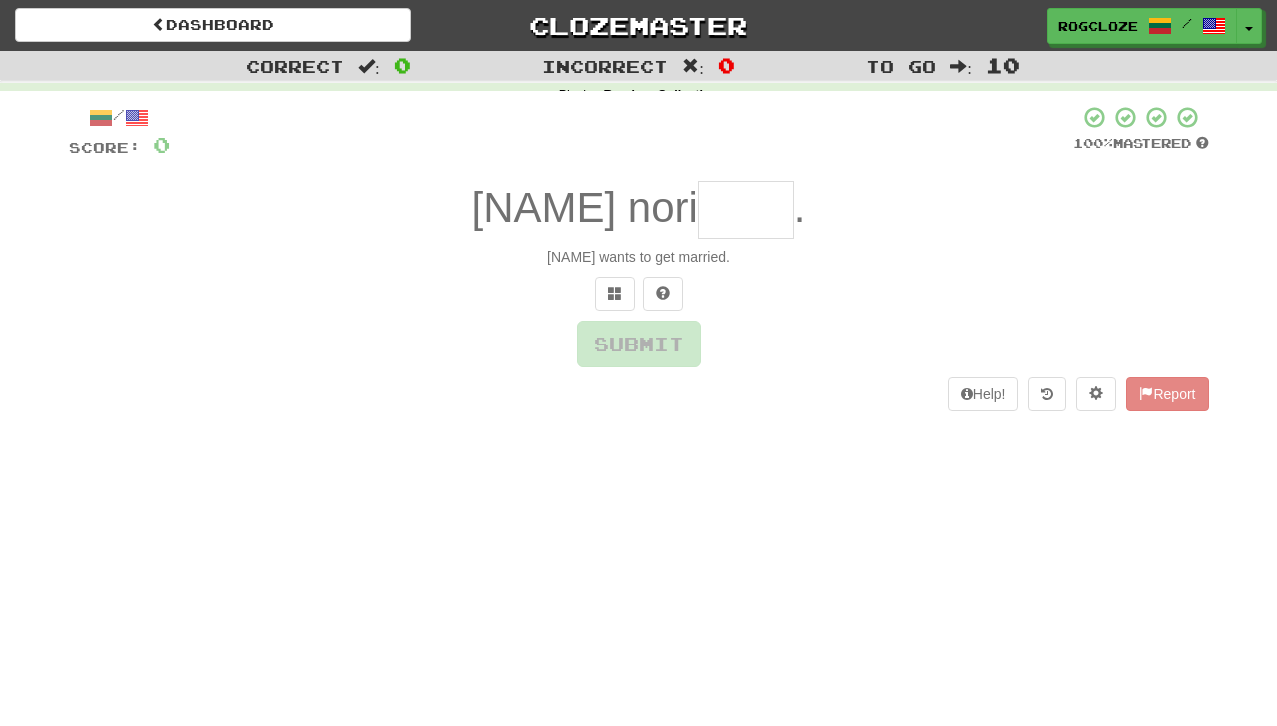 scroll, scrollTop: 0, scrollLeft: 0, axis: both 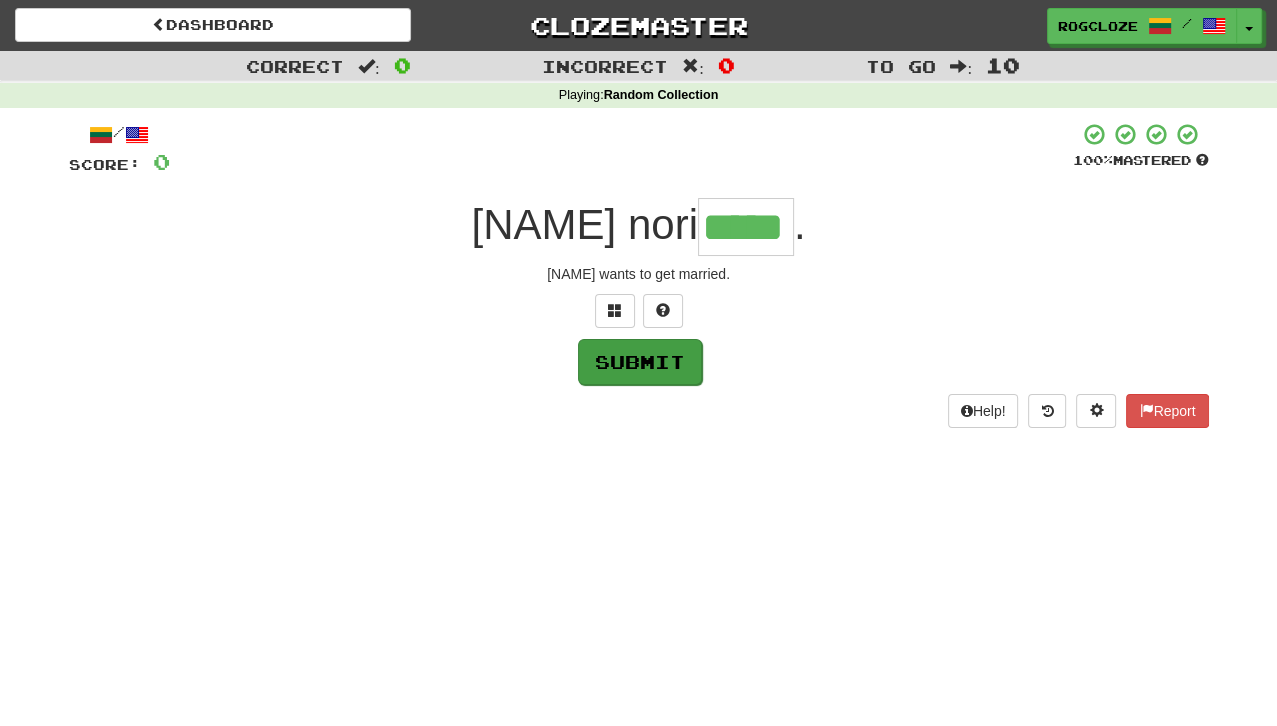 type on "*****" 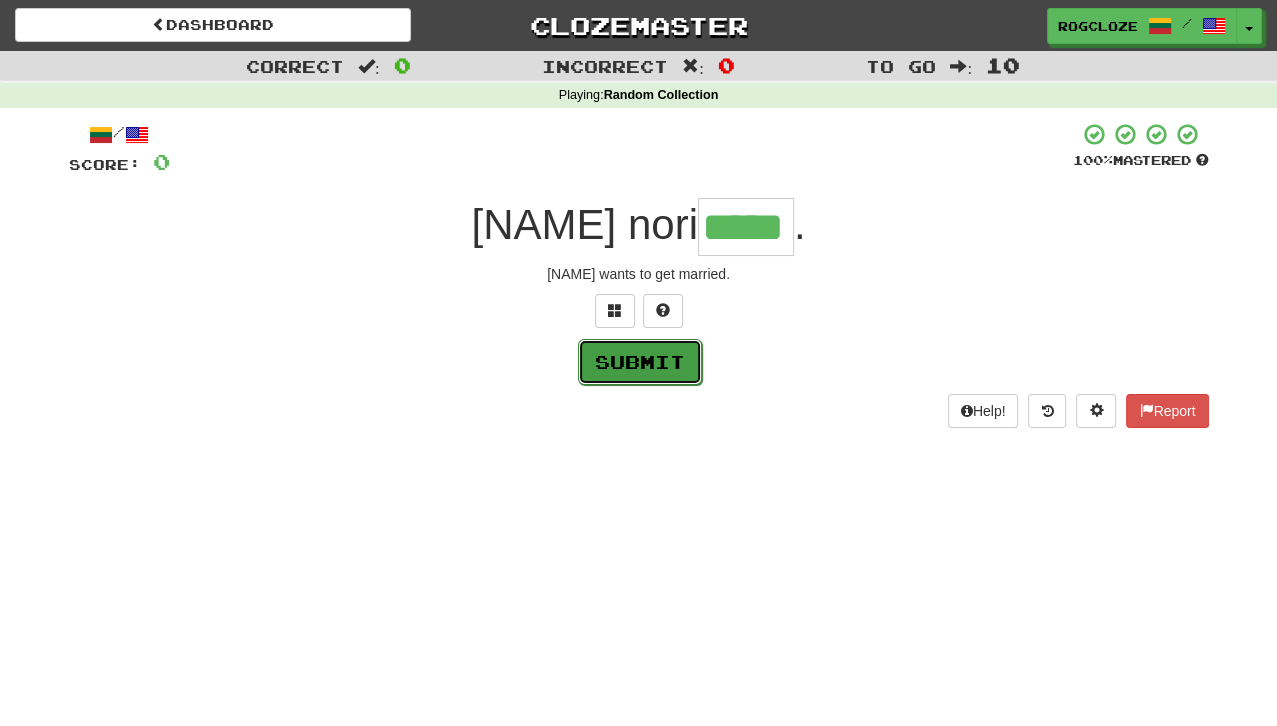 click on "Submit" at bounding box center [640, 362] 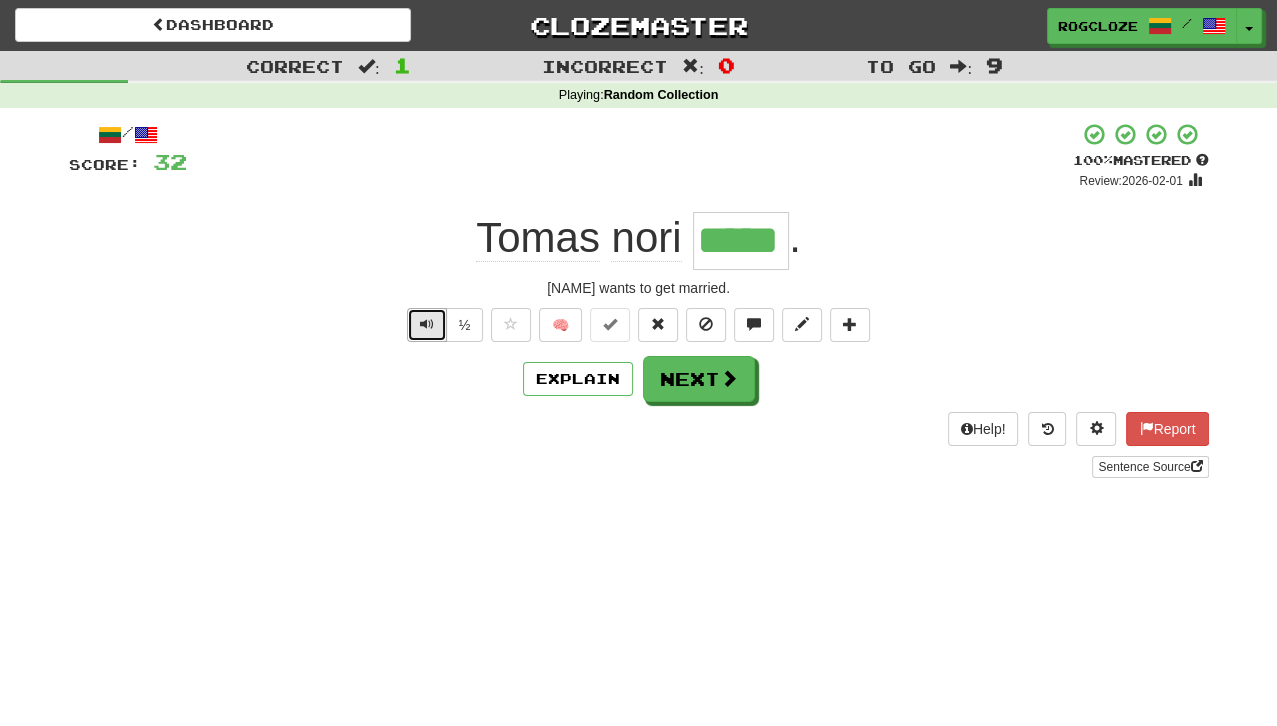 click at bounding box center [427, 325] 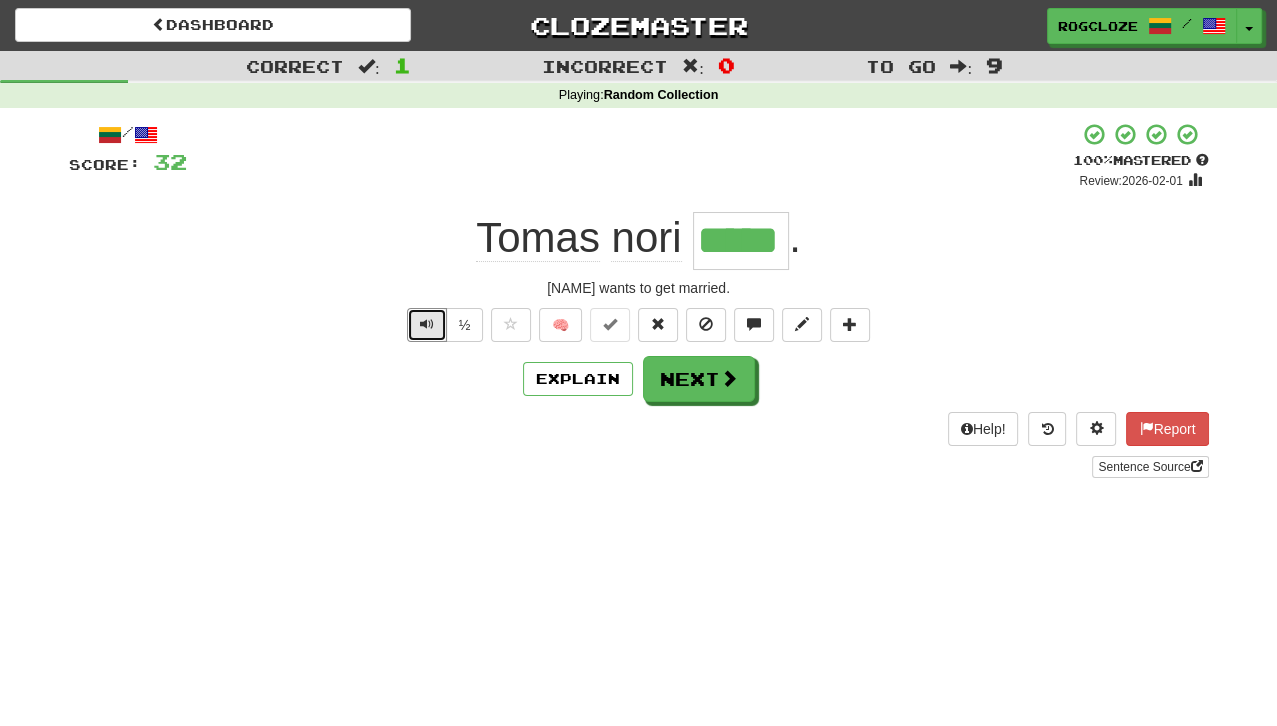 type 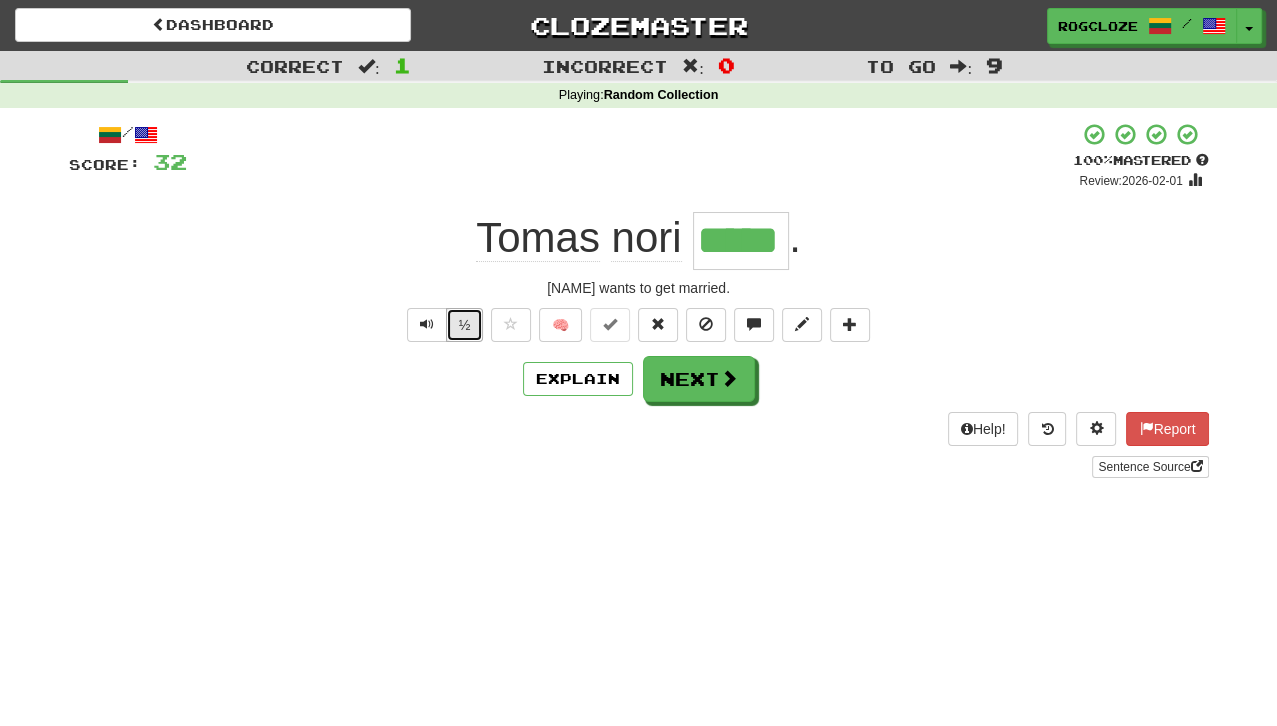 click on "½" at bounding box center [465, 325] 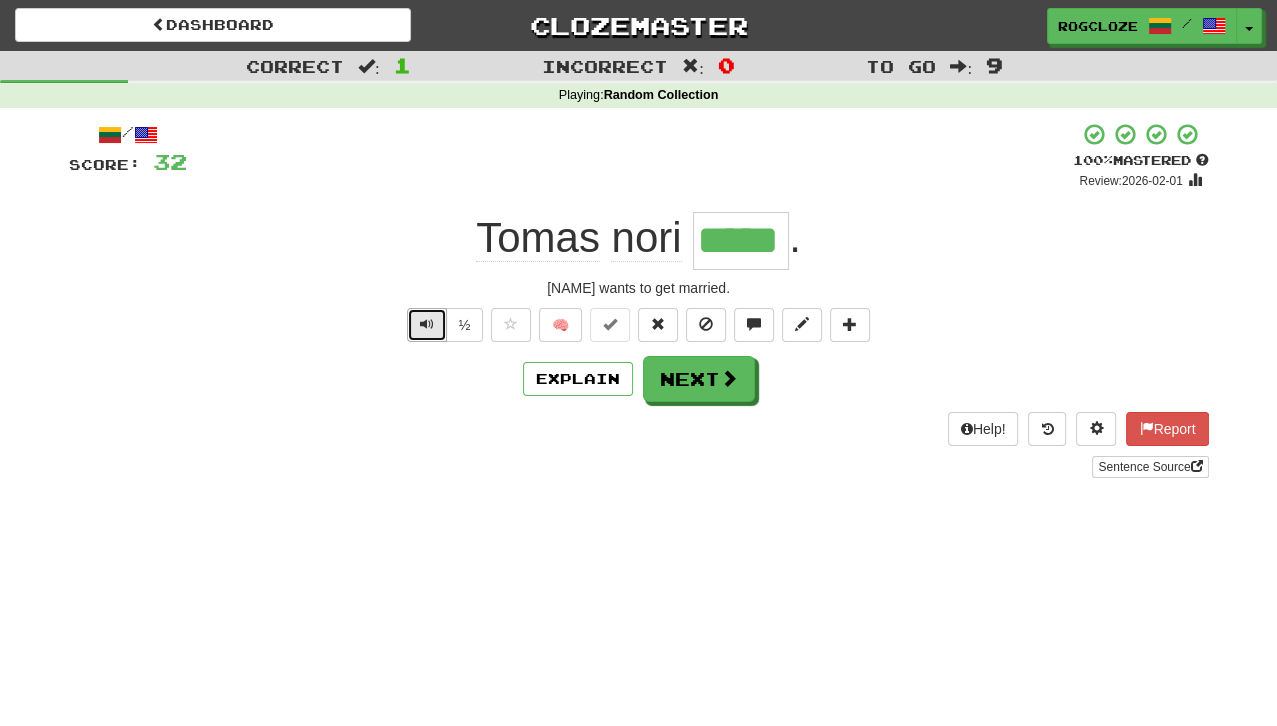 click at bounding box center (427, 324) 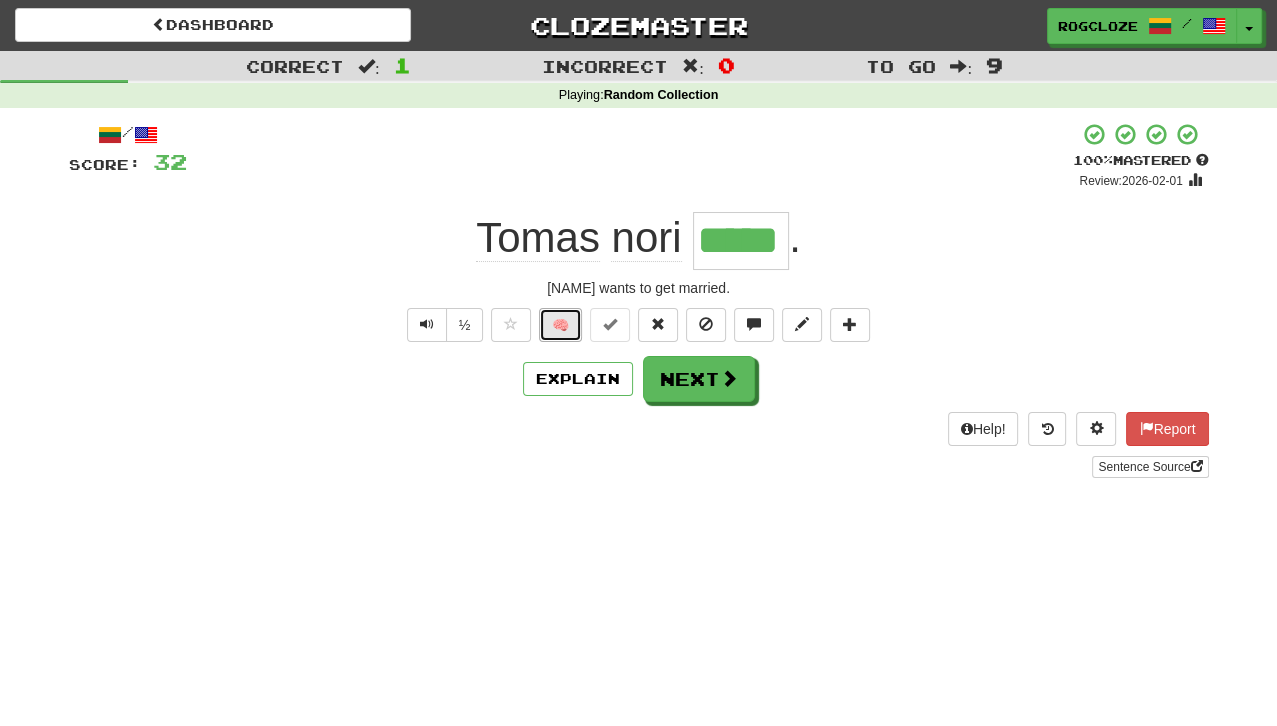 click on "🧠" at bounding box center [560, 325] 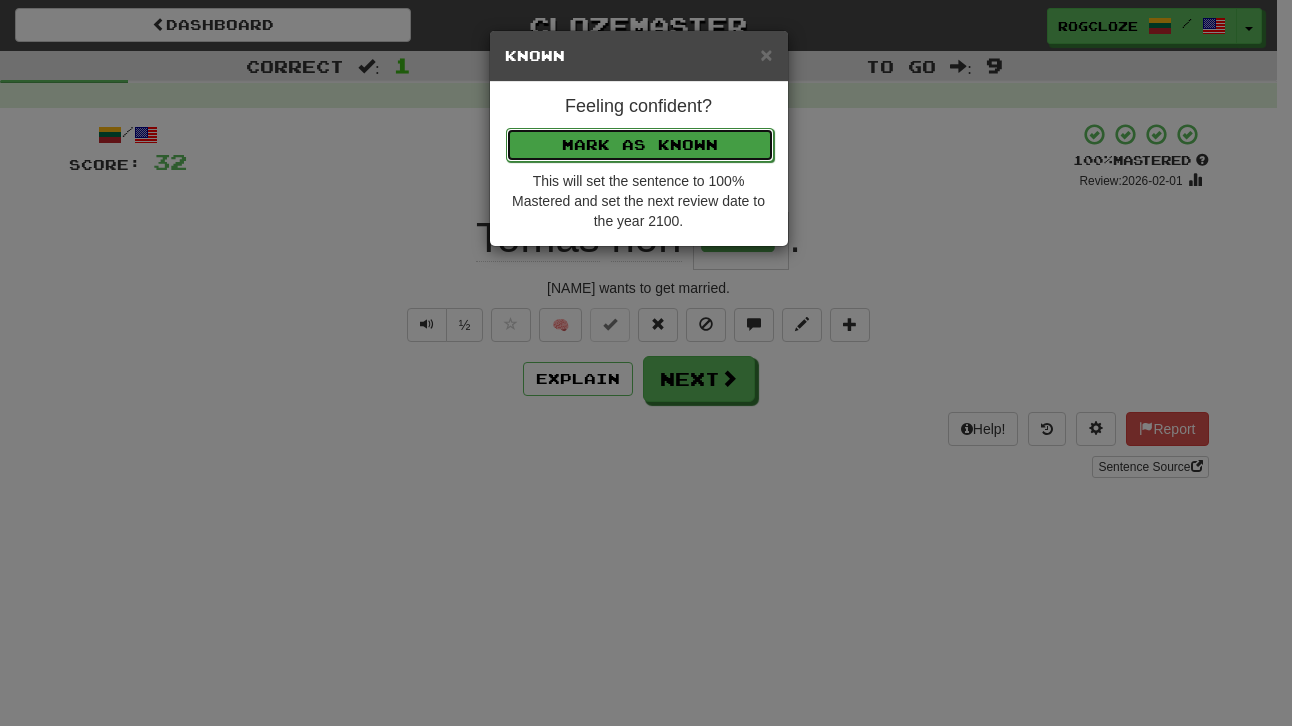 click on "Mark as Known" at bounding box center [640, 145] 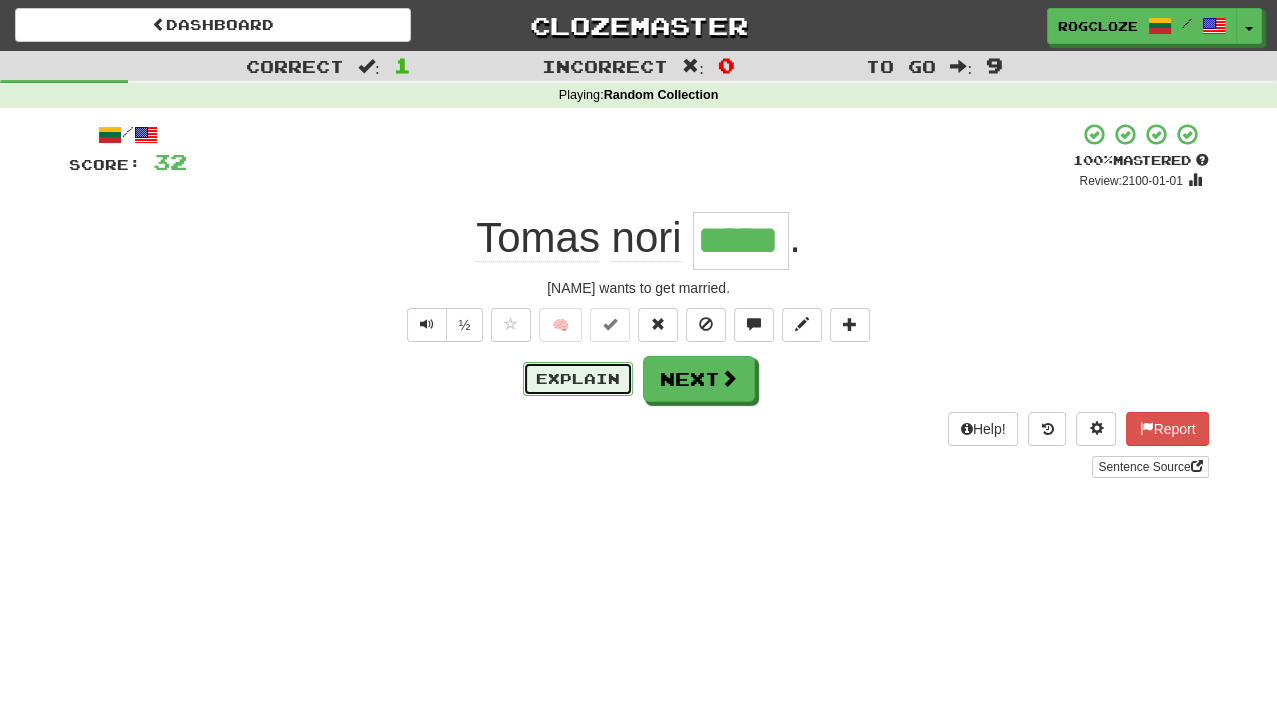 click on "Explain" at bounding box center (578, 379) 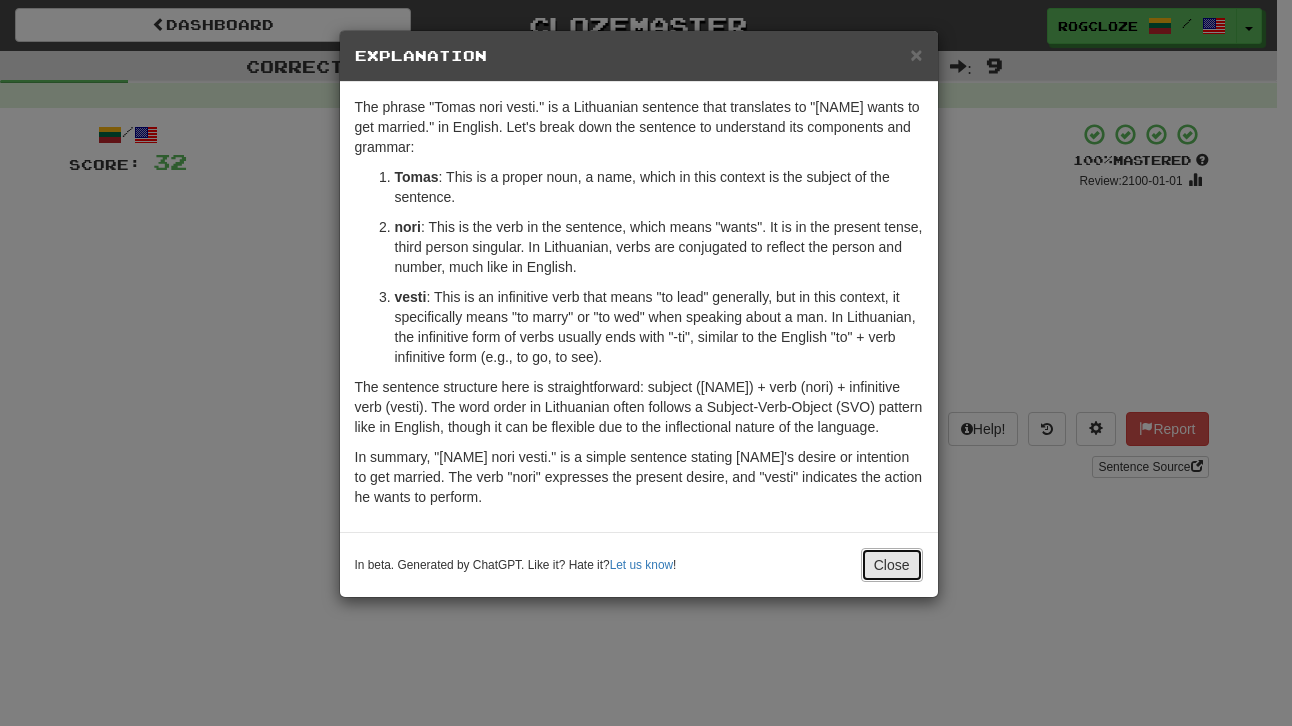 click on "Close" at bounding box center [892, 565] 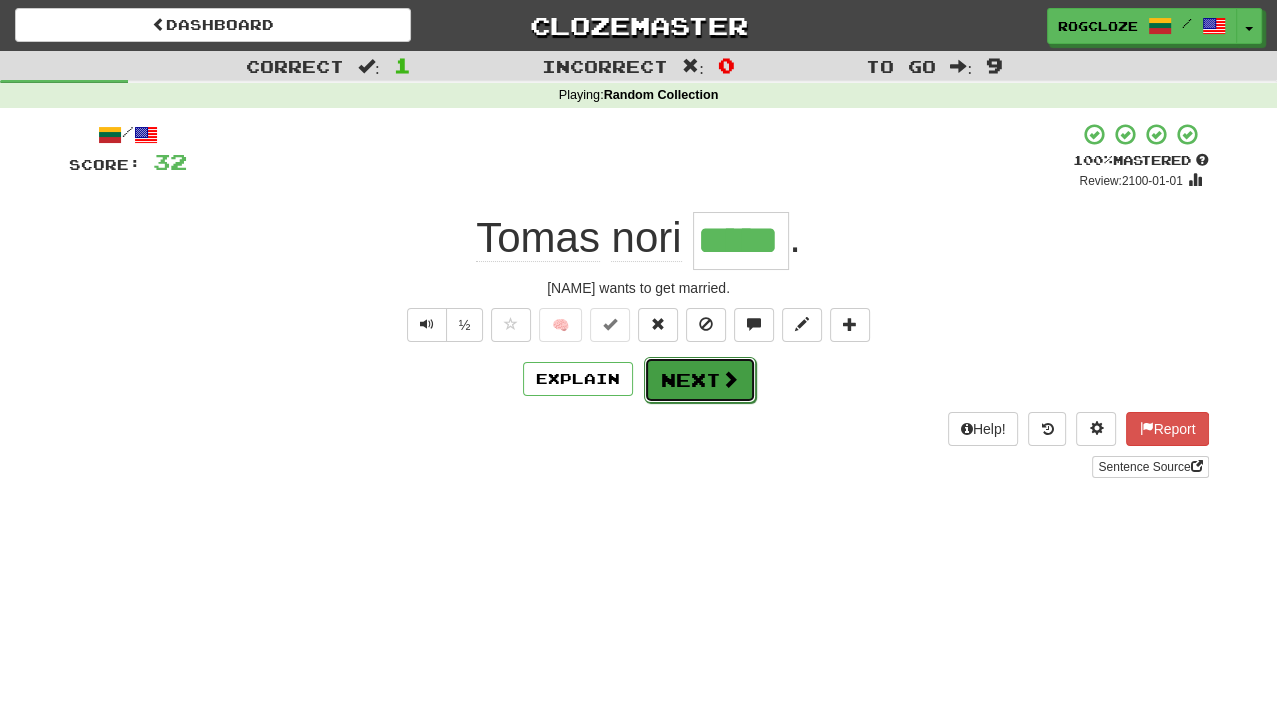 click on "Next" at bounding box center [700, 380] 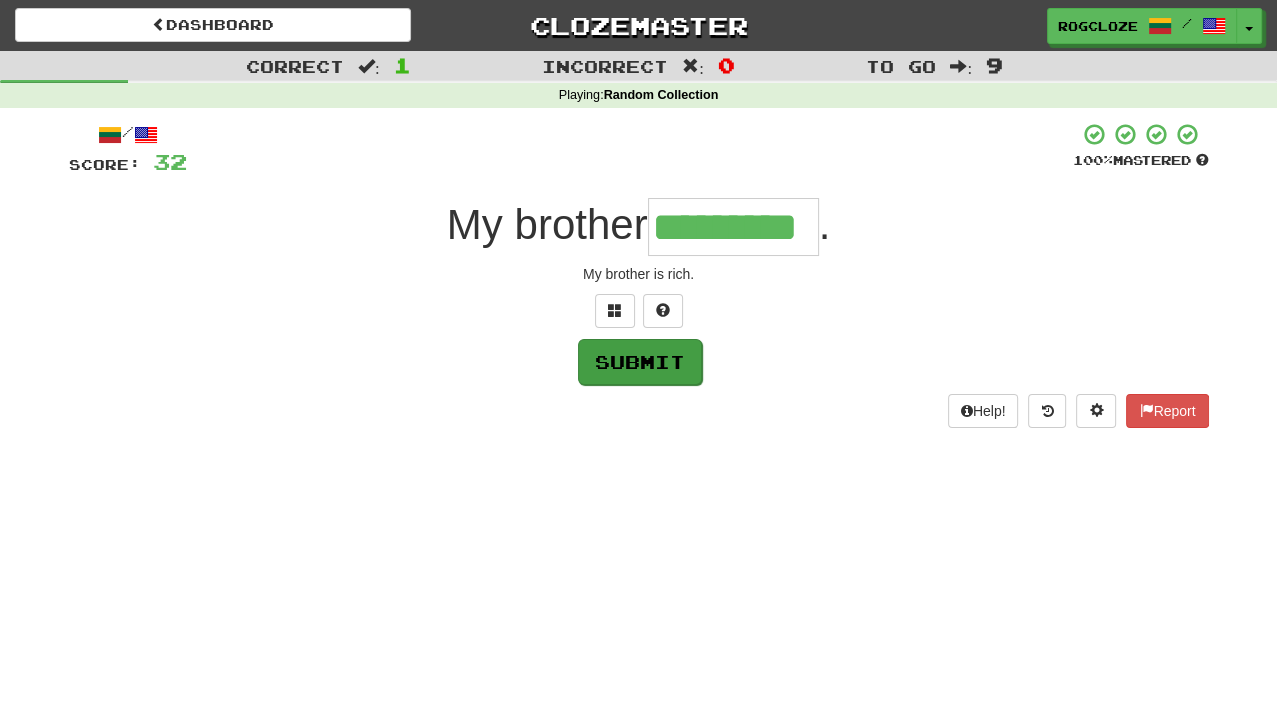 type on "*********" 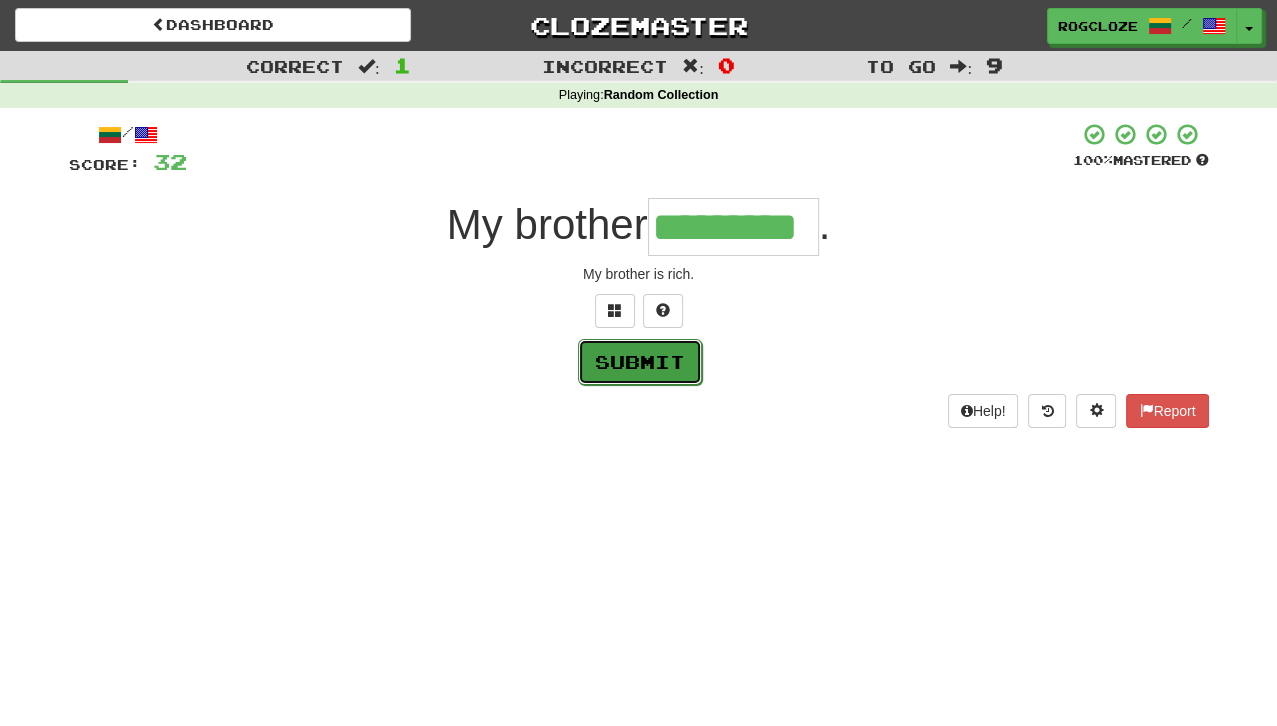 click on "Submit" at bounding box center (640, 362) 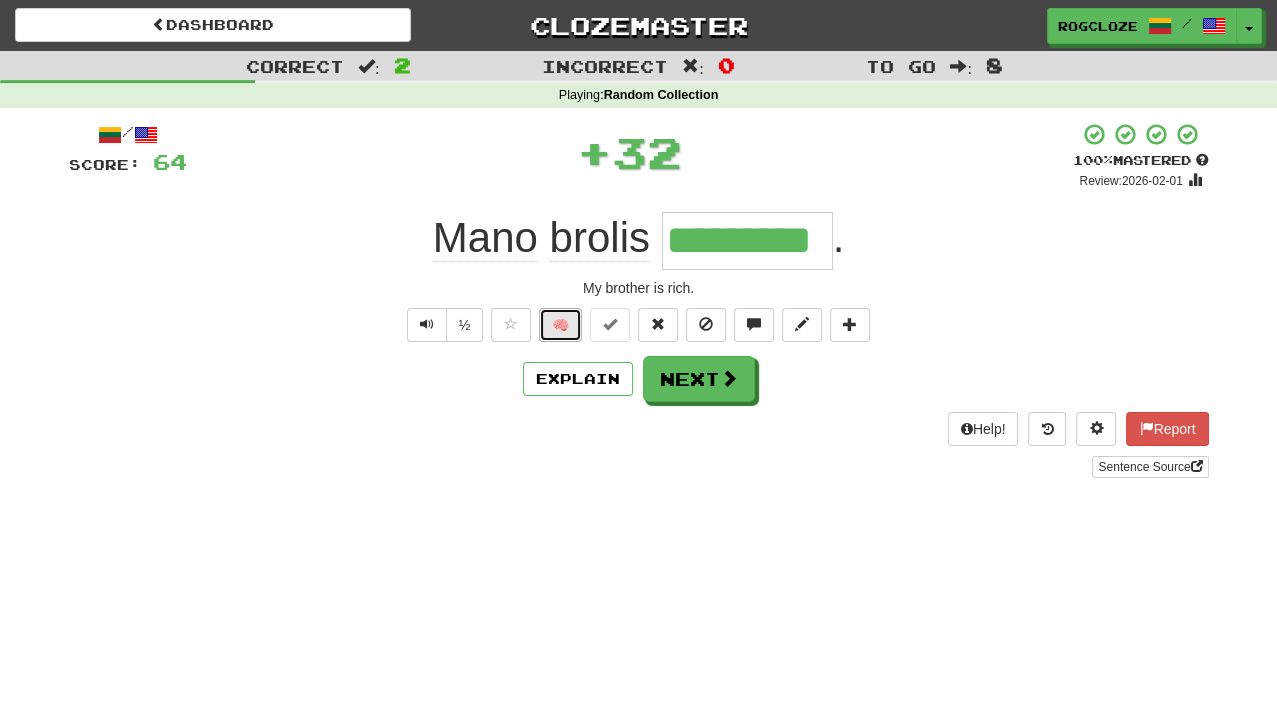 click on "🧠" at bounding box center [560, 325] 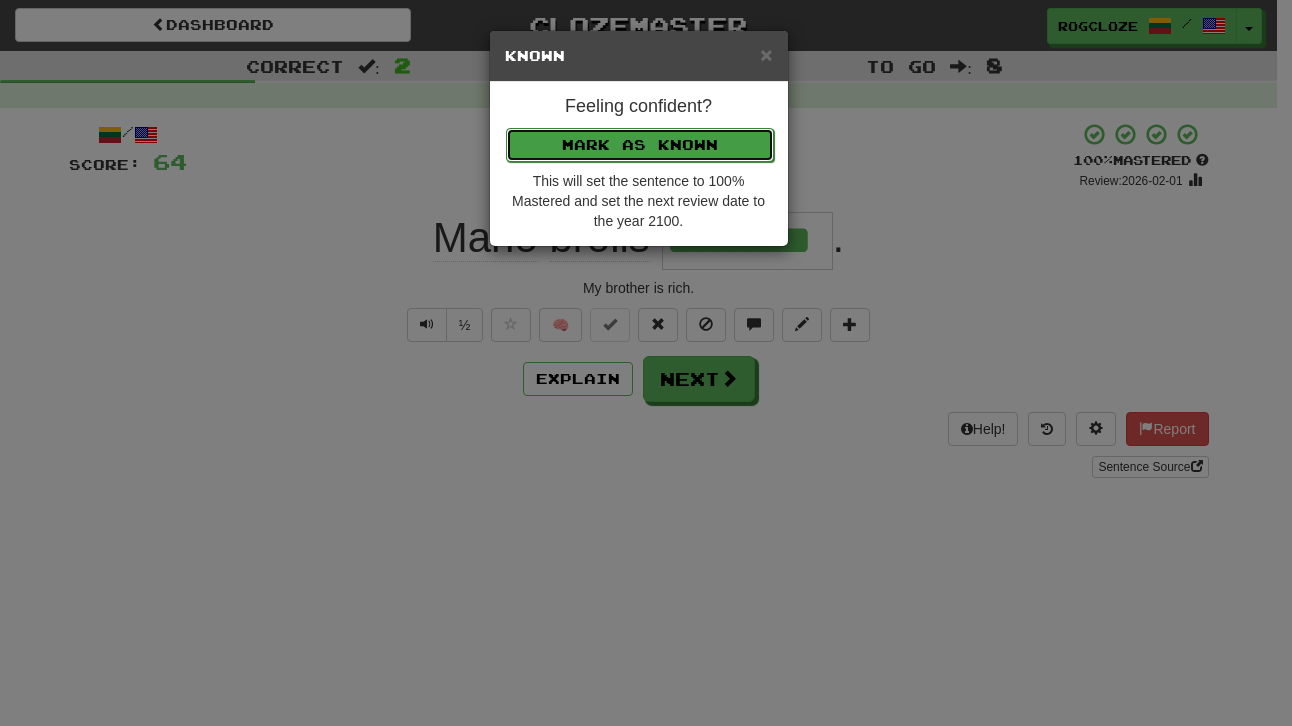 click on "Mark as Known" at bounding box center (640, 145) 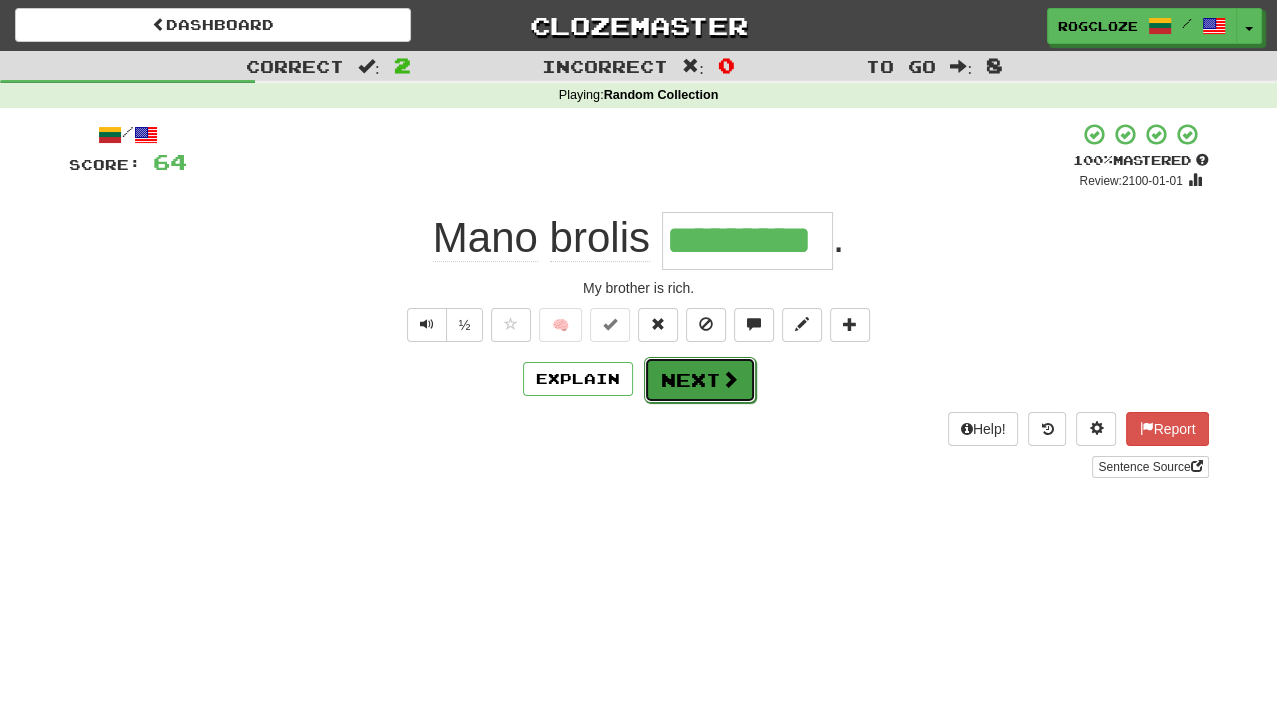 click on "Next" at bounding box center [700, 380] 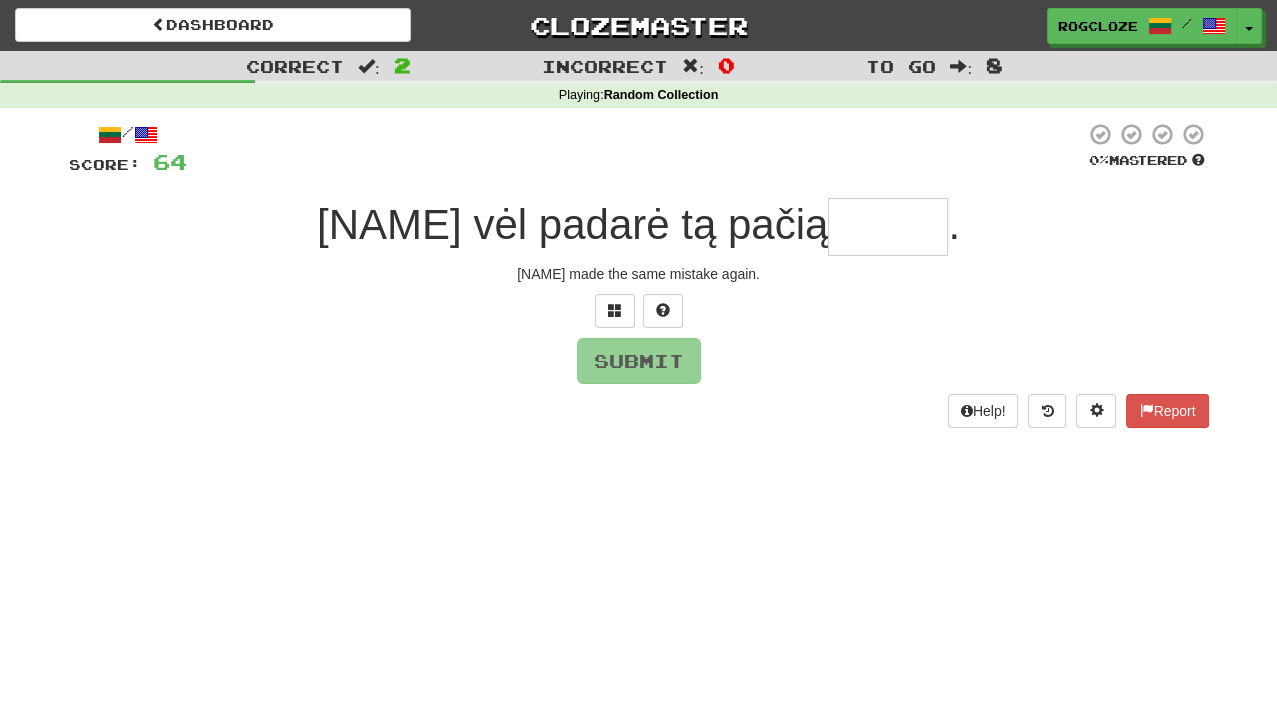 drag, startPoint x: 515, startPoint y: 461, endPoint x: 374, endPoint y: 480, distance: 142.27438 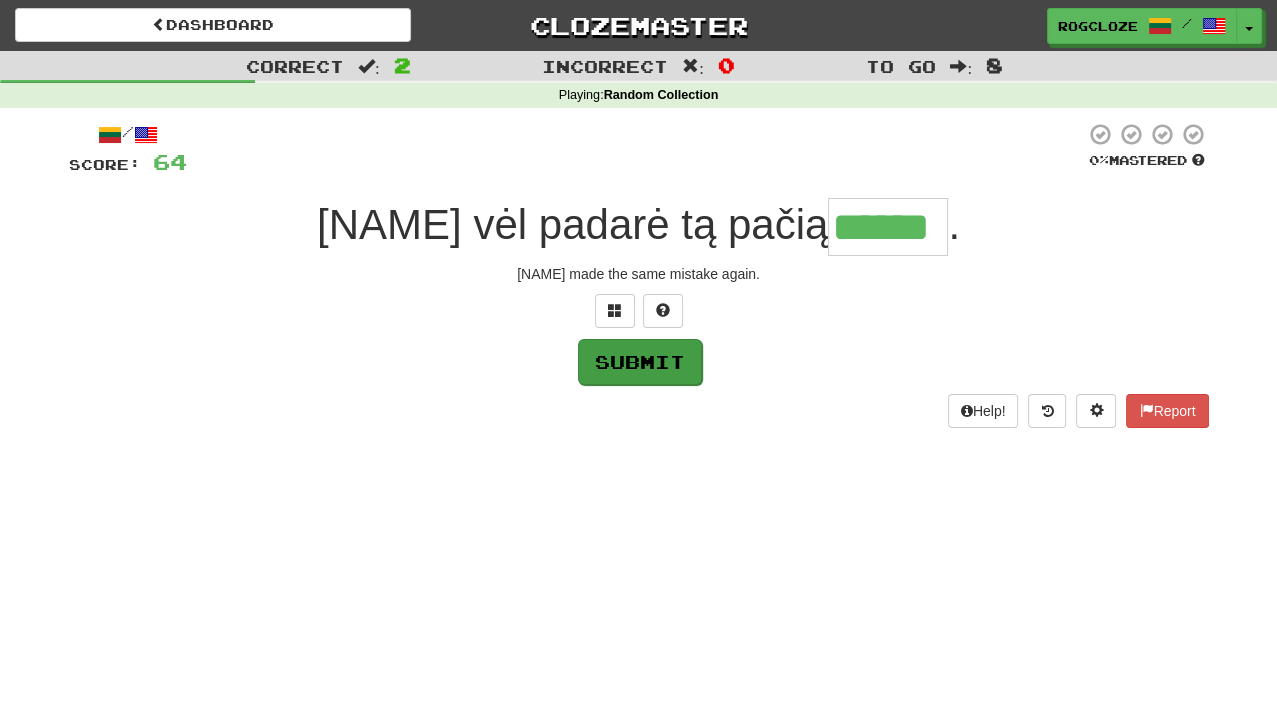 type on "******" 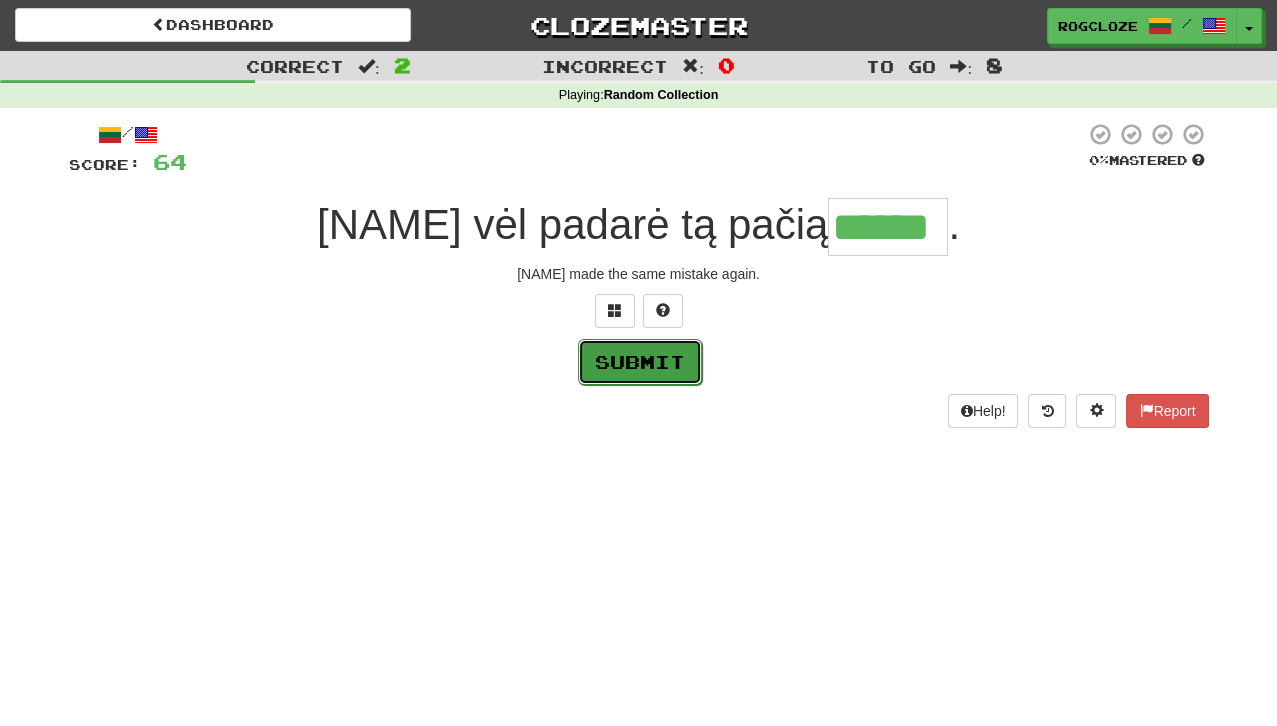 click on "Submit" at bounding box center (640, 362) 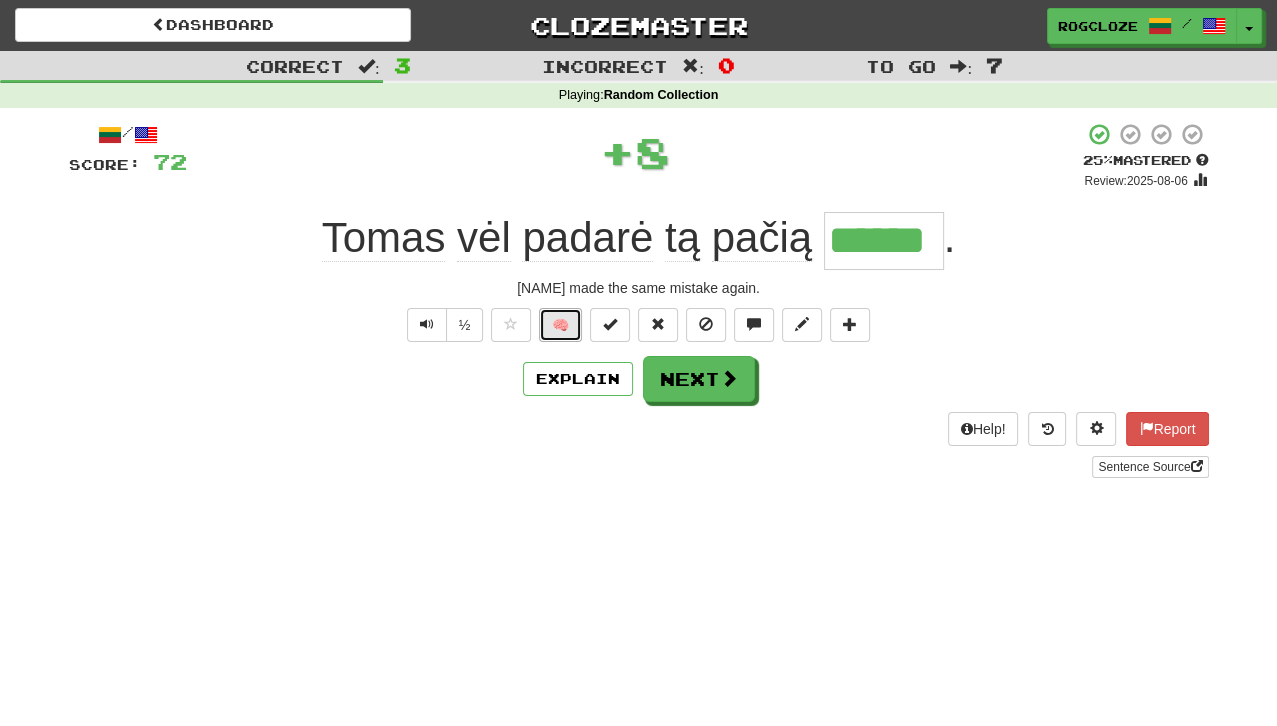 click on "🧠" at bounding box center [560, 325] 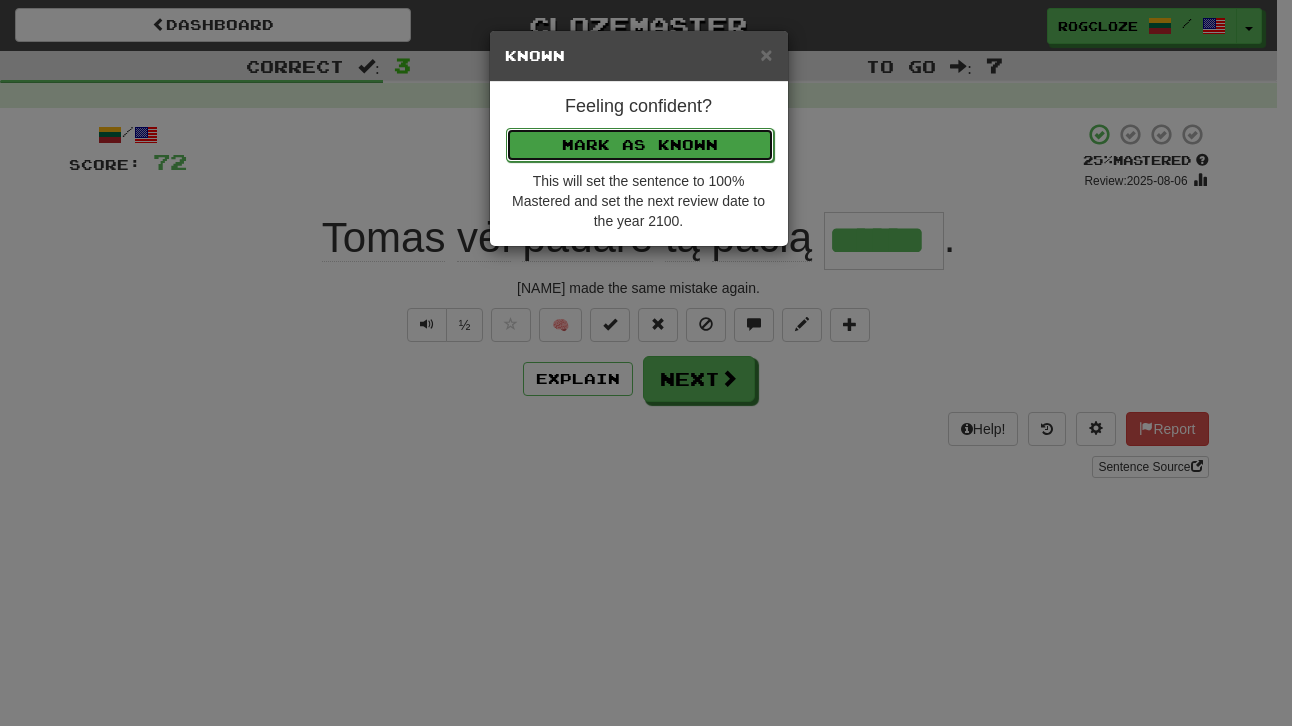 click on "Mark as Known" at bounding box center [640, 145] 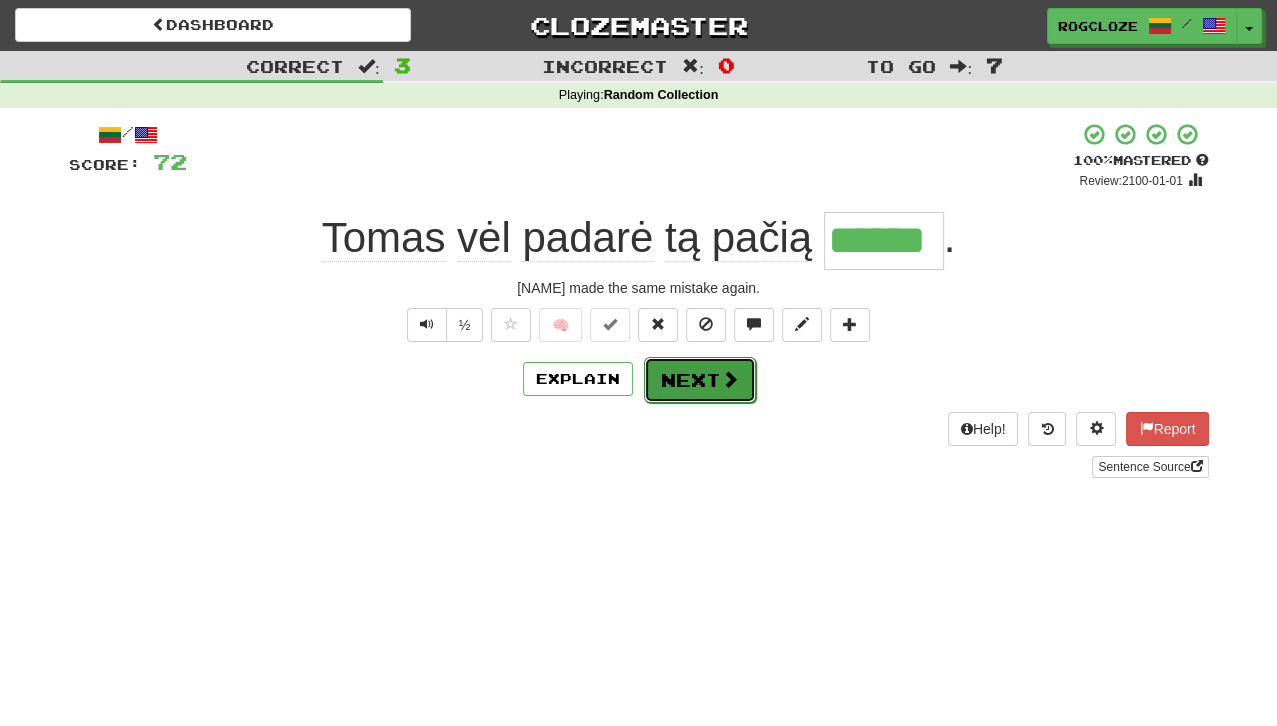click on "Next" at bounding box center (700, 380) 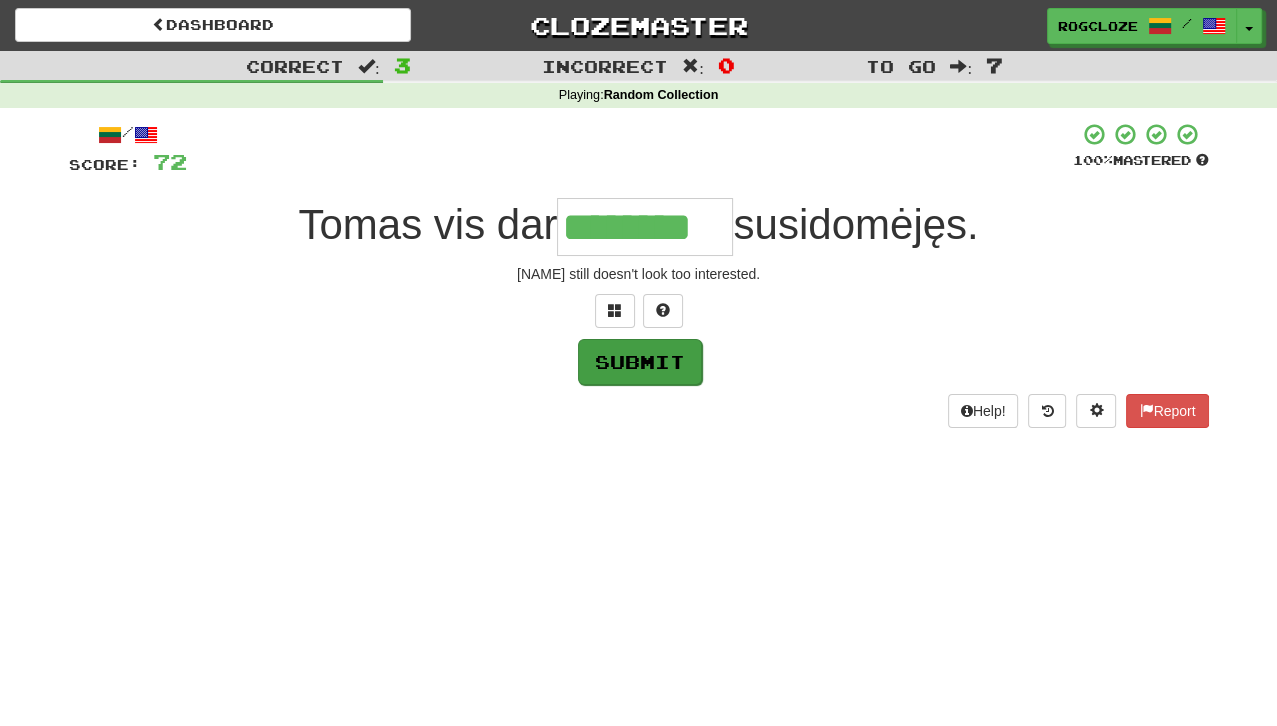 type on "********" 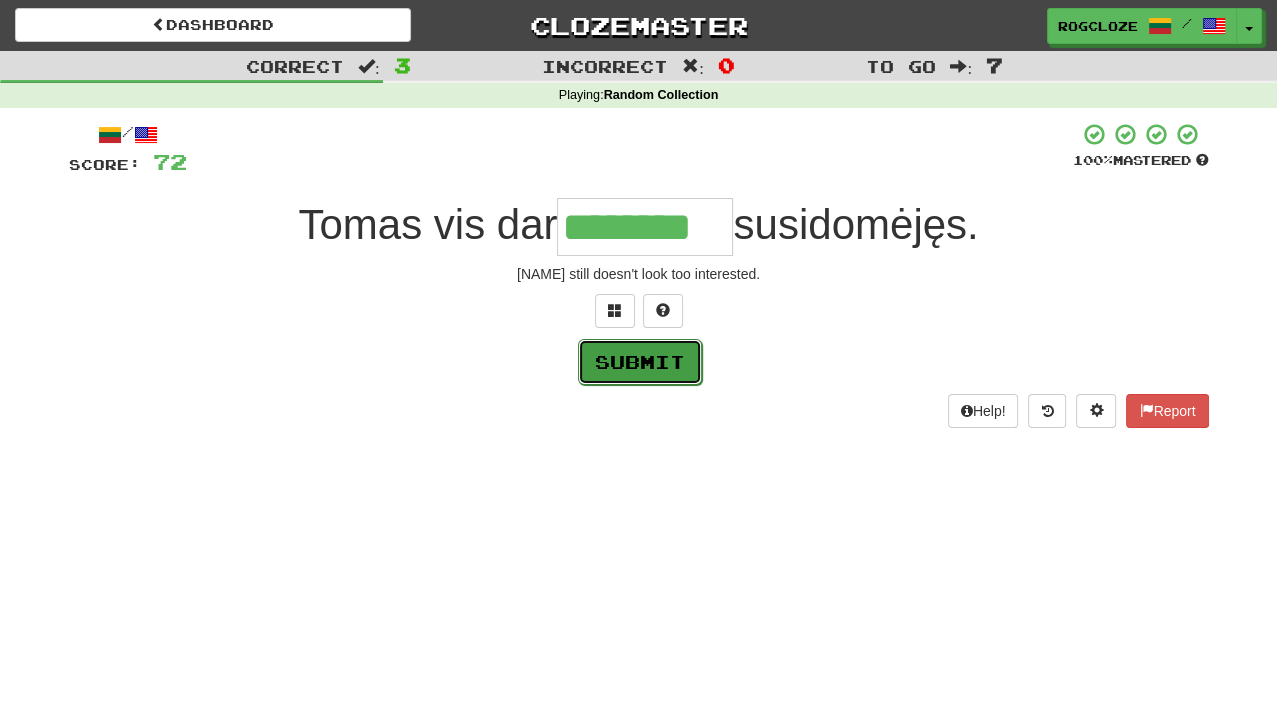 click on "Submit" at bounding box center [640, 362] 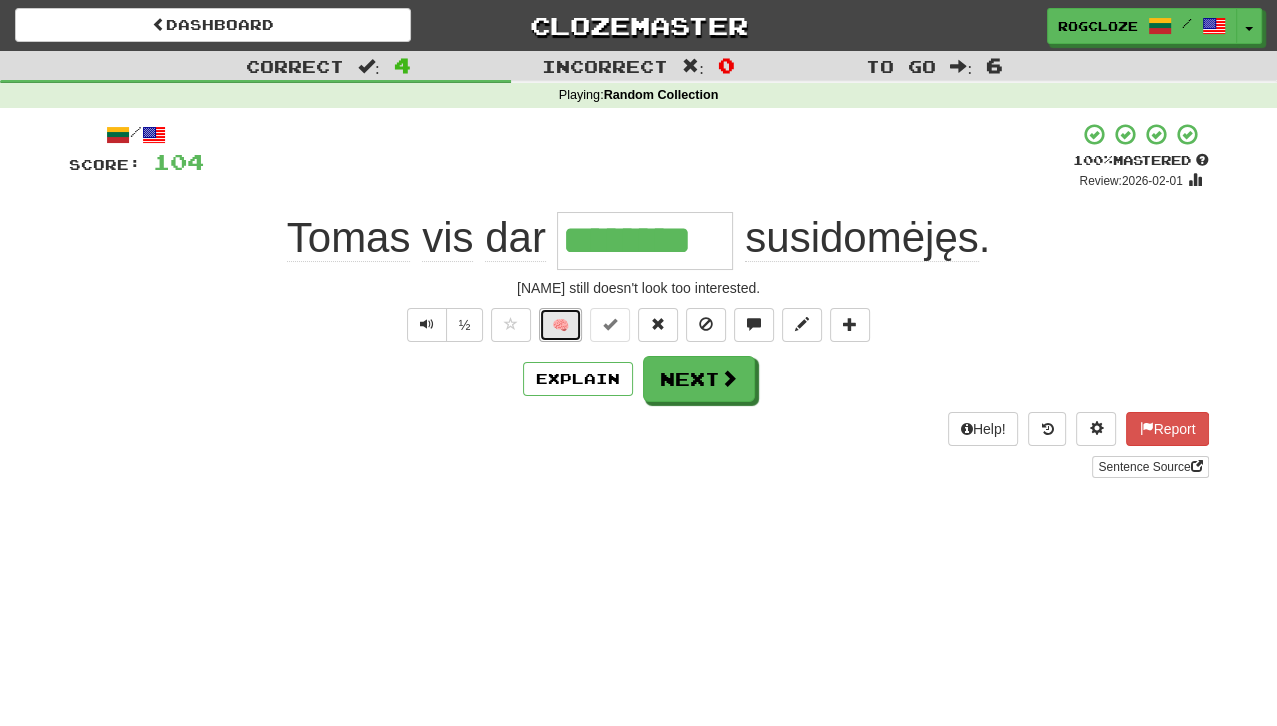click on "🧠" at bounding box center [560, 325] 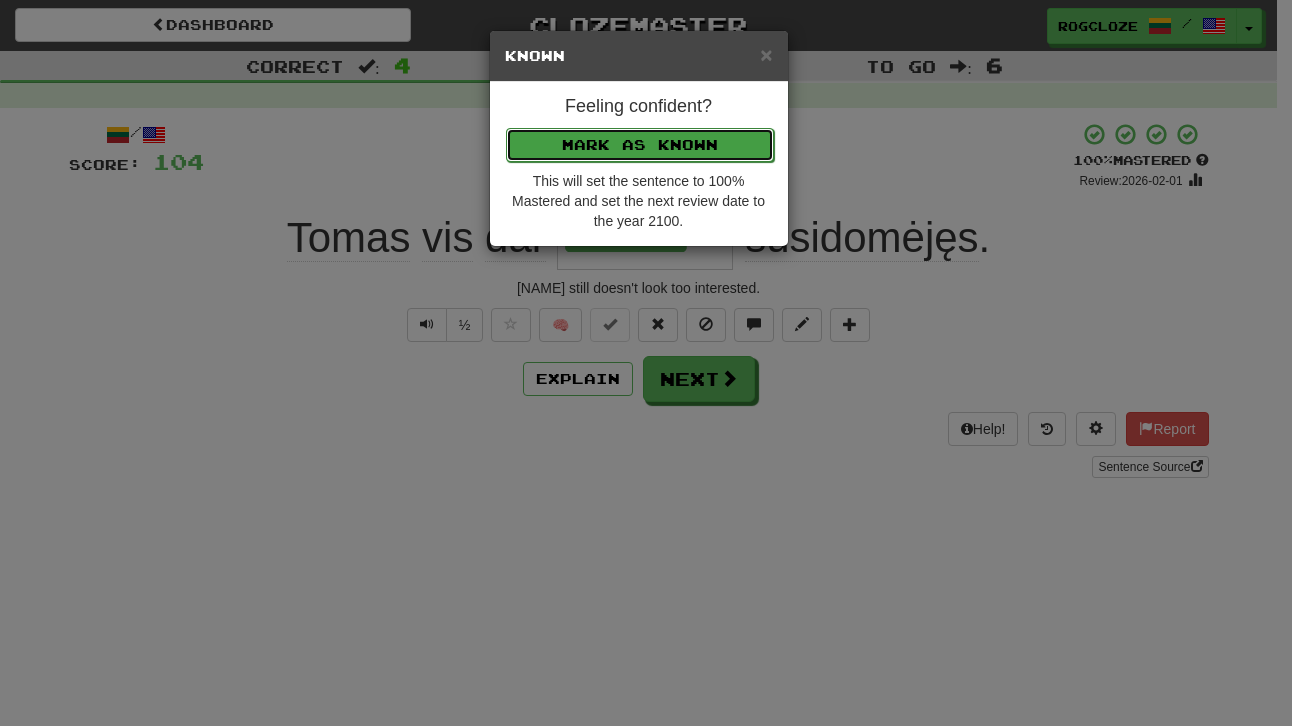 click on "Mark as Known" at bounding box center (640, 145) 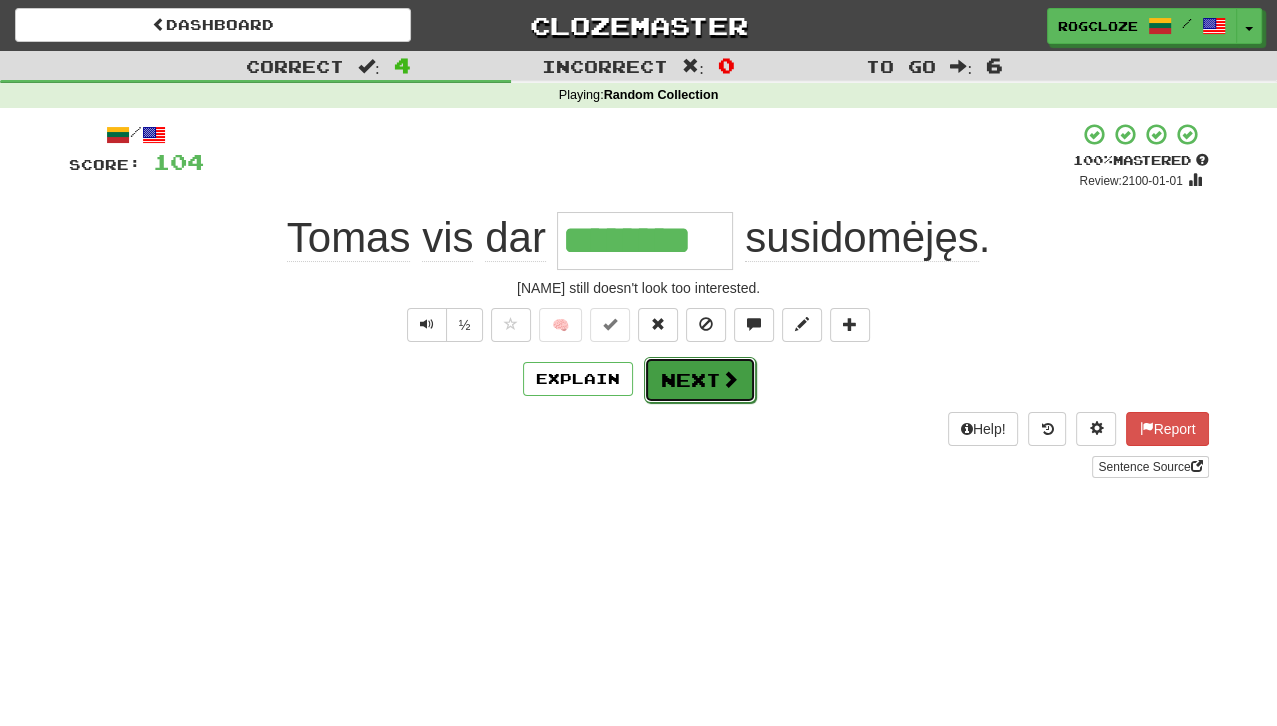 click on "Next" at bounding box center (700, 380) 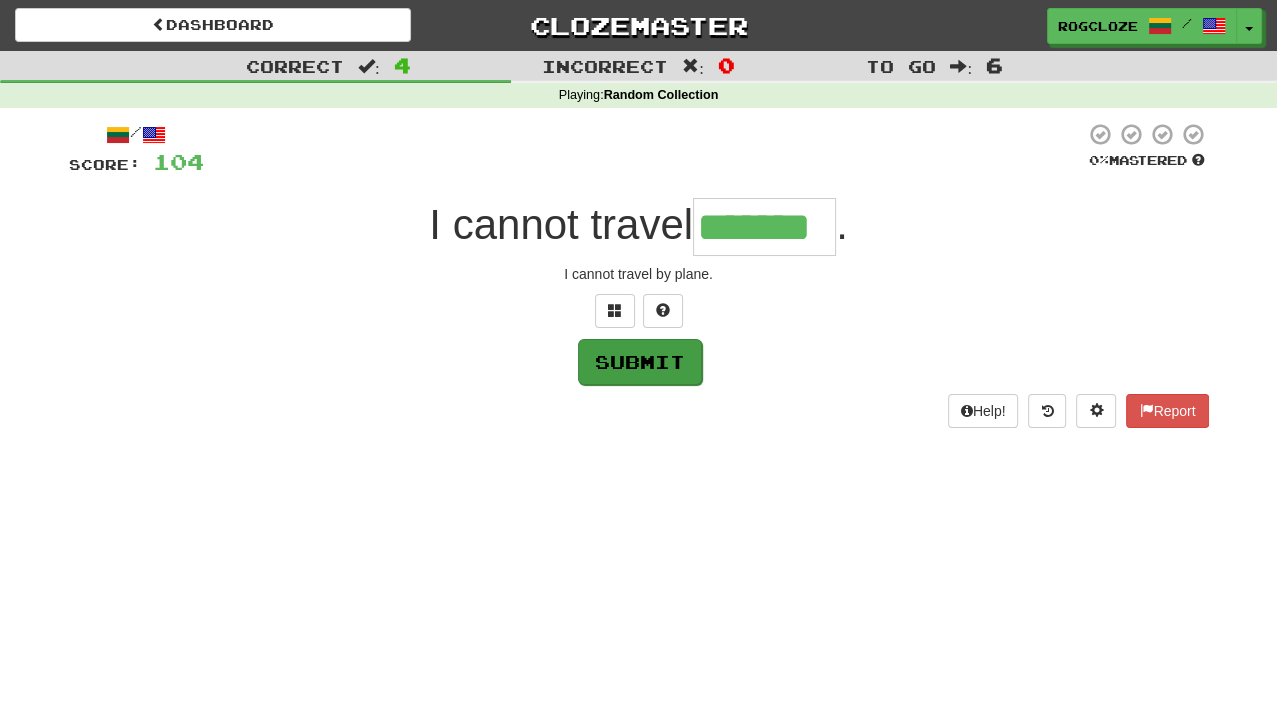 type on "*******" 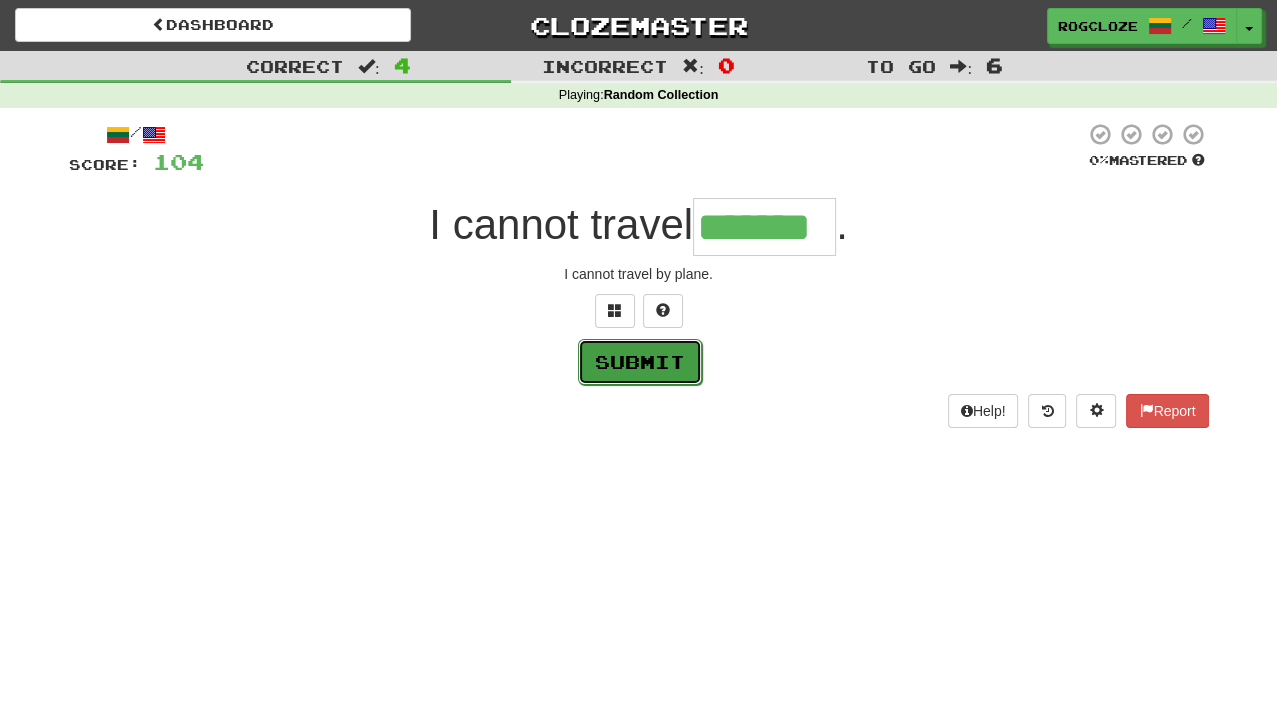 click on "Submit" at bounding box center (640, 362) 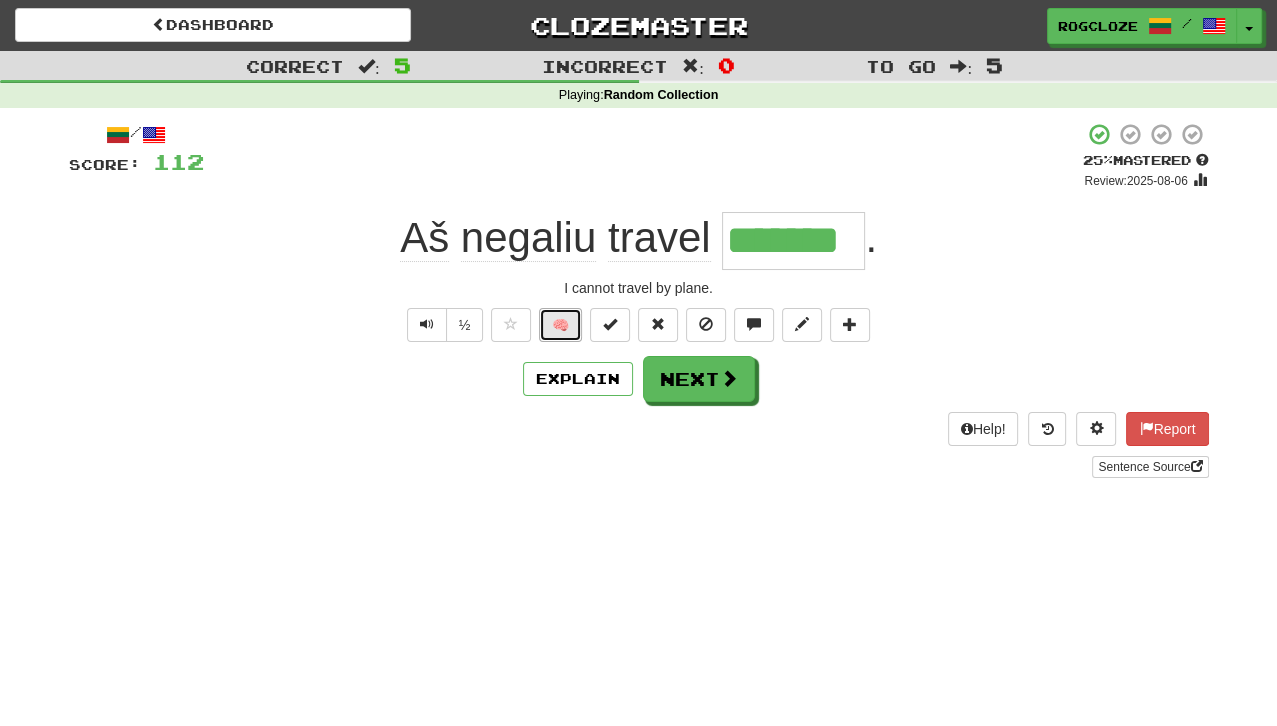 click on "🧠" at bounding box center [560, 325] 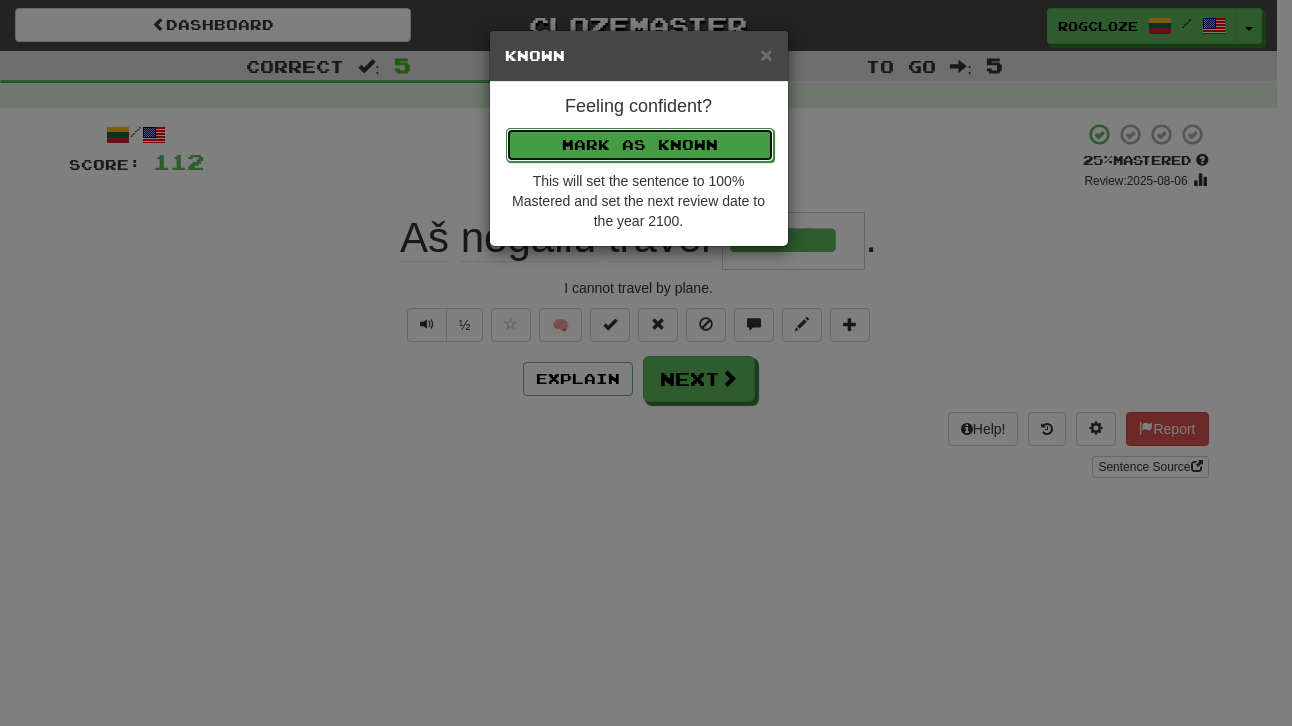 drag, startPoint x: 630, startPoint y: 133, endPoint x: 637, endPoint y: 144, distance: 13.038404 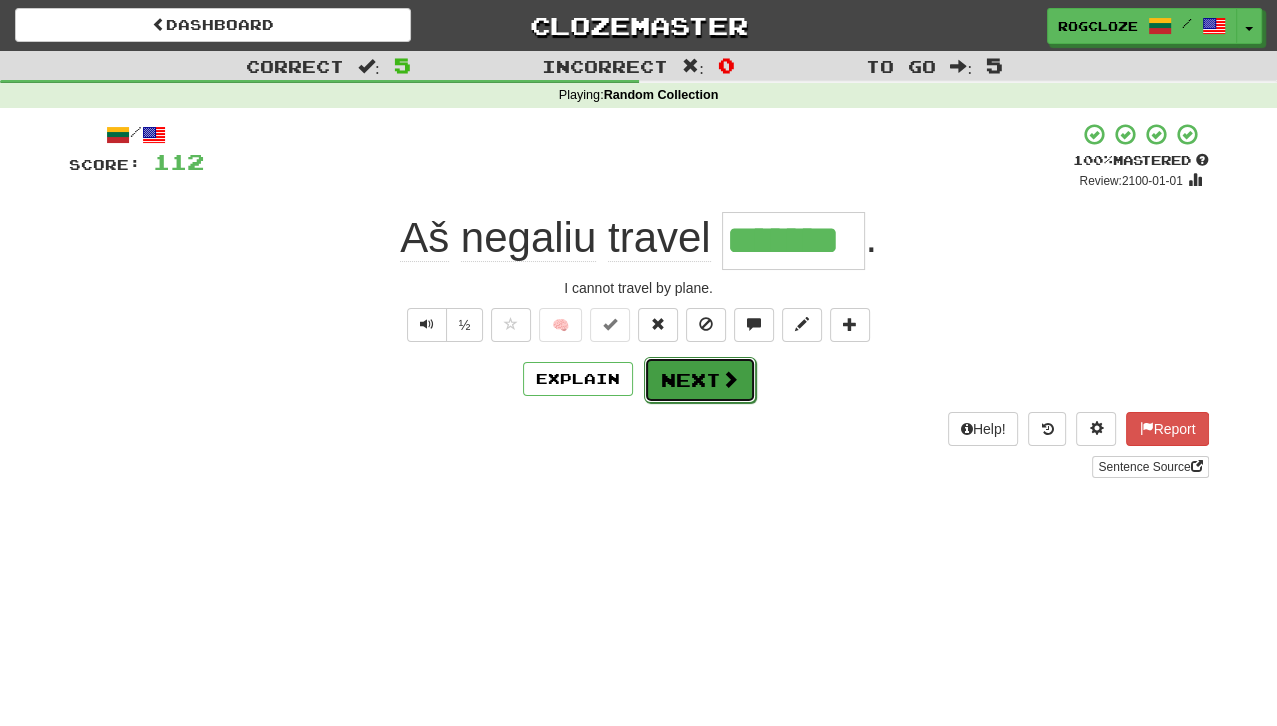 click on "Next" at bounding box center [700, 380] 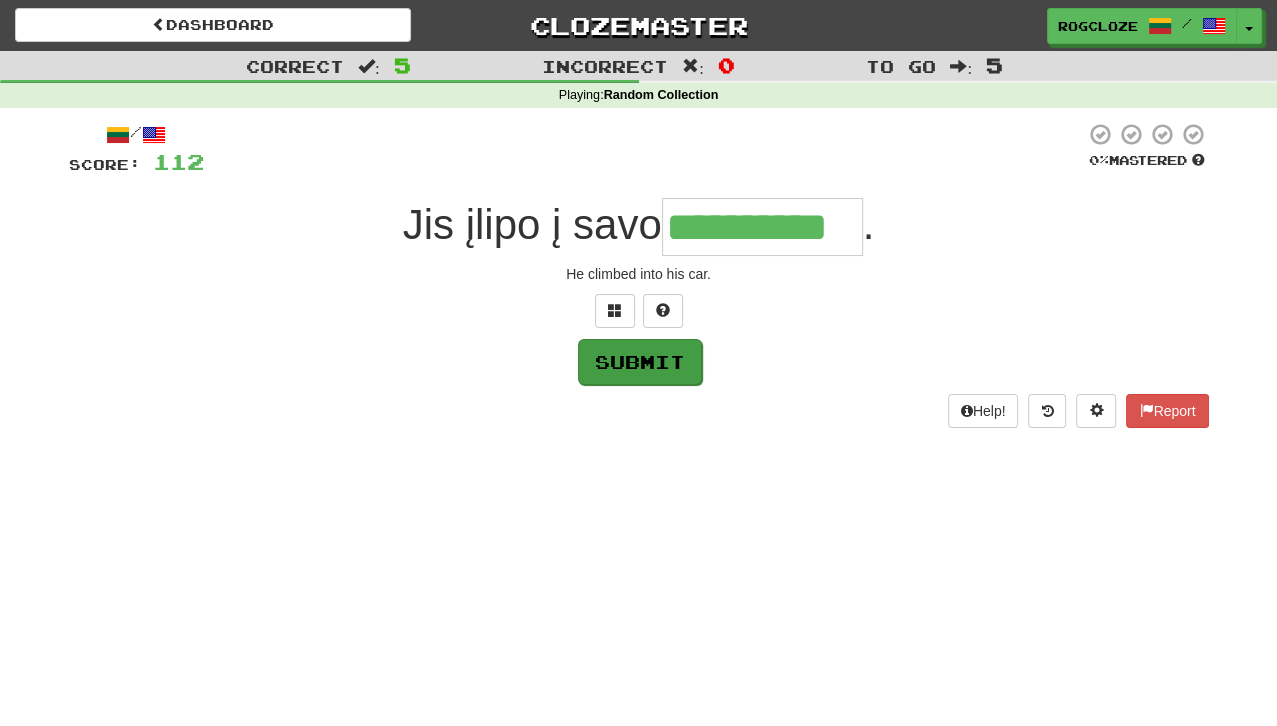 type on "**********" 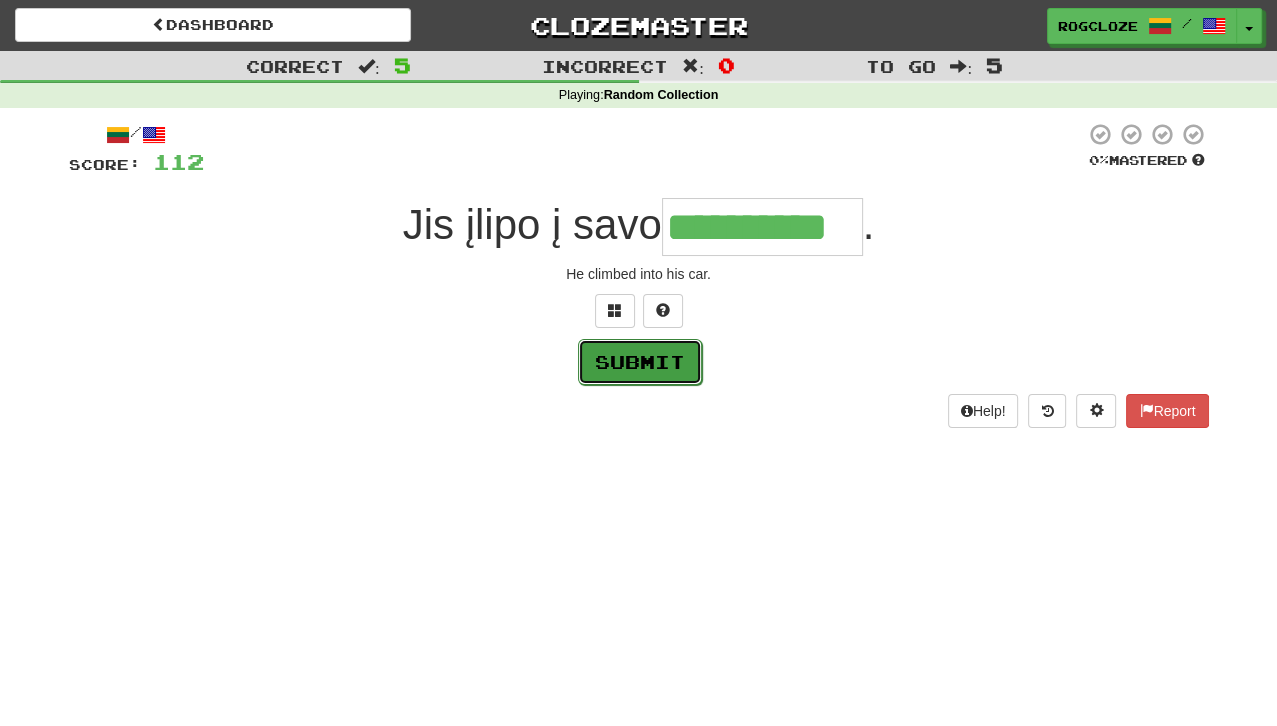 click on "Submit" at bounding box center (640, 362) 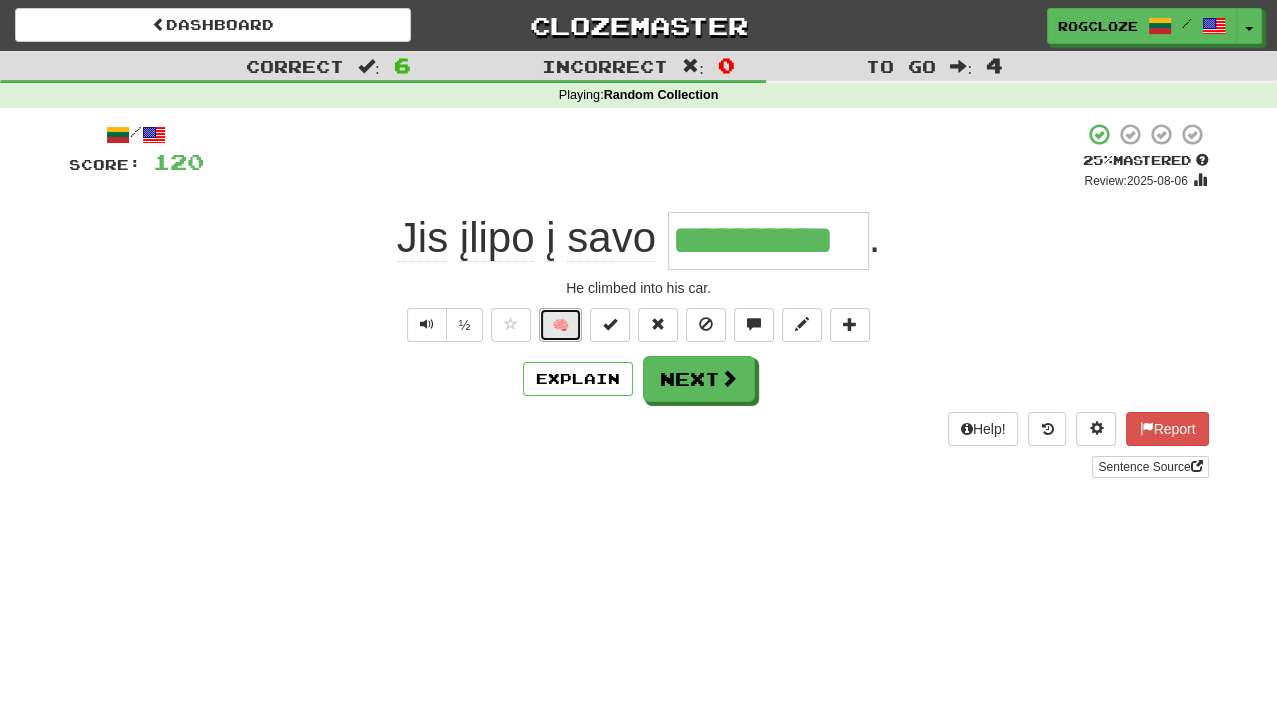click on "🧠" at bounding box center [560, 325] 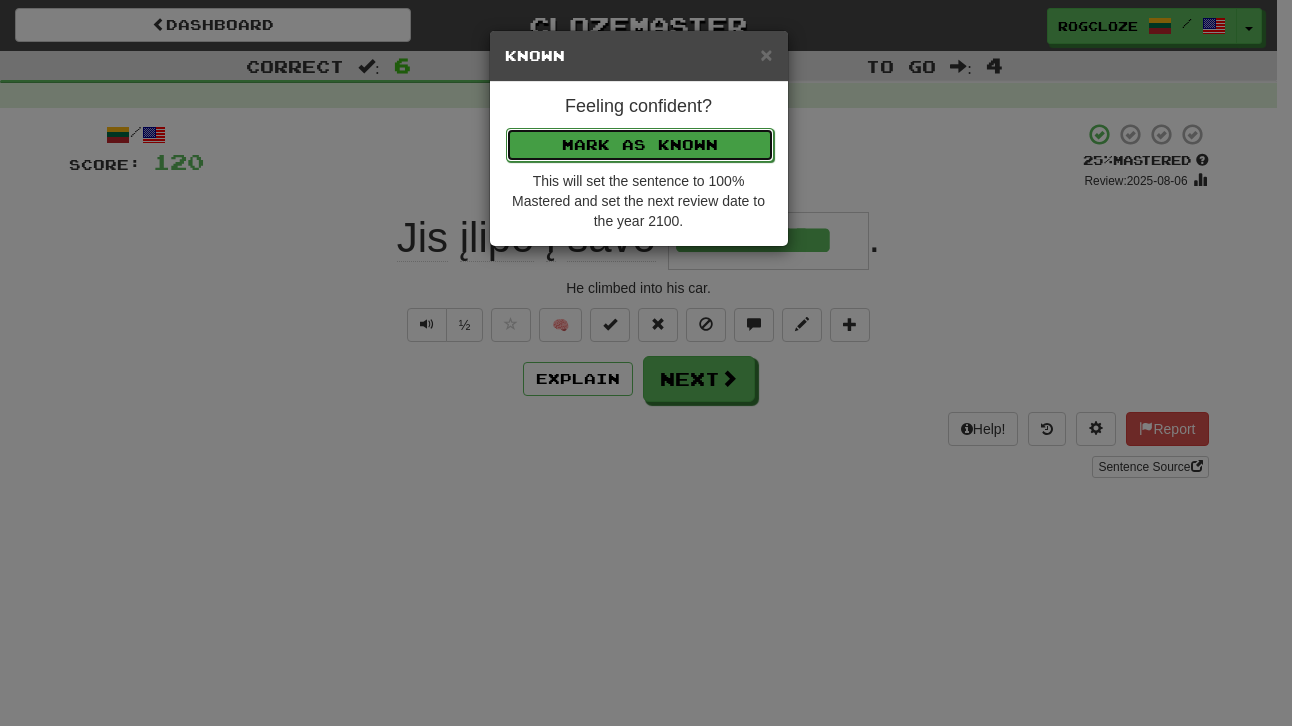 click on "Mark as Known" at bounding box center [640, 145] 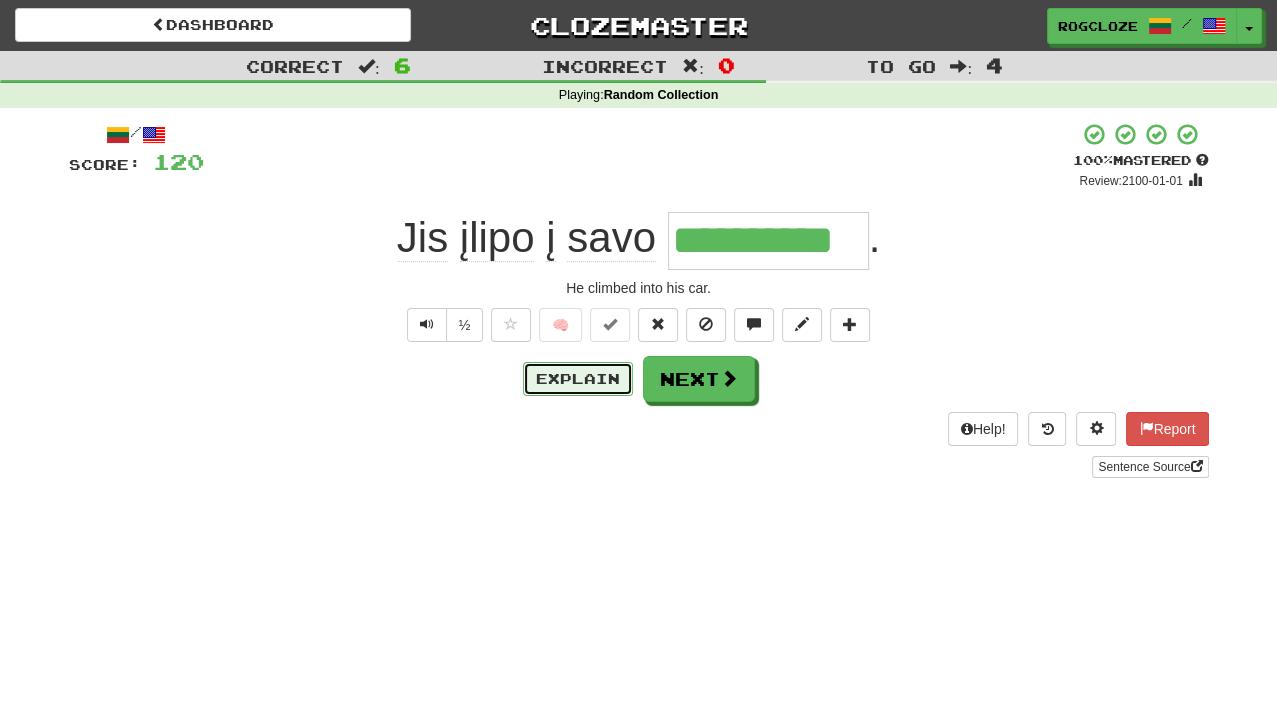 click on "Explain" at bounding box center (578, 379) 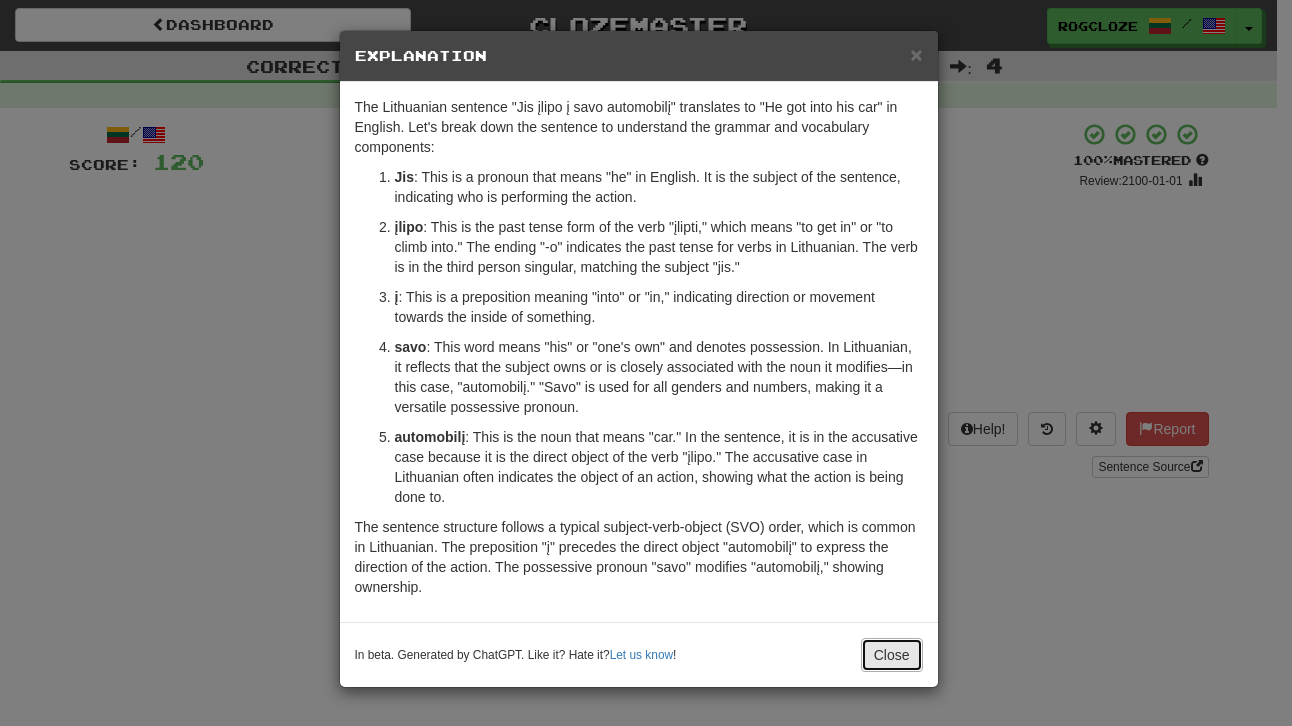 click on "Close" at bounding box center (892, 655) 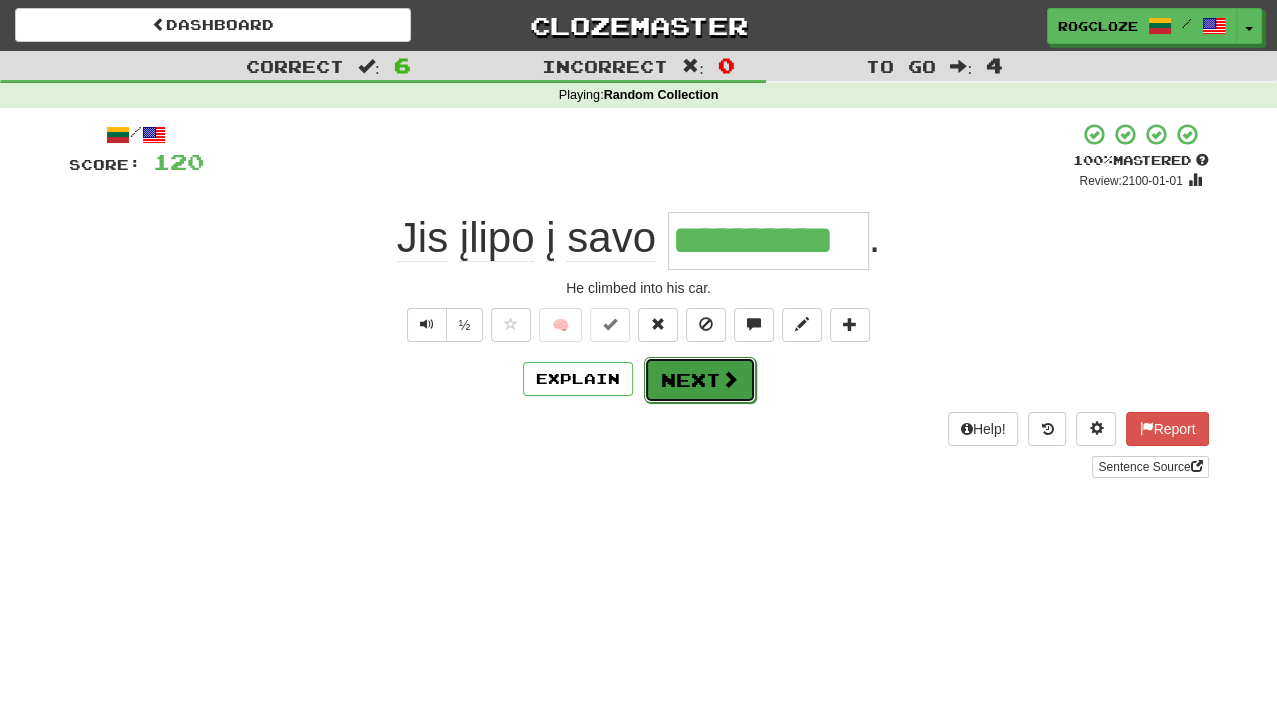 click on "Next" at bounding box center [700, 380] 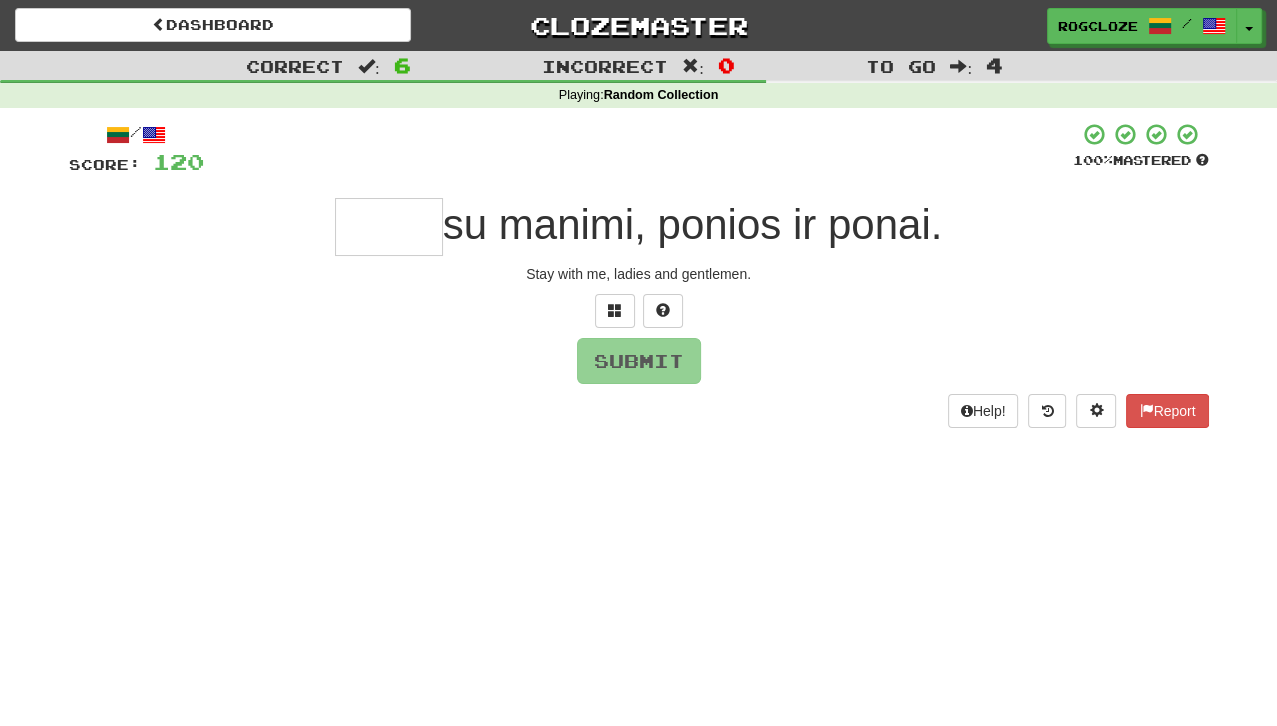 type on "*" 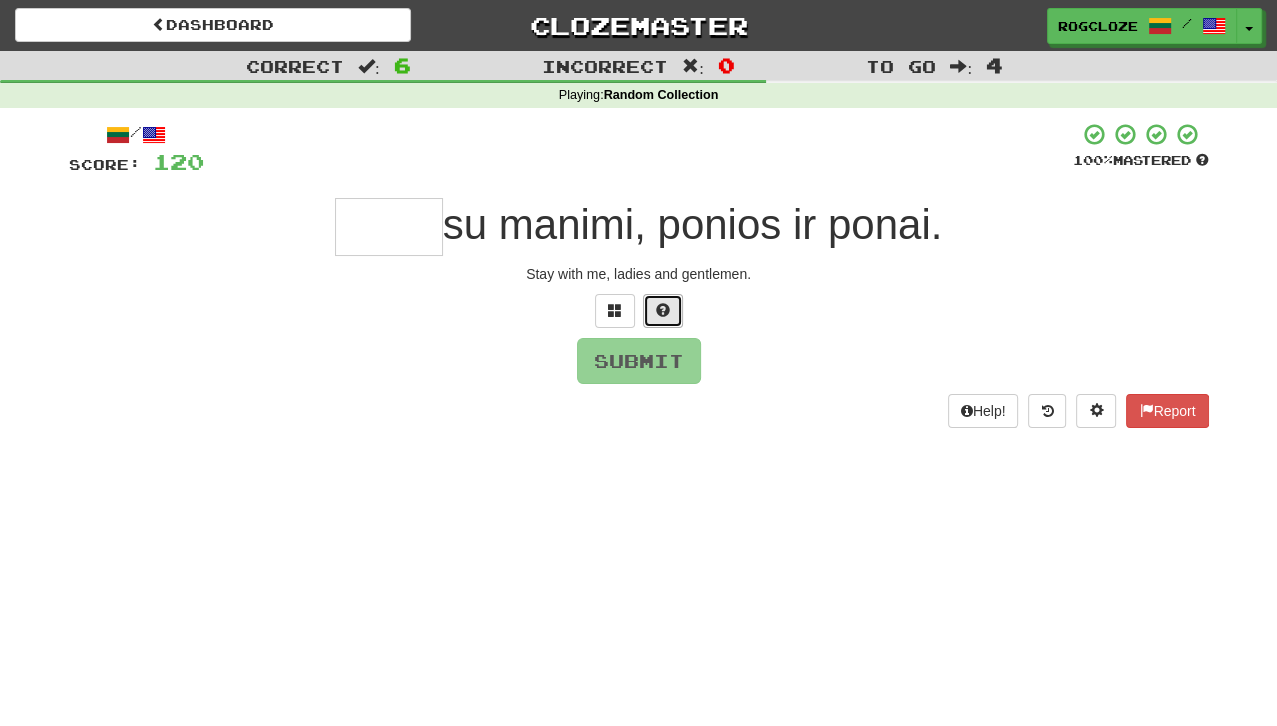 click at bounding box center (663, 310) 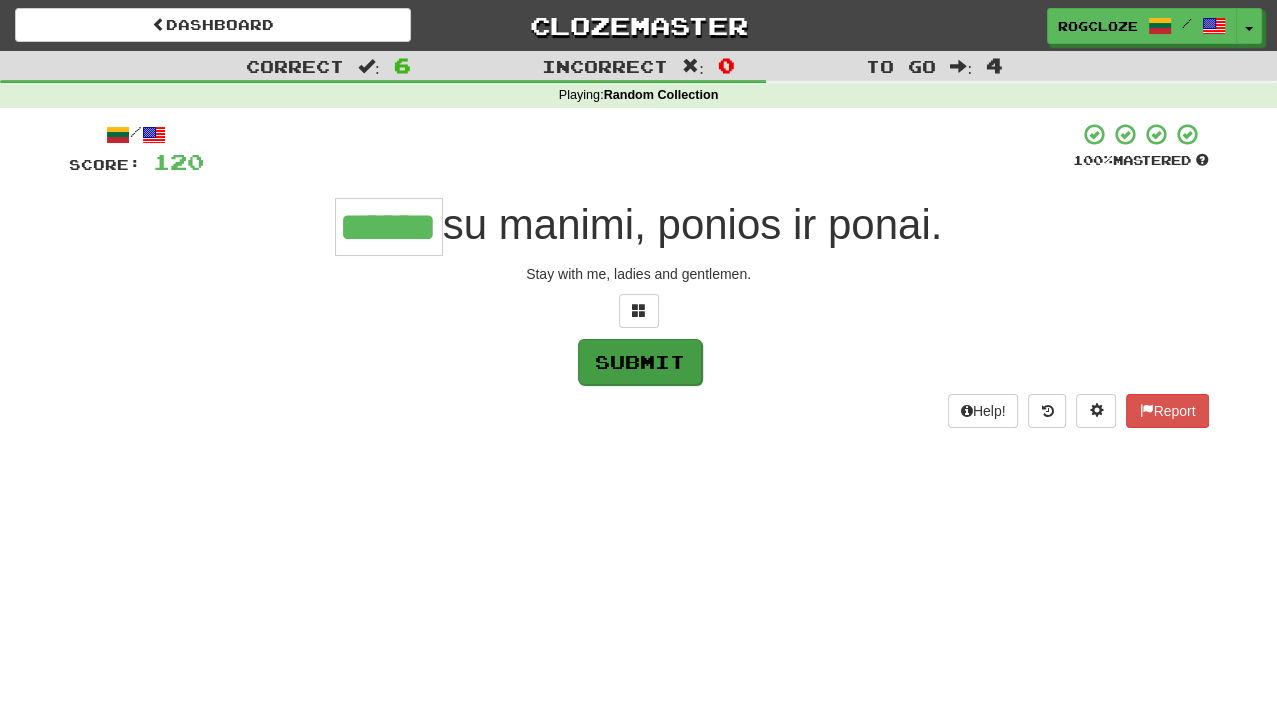 type on "******" 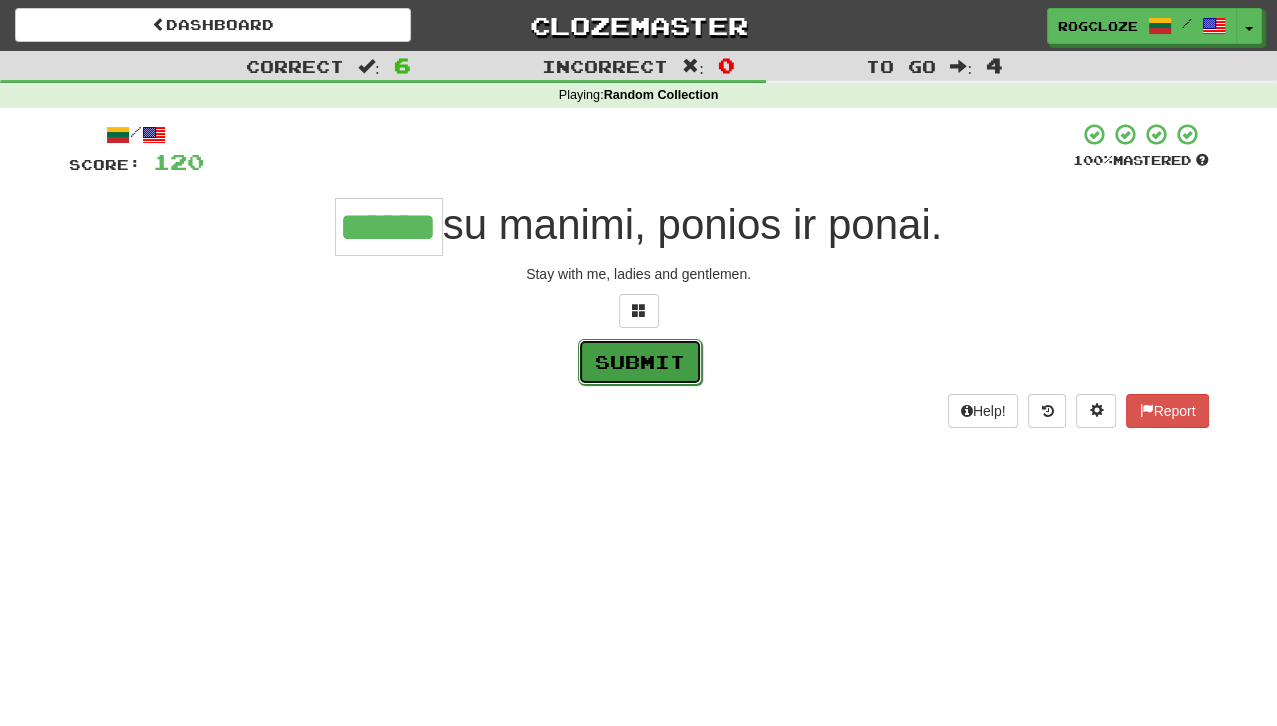 click on "Submit" at bounding box center [640, 362] 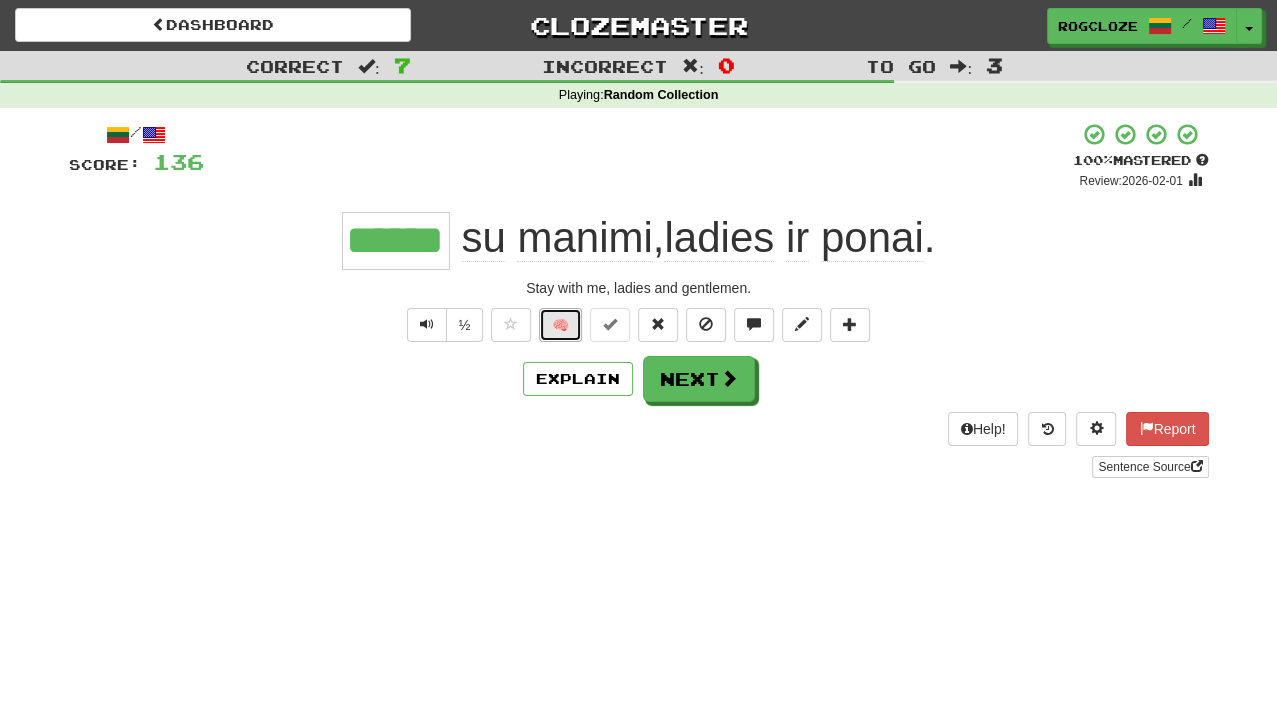 click on "🧠" at bounding box center (560, 325) 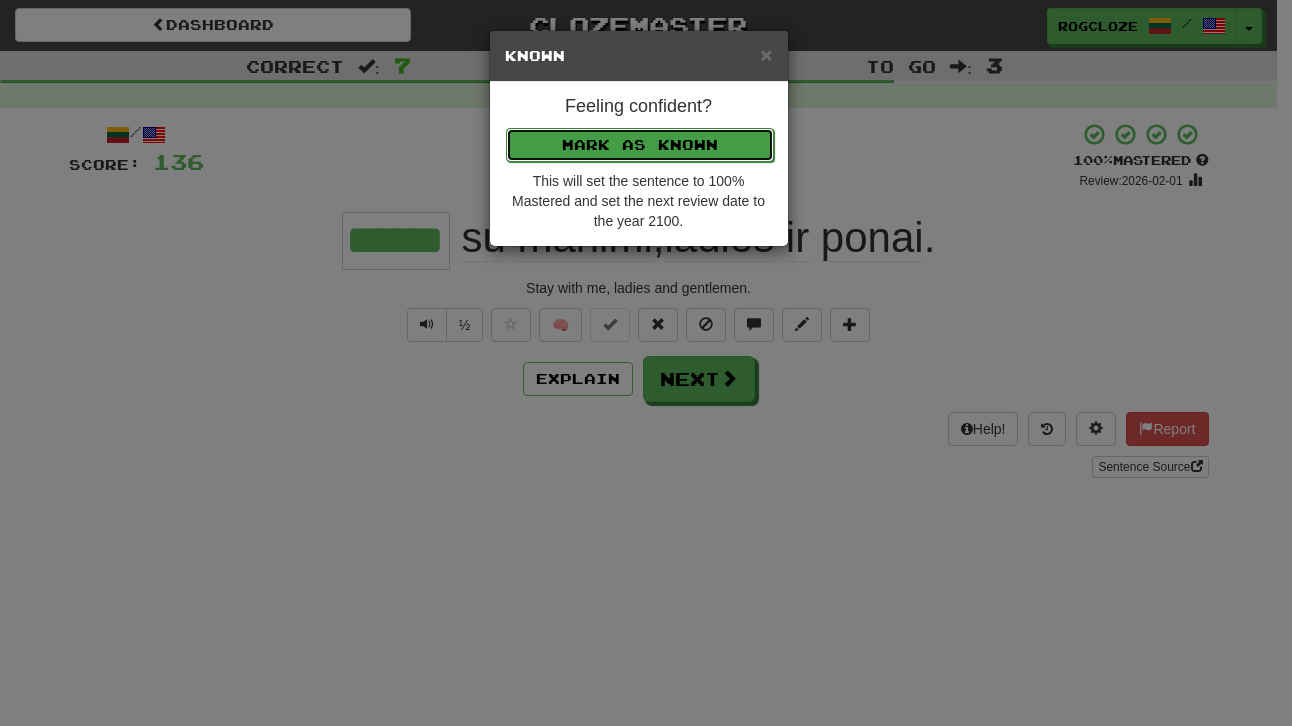 click on "Mark as Known" at bounding box center [640, 145] 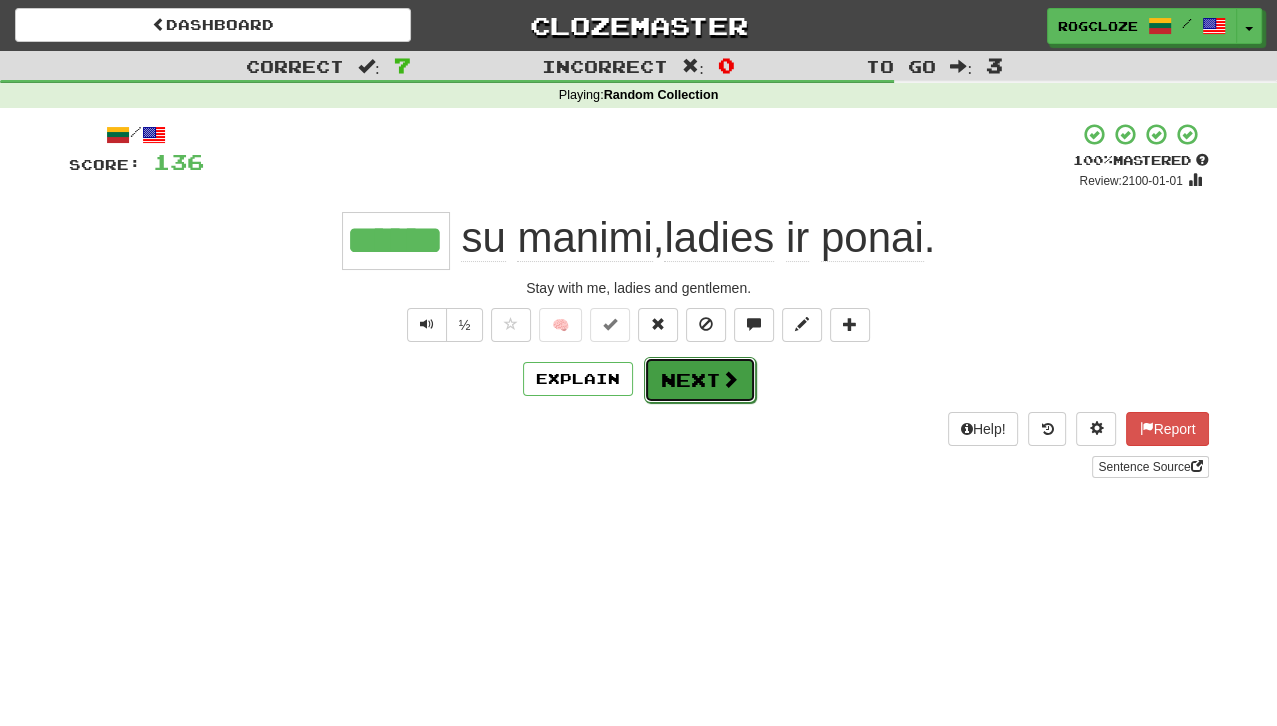 click on "Next" at bounding box center [700, 380] 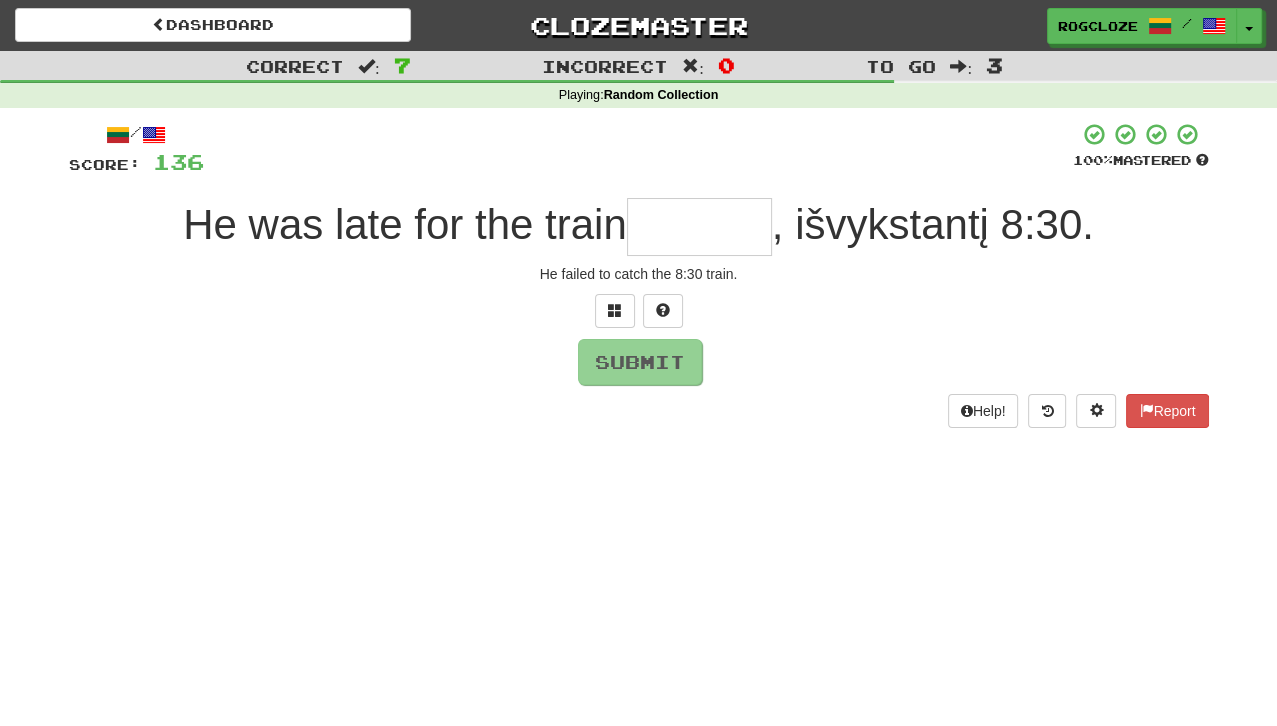 type on "*" 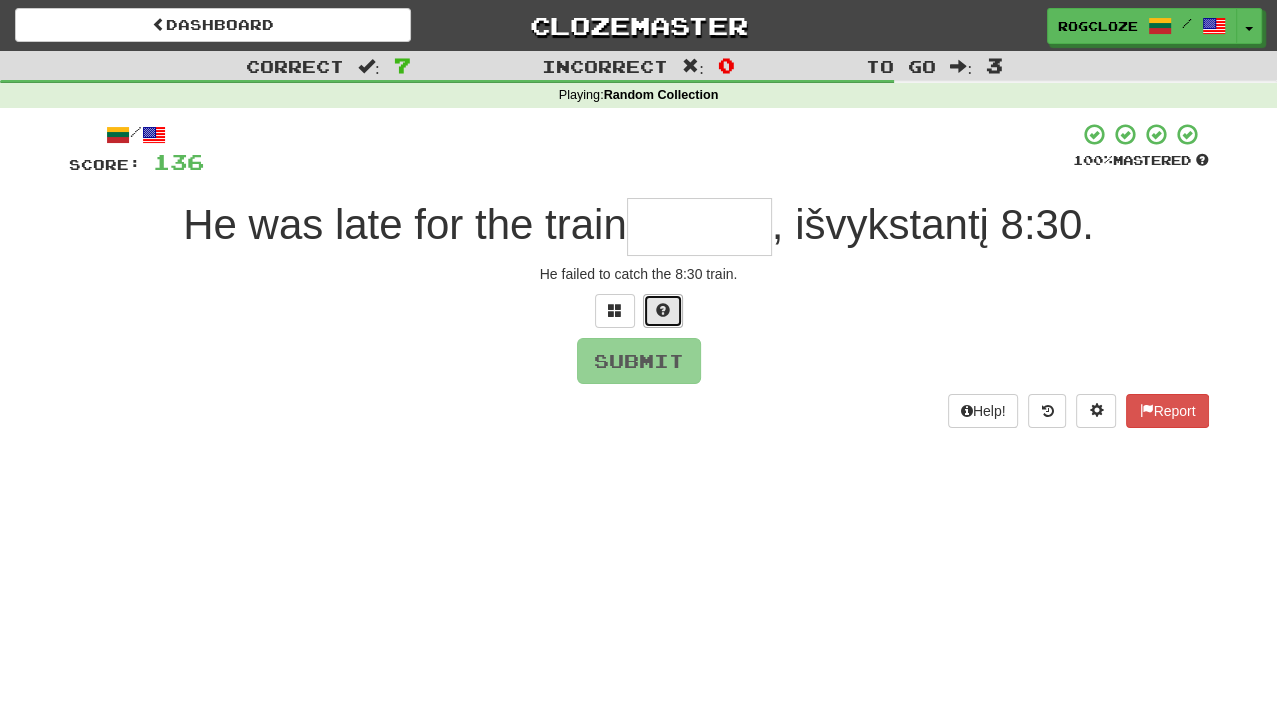 click at bounding box center (663, 310) 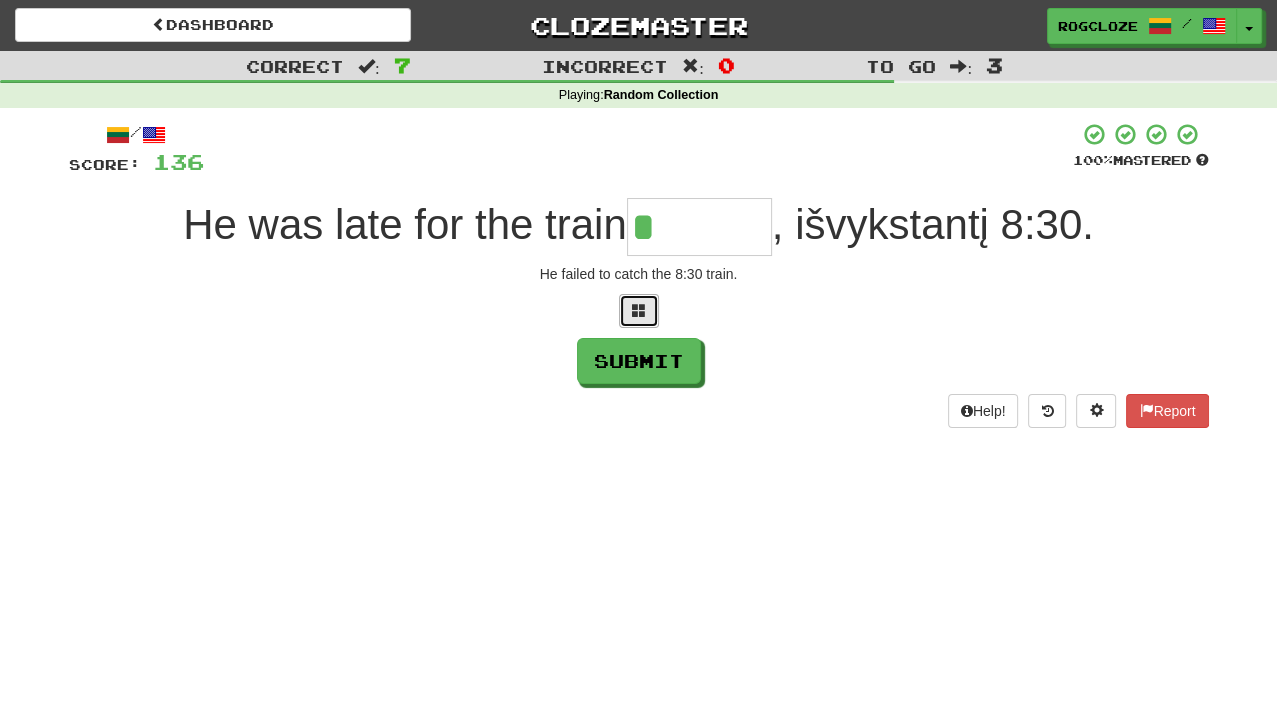 click at bounding box center [639, 310] 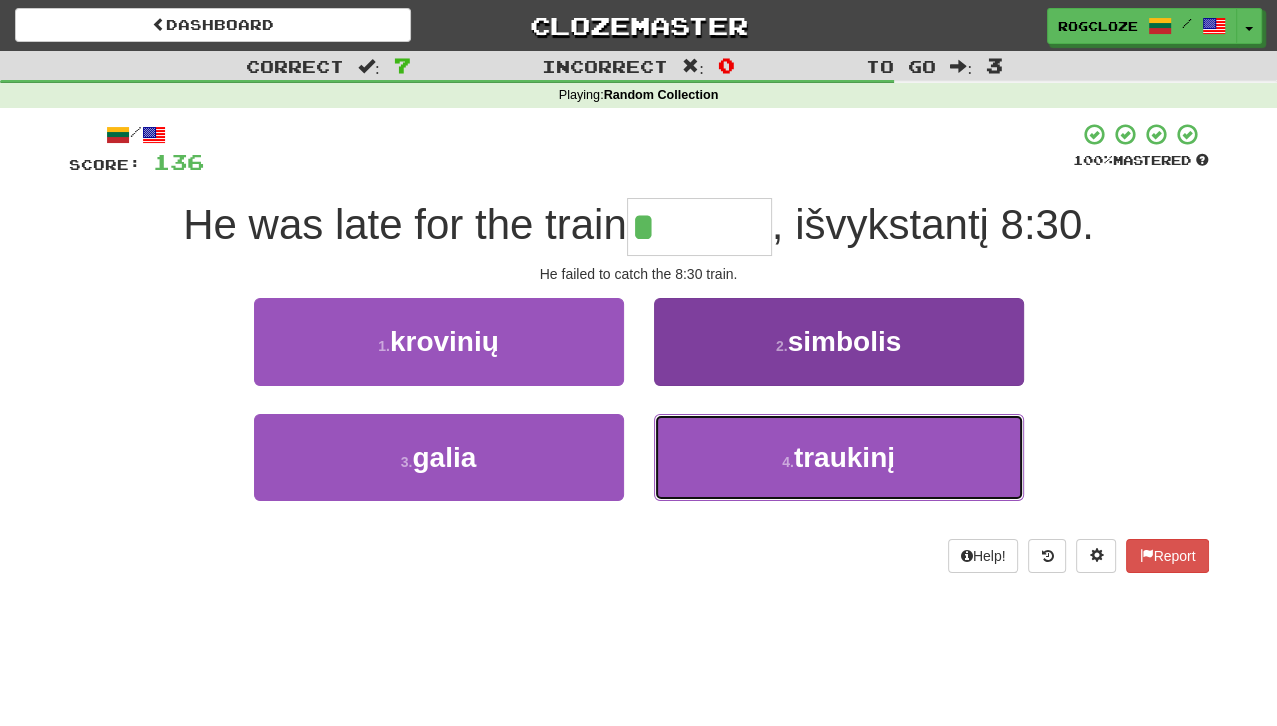 drag, startPoint x: 743, startPoint y: 479, endPoint x: 754, endPoint y: 474, distance: 12.083046 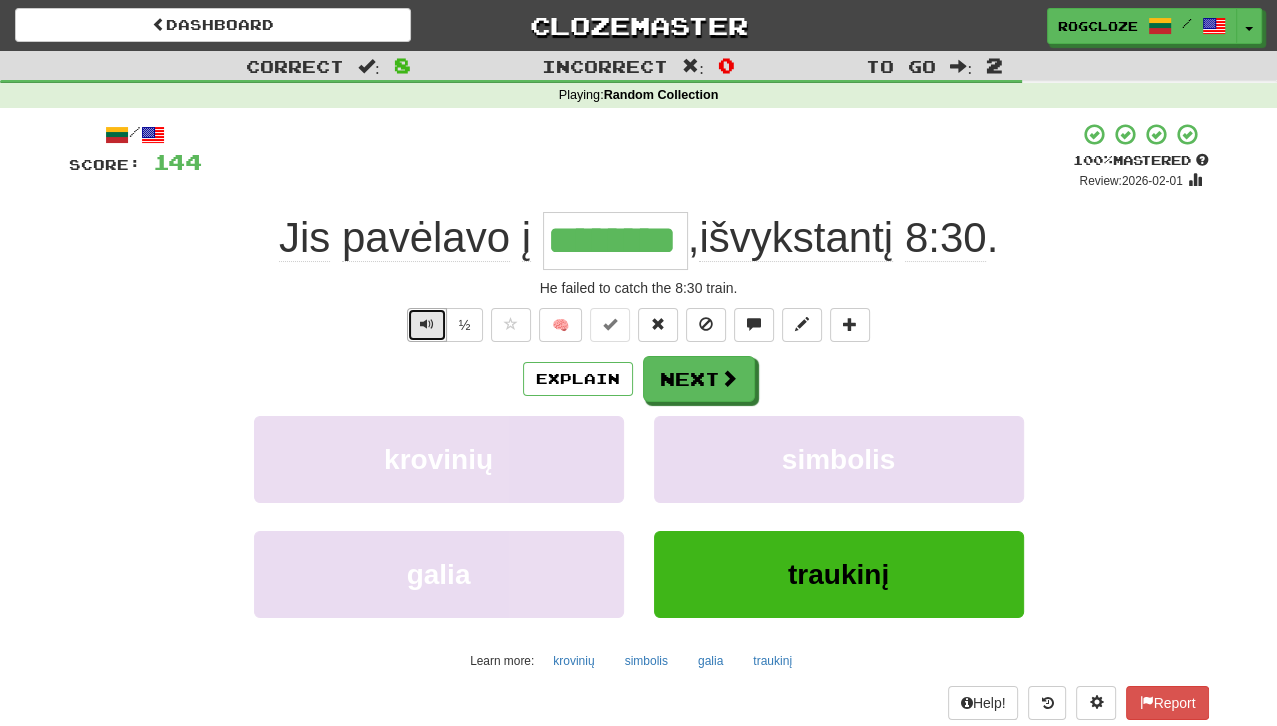 click at bounding box center [427, 324] 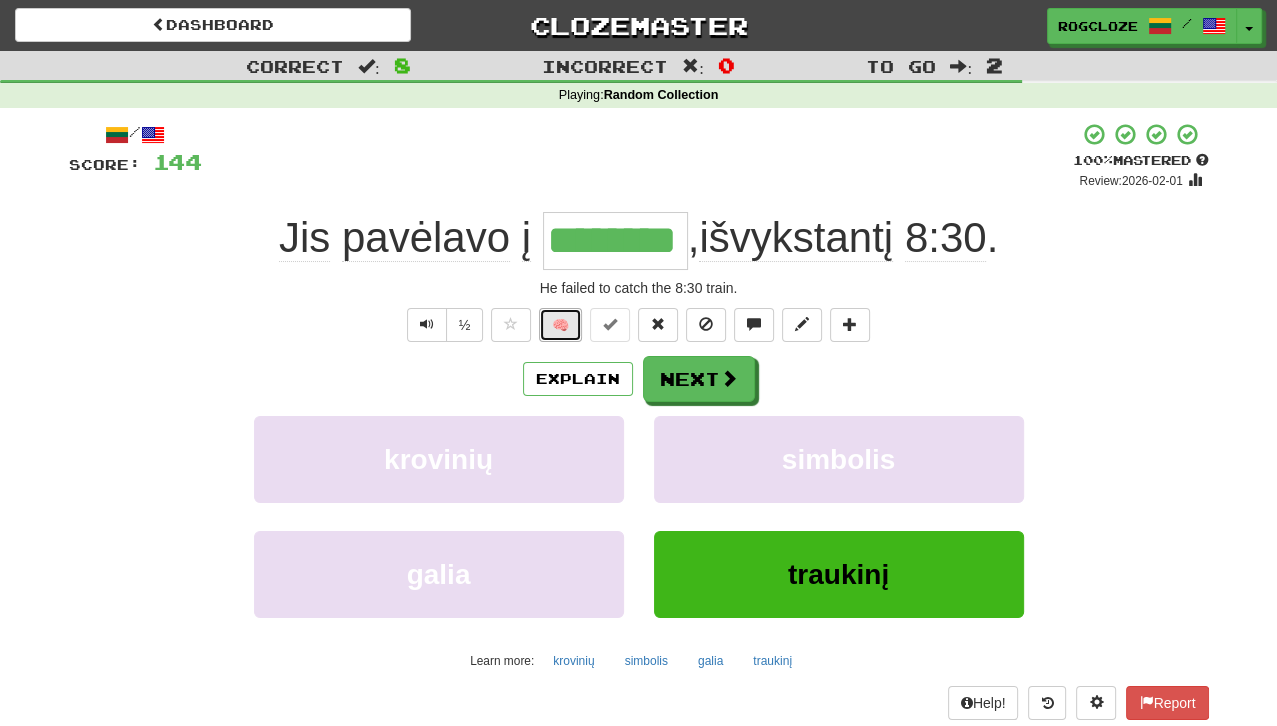 click on "🧠" at bounding box center (560, 325) 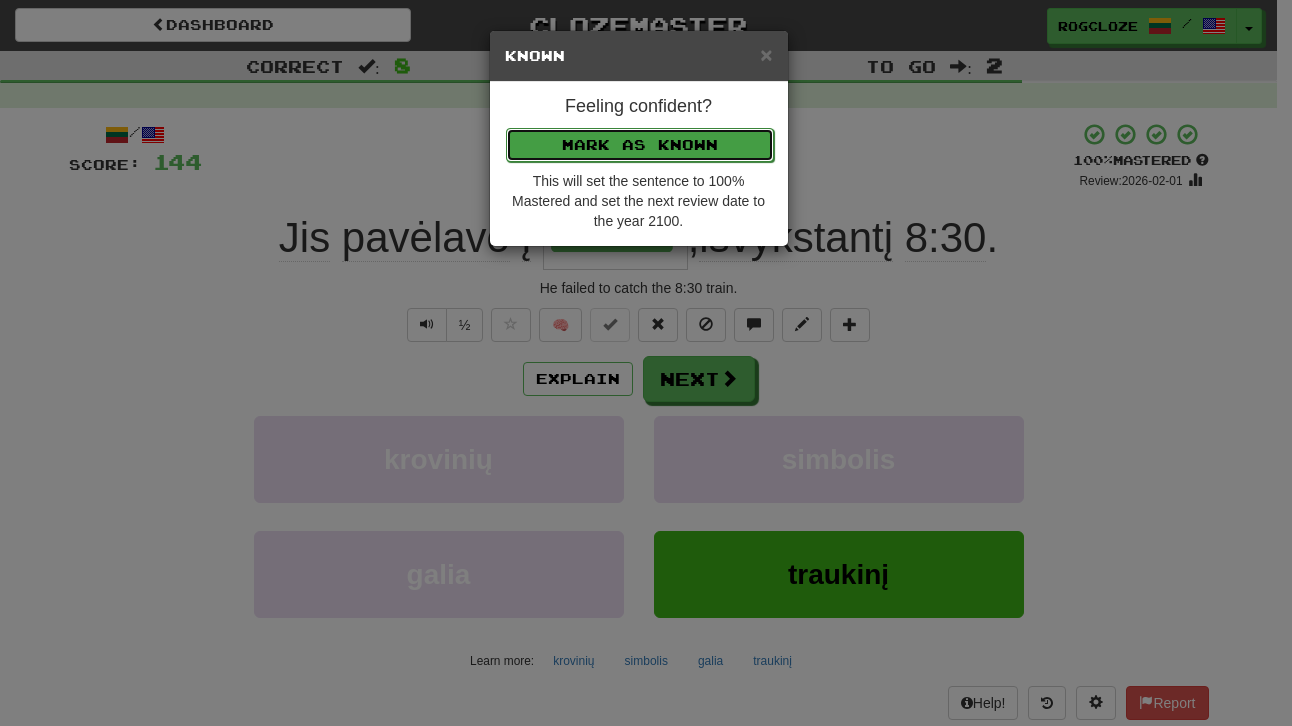 click on "Mark as Known" at bounding box center (640, 145) 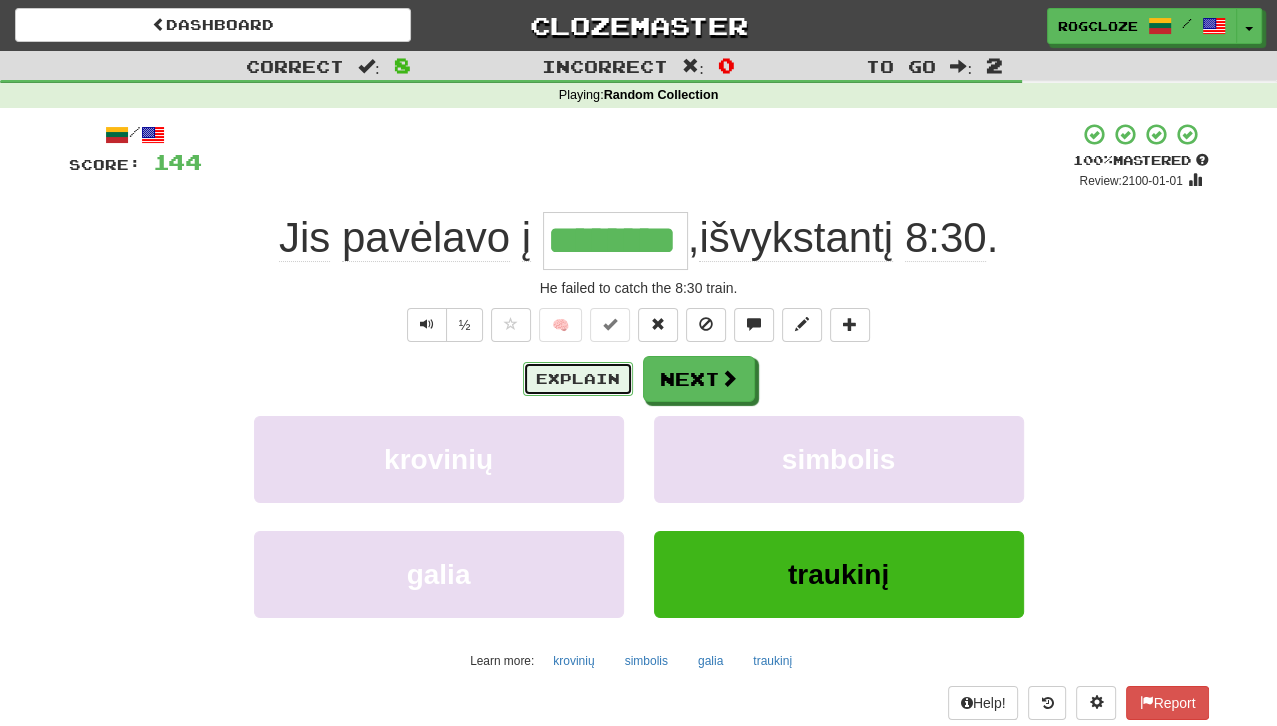 click on "Explain" at bounding box center [578, 379] 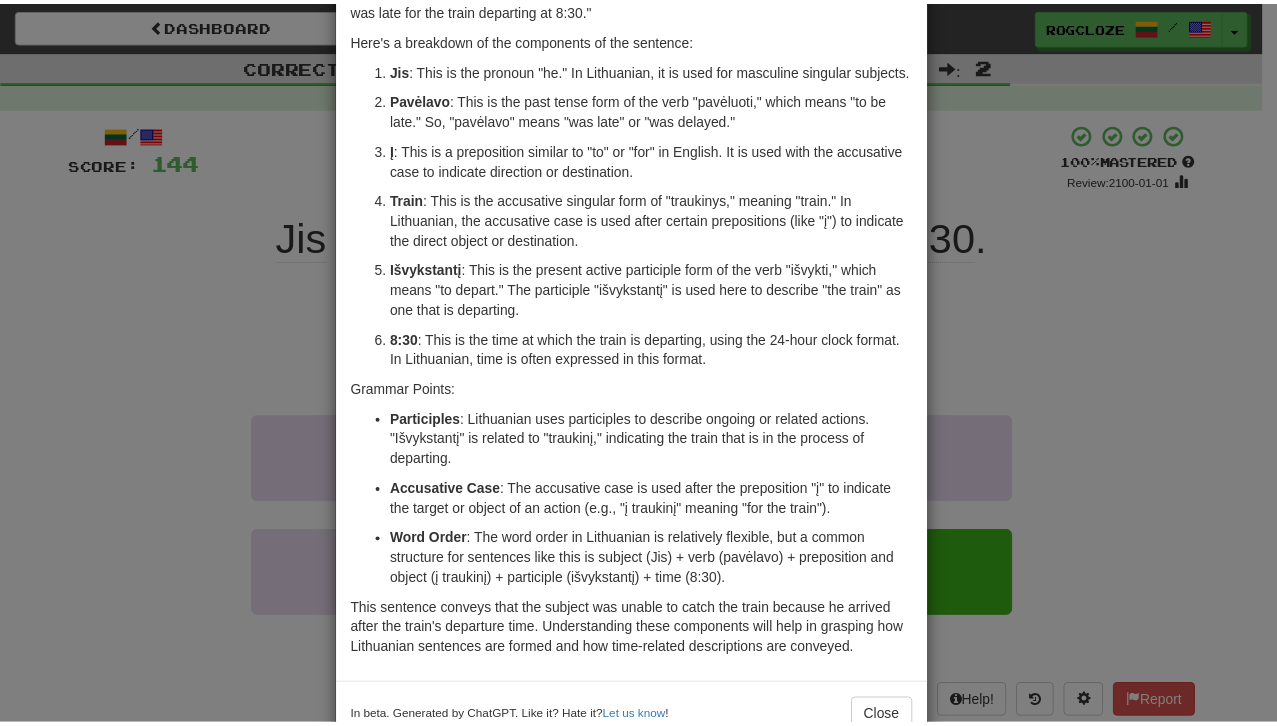 scroll, scrollTop: 118, scrollLeft: 0, axis: vertical 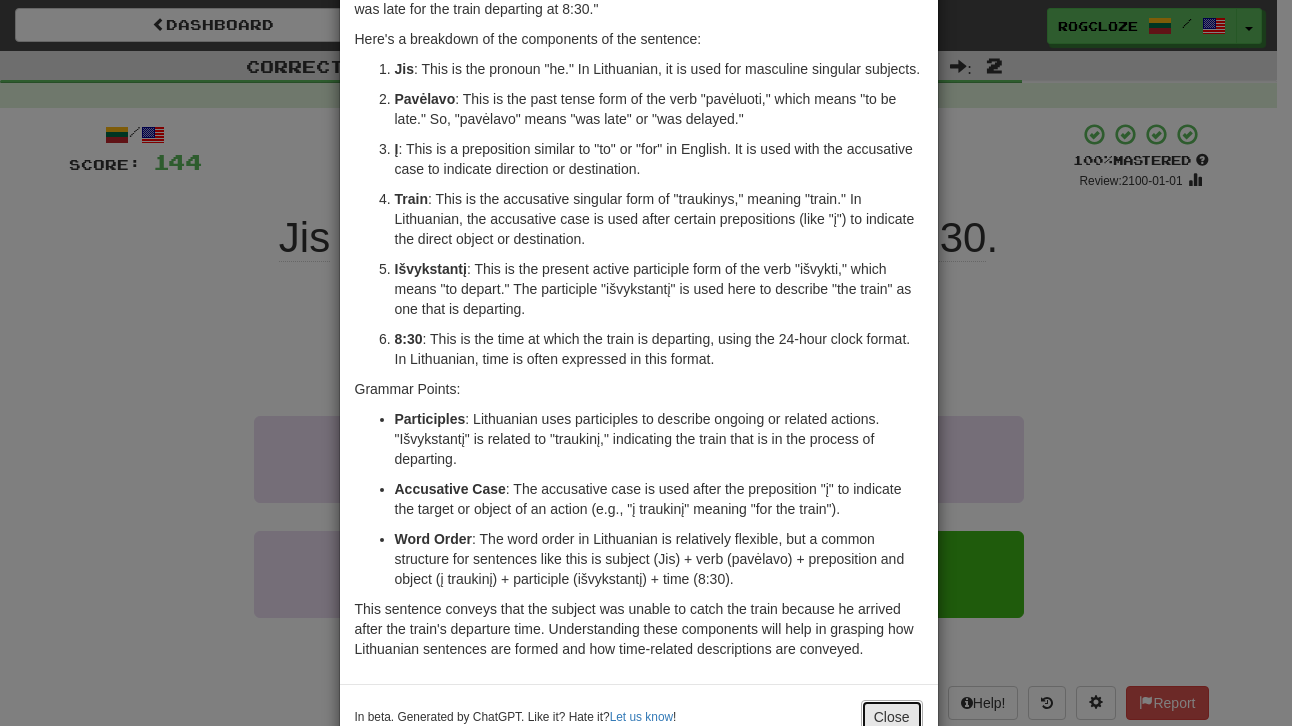 click on "Close" at bounding box center (892, 717) 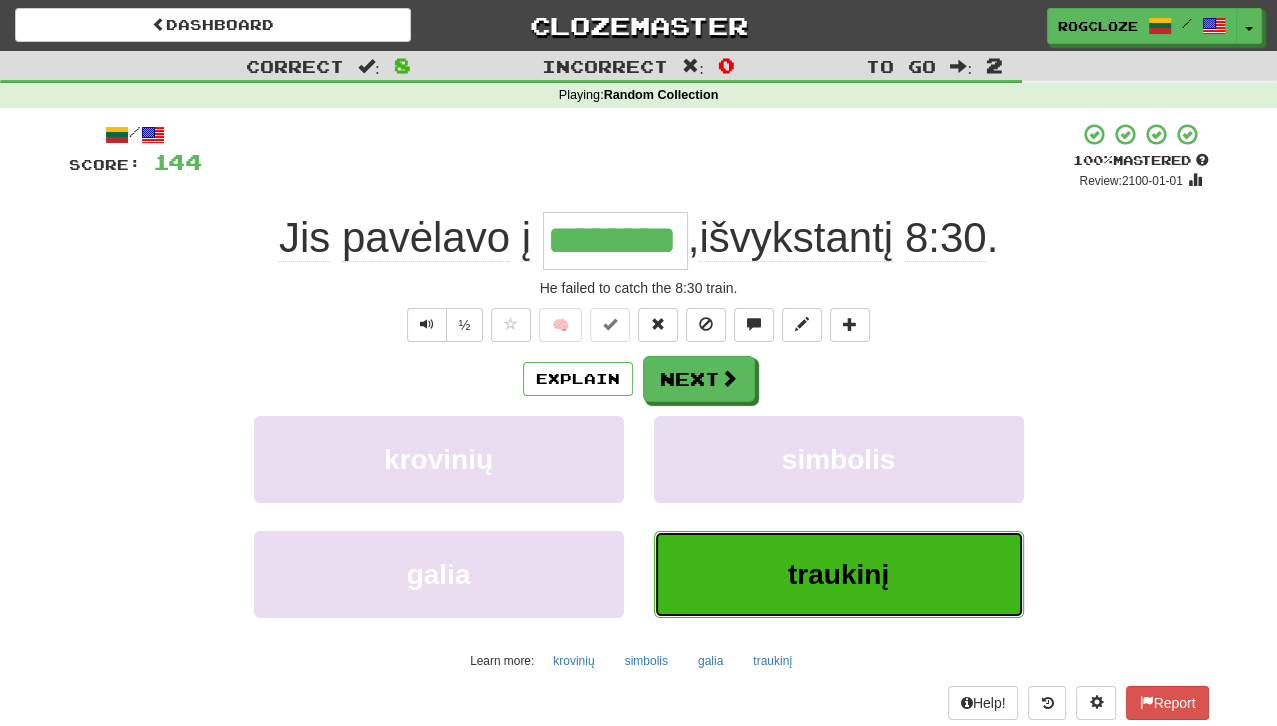 click on "traukinį" at bounding box center [839, 574] 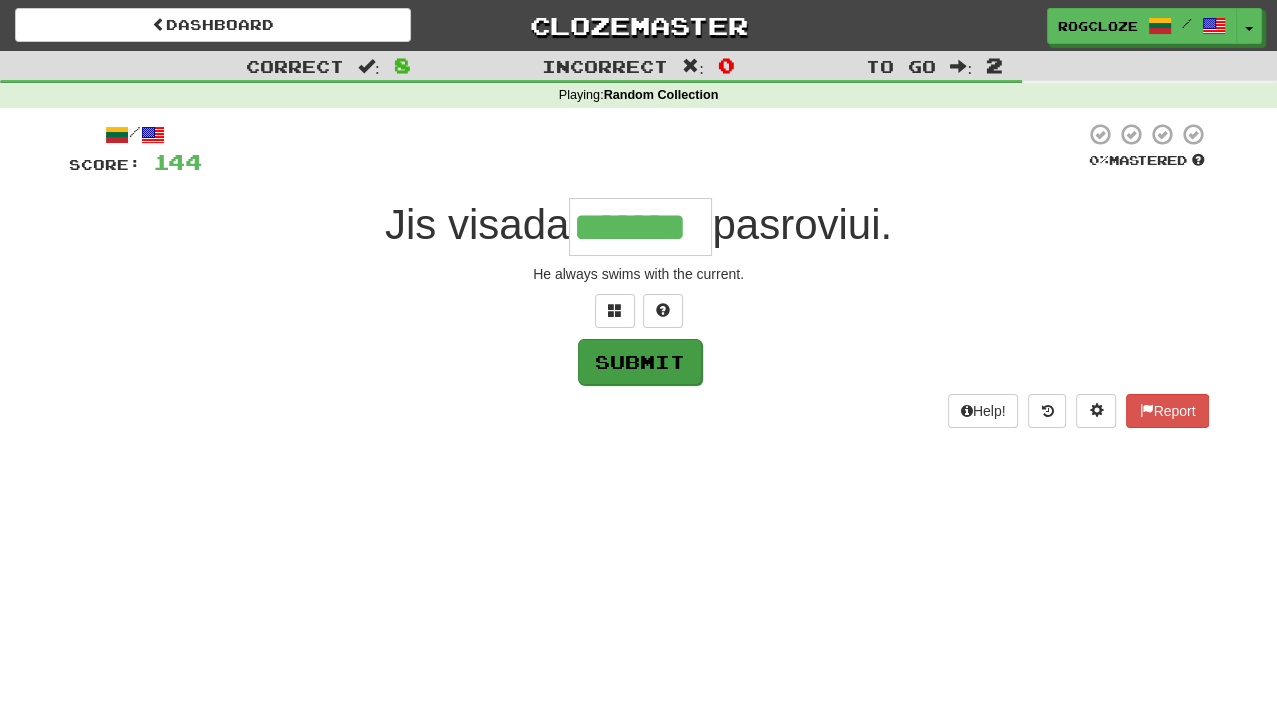 type on "*******" 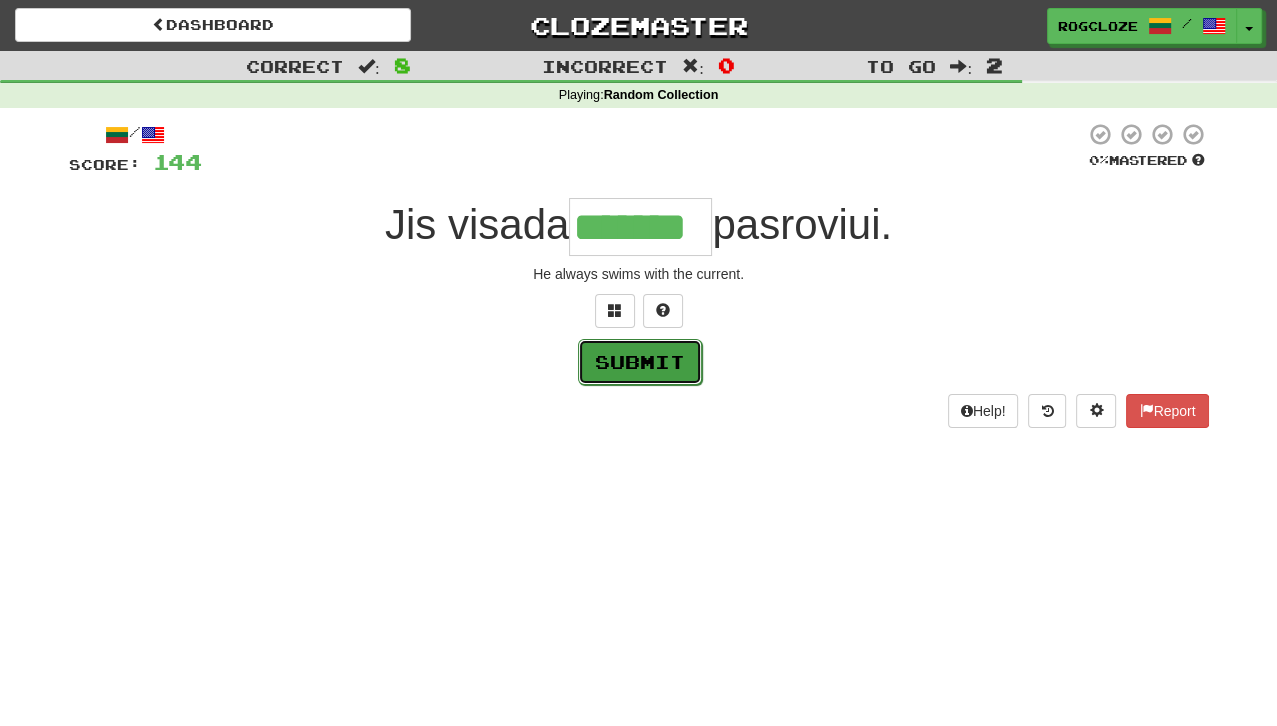 click on "Submit" at bounding box center (640, 362) 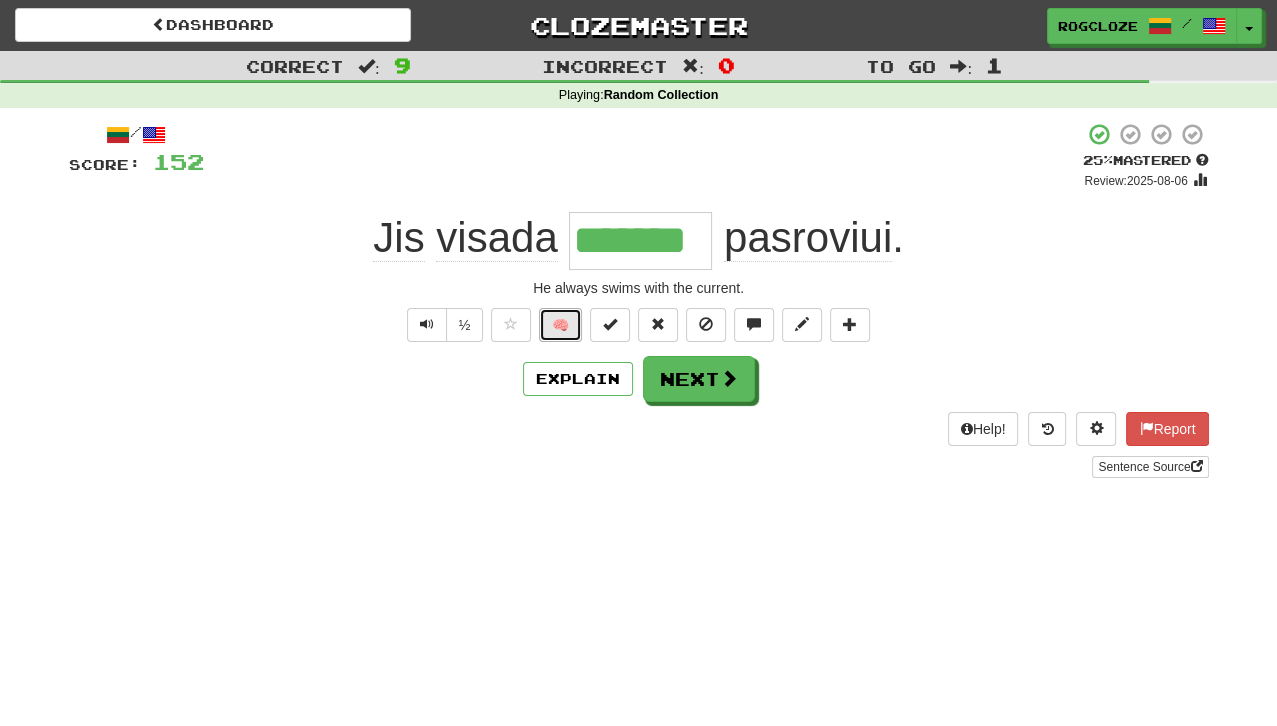 click on "🧠" at bounding box center (560, 325) 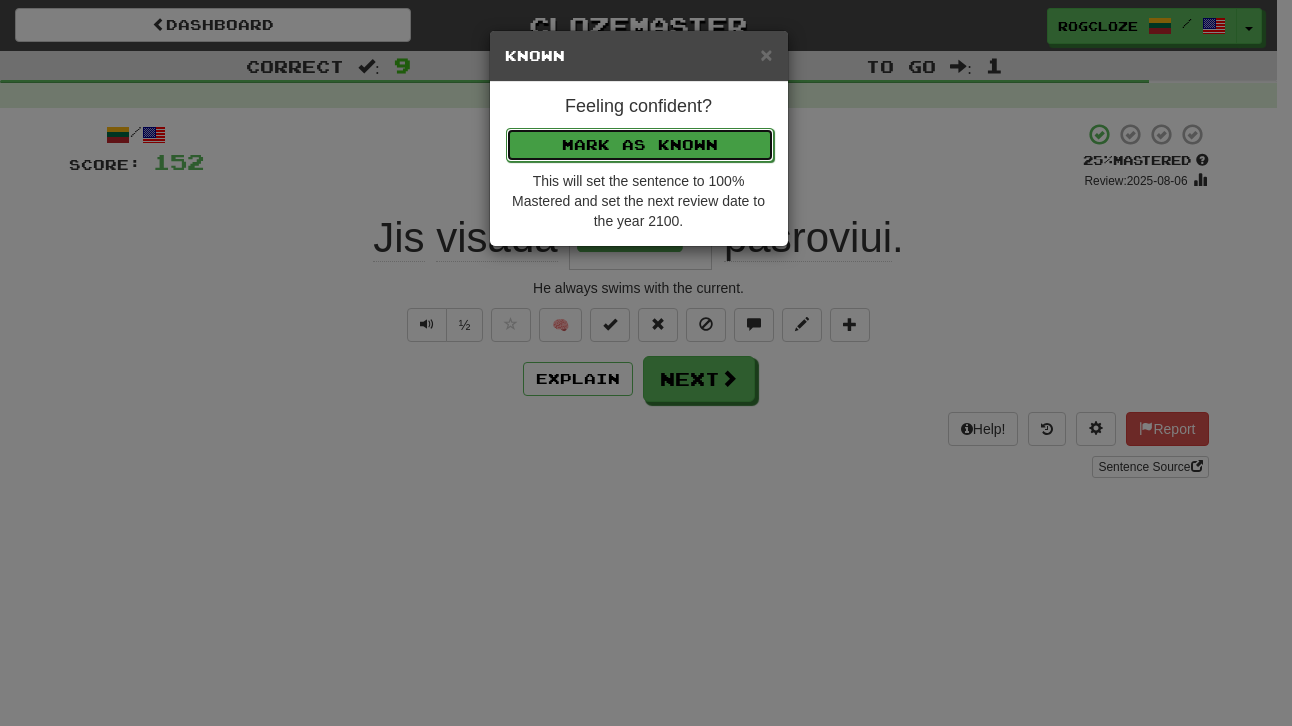 click on "Mark as Known" at bounding box center [640, 145] 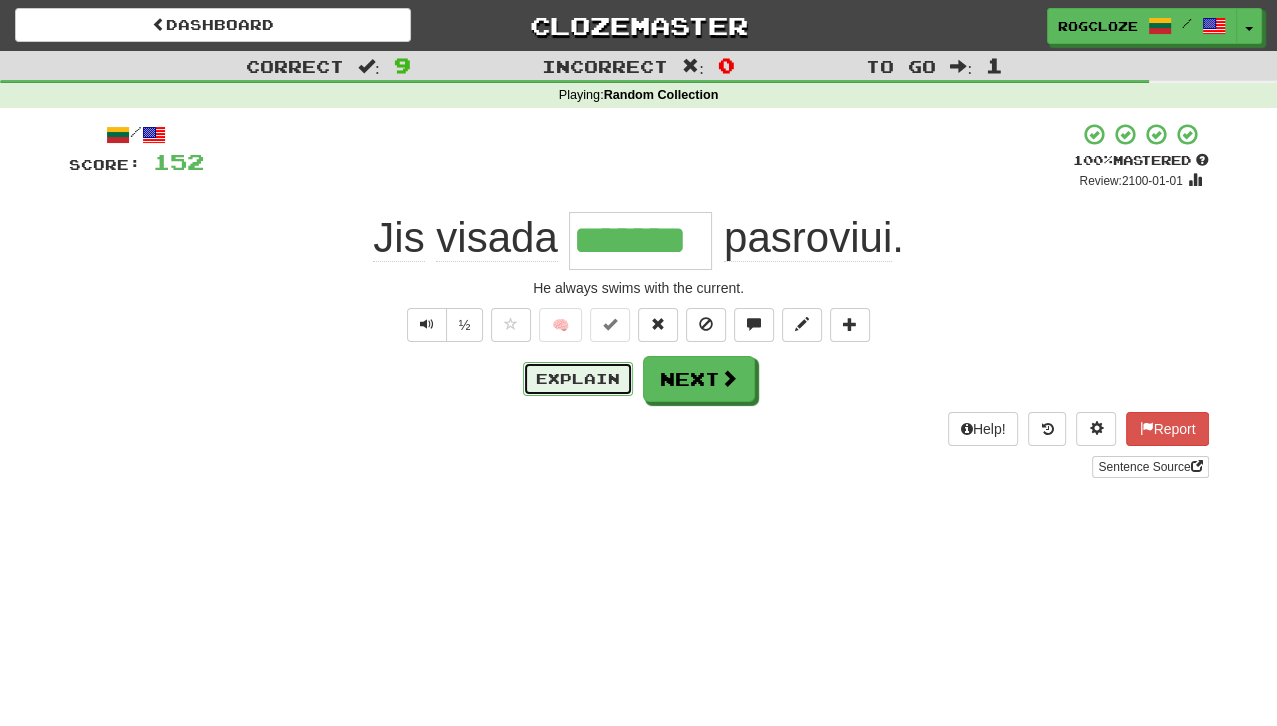 click on "Explain" at bounding box center [578, 379] 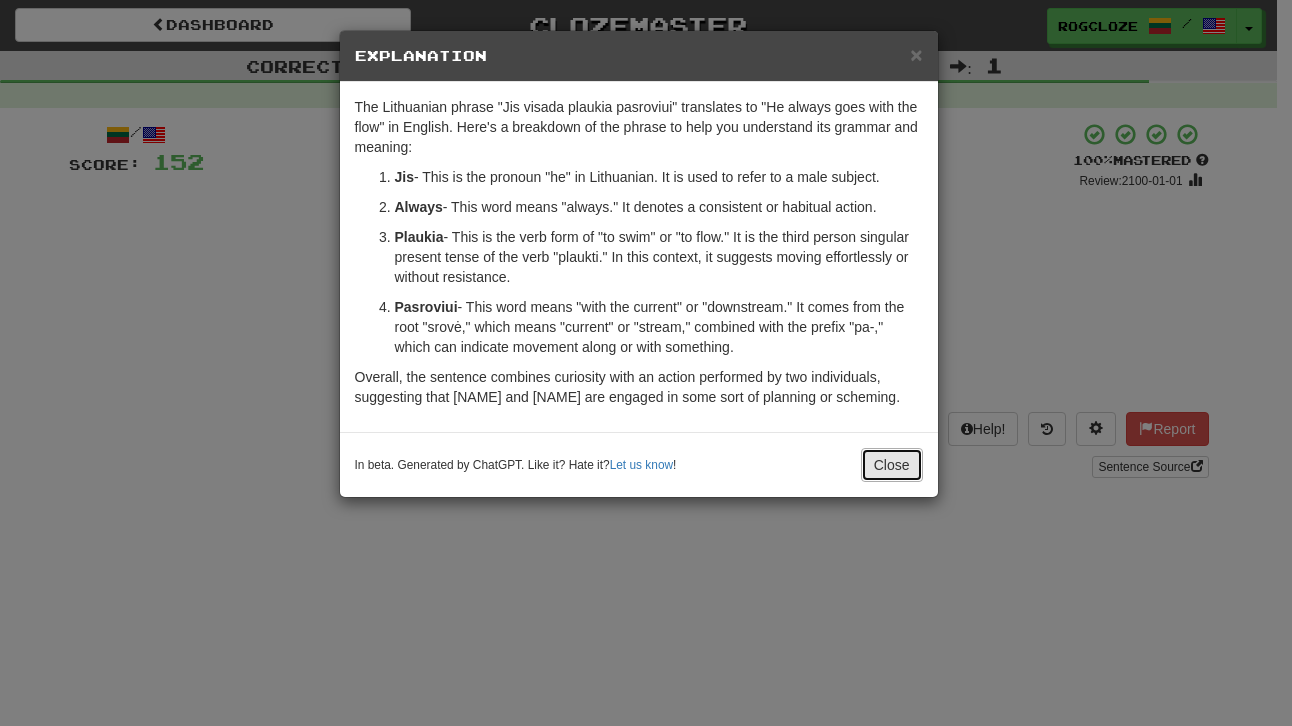 click on "Close" at bounding box center (892, 465) 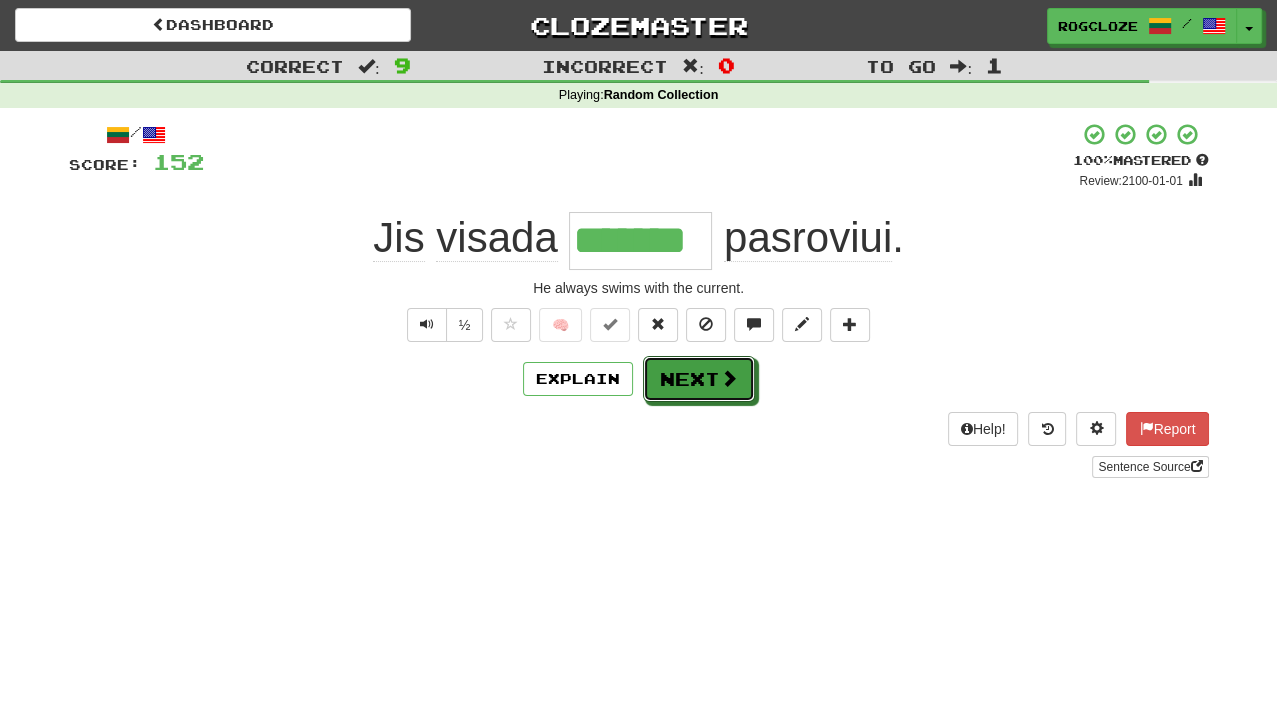 click on "Next" at bounding box center [699, 379] 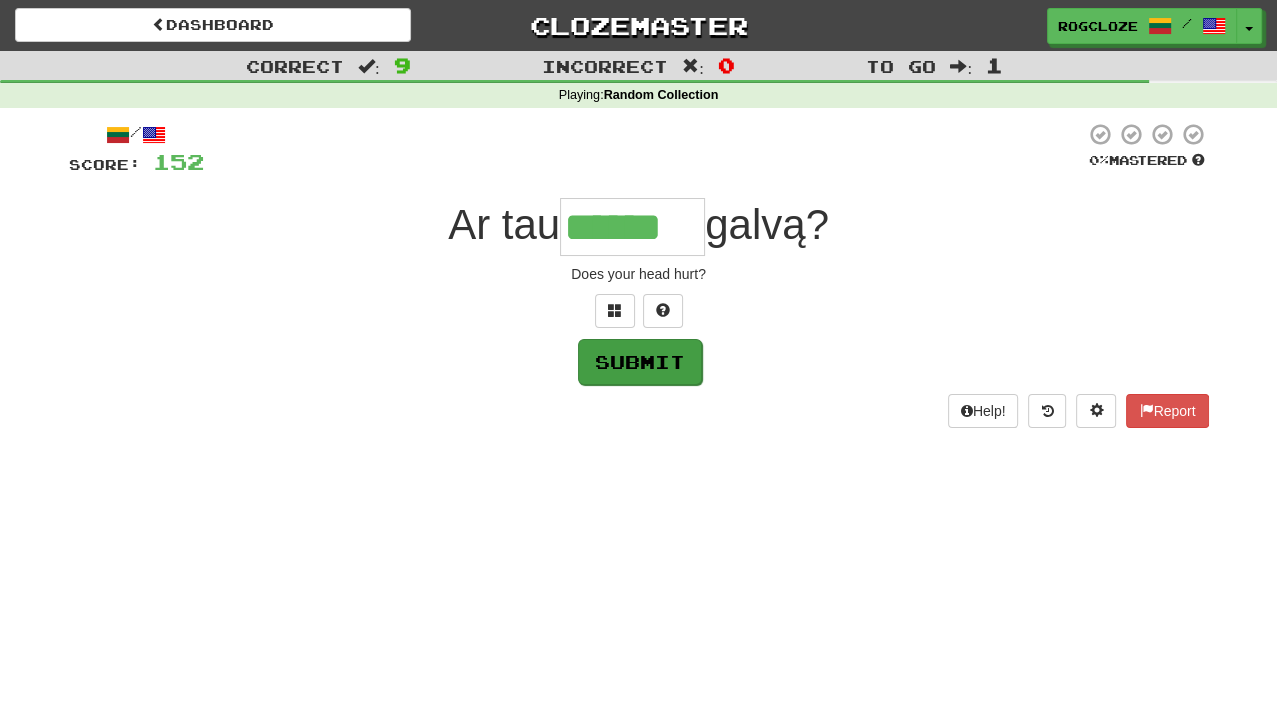 type on "******" 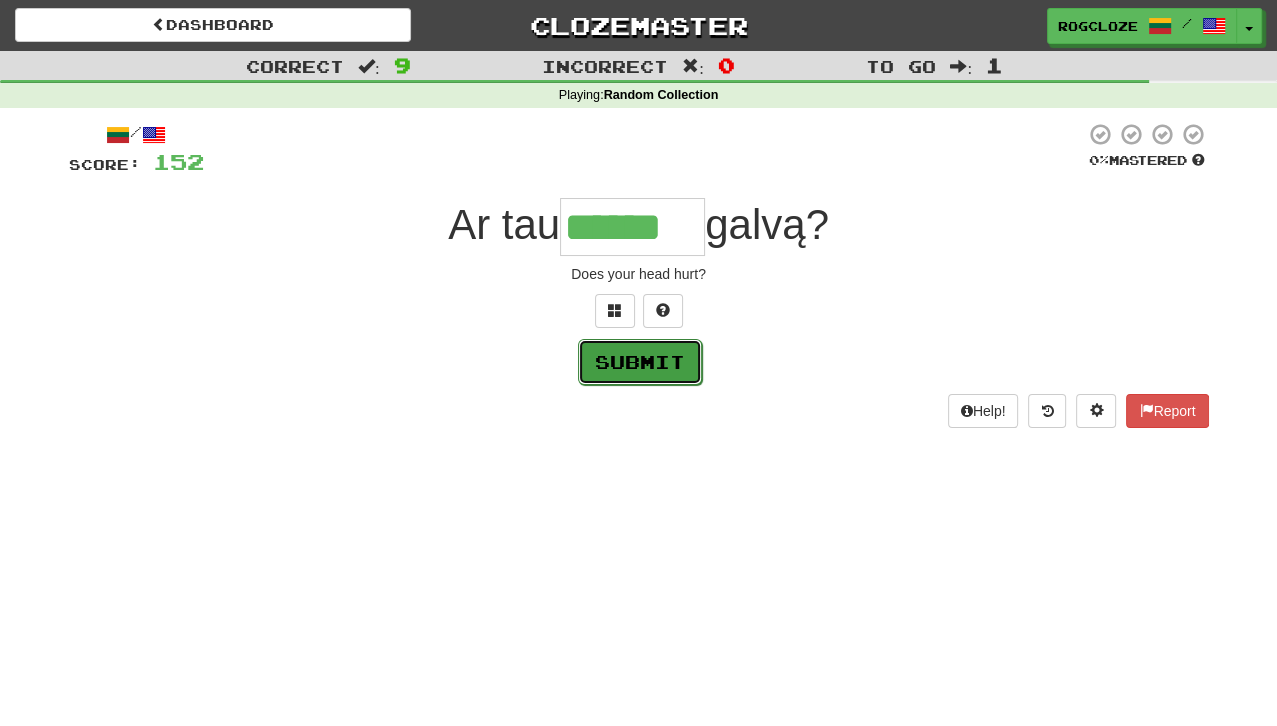 click on "Submit" at bounding box center (640, 362) 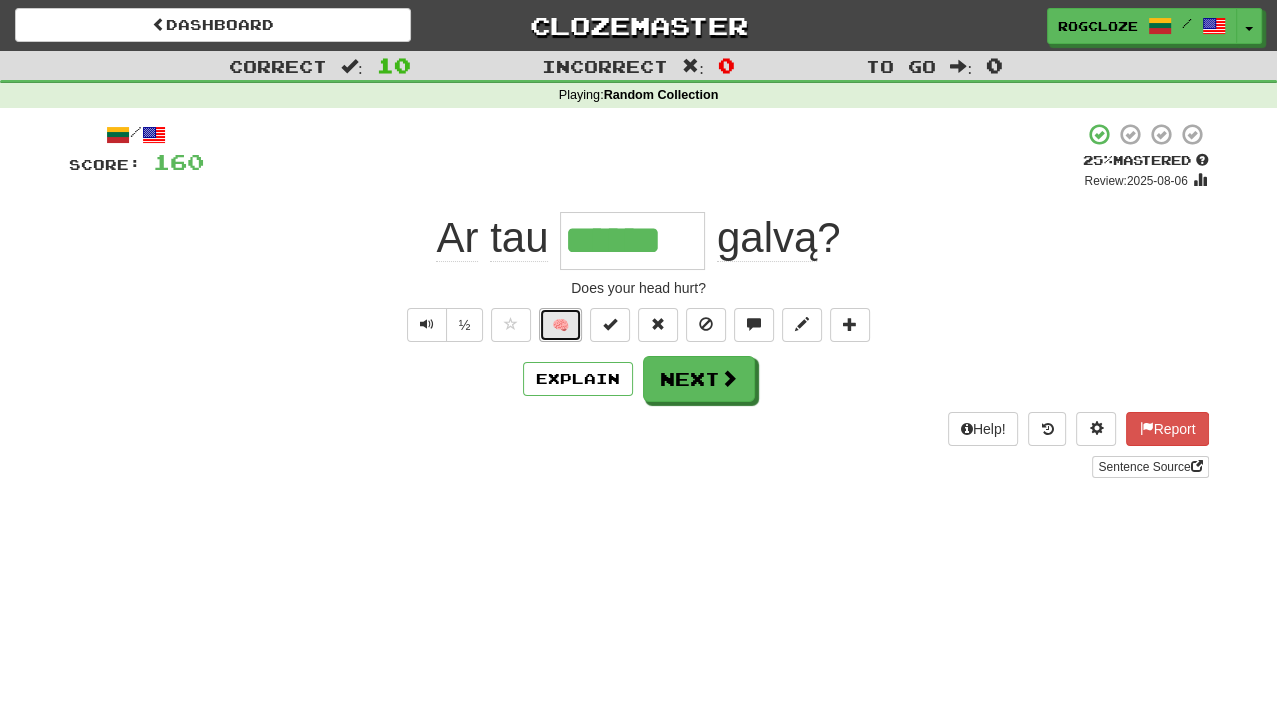 click on "🧠" at bounding box center [560, 325] 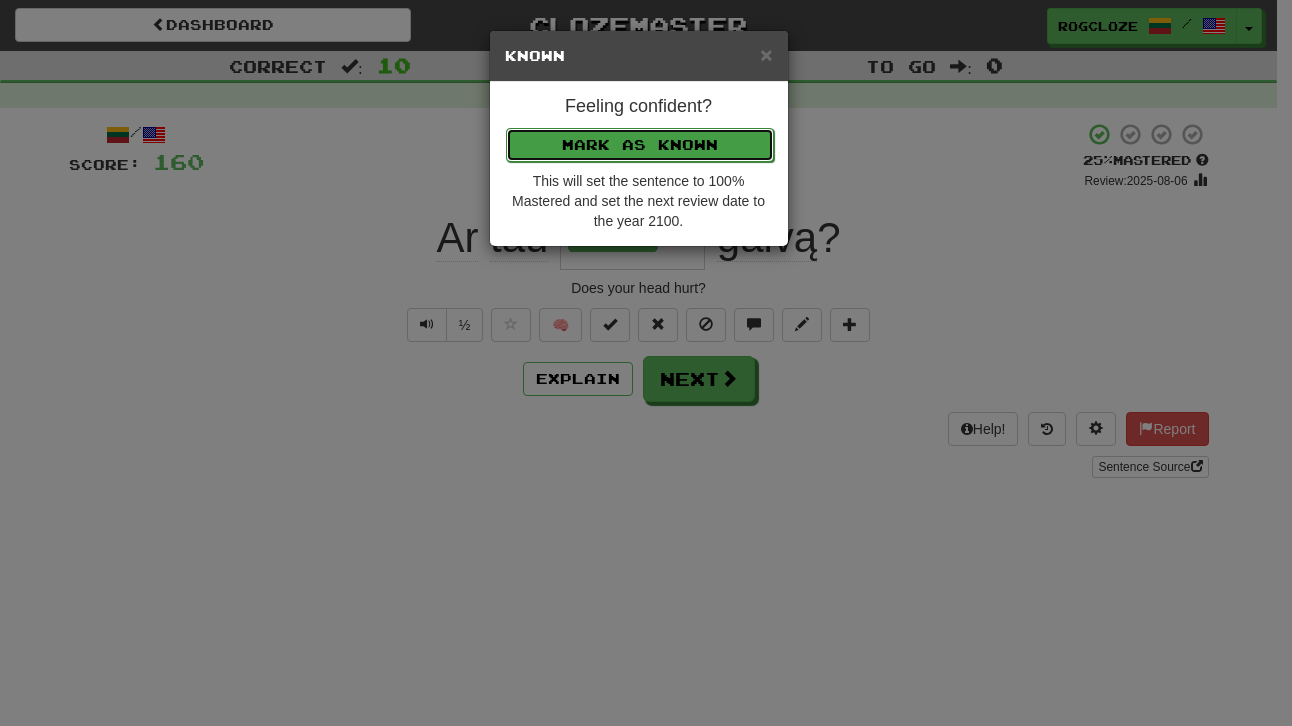 click on "Mark as Known" at bounding box center [640, 145] 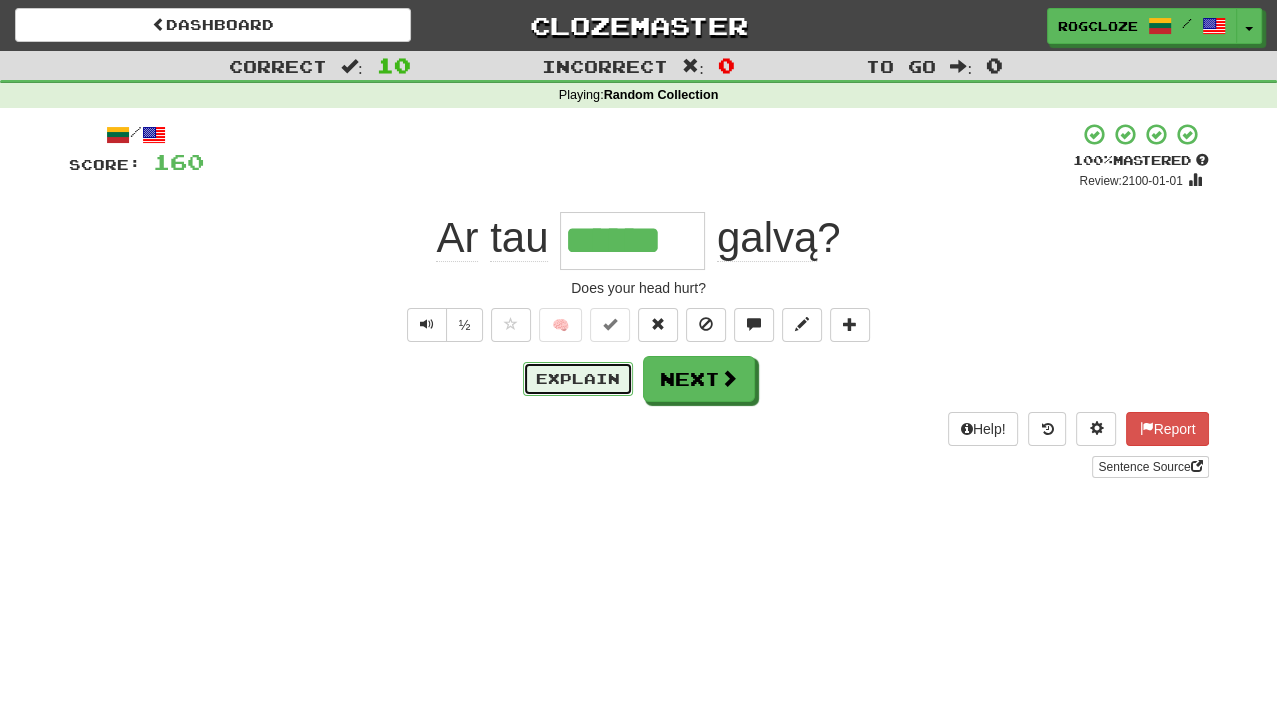 click on "Explain" at bounding box center [578, 379] 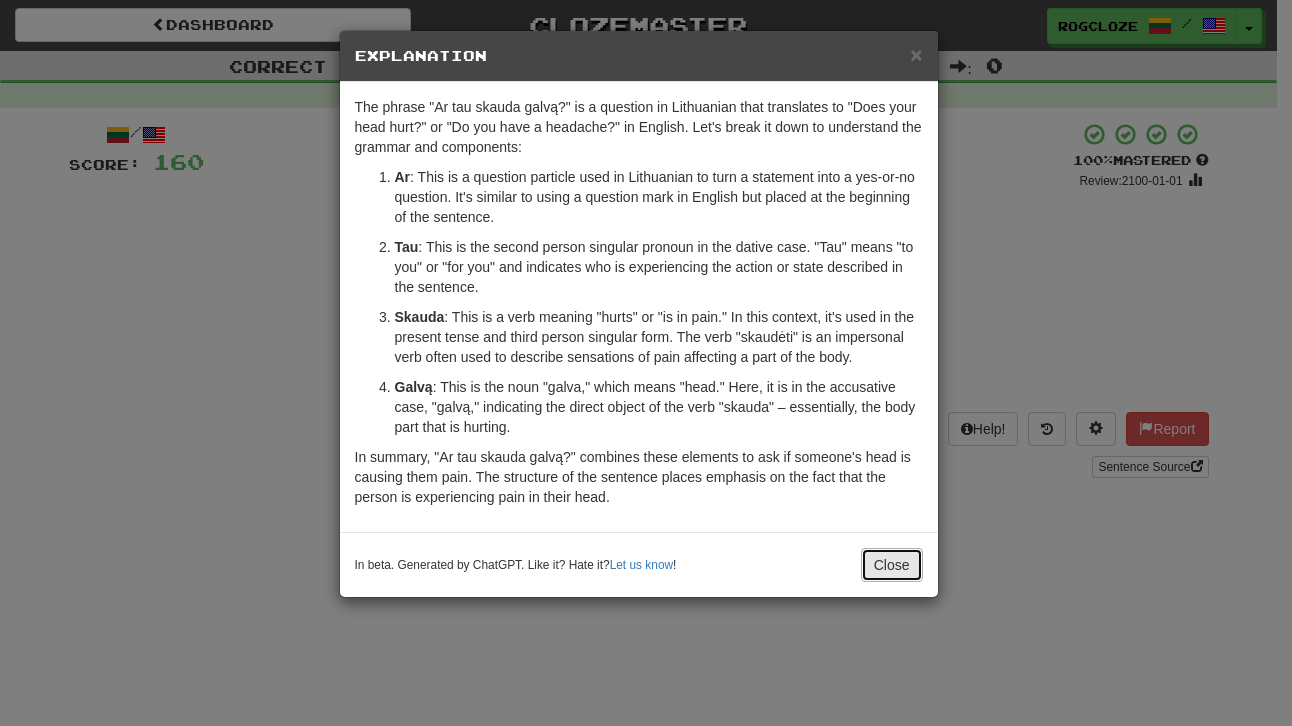 click on "Close" at bounding box center [892, 565] 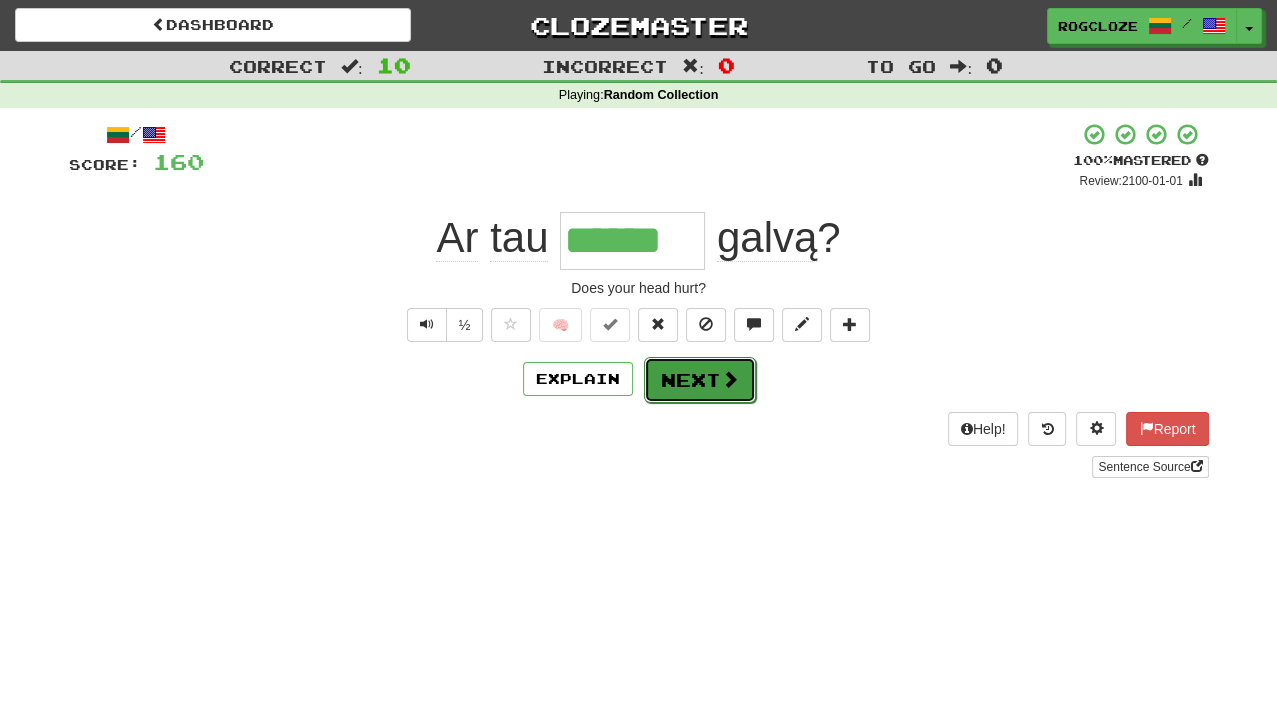 click on "Next" at bounding box center (700, 380) 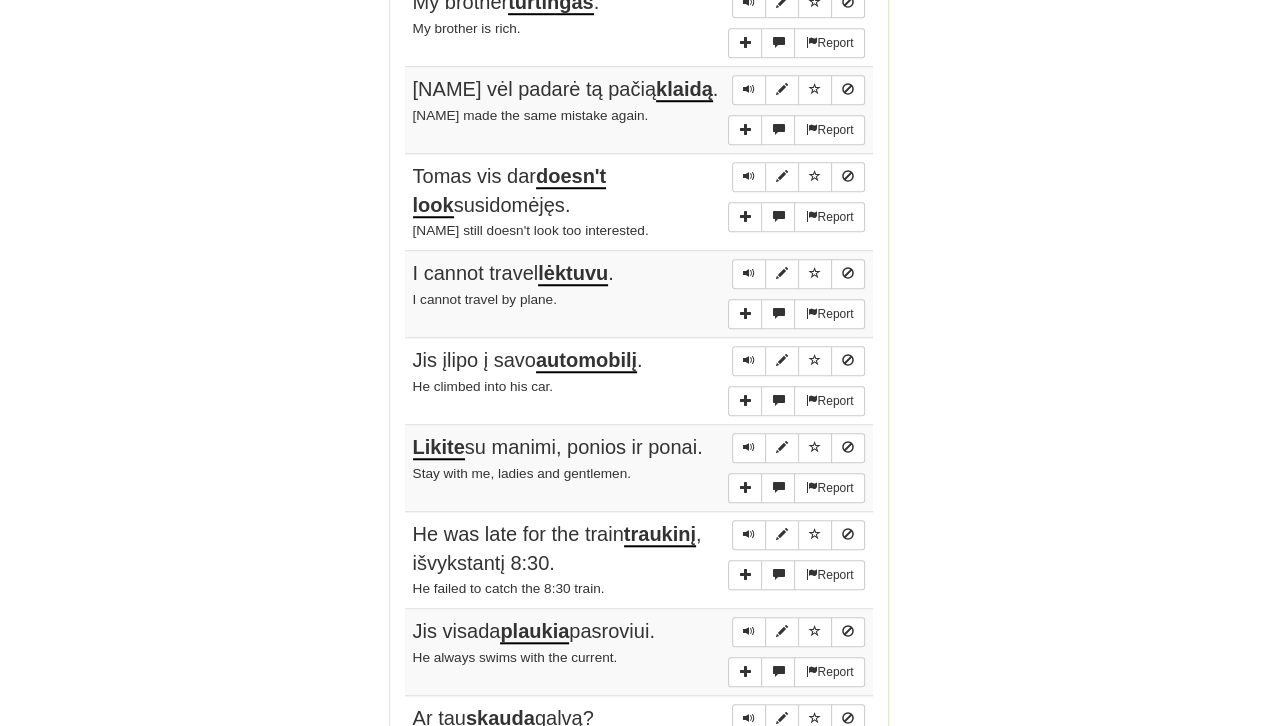 scroll, scrollTop: 1337, scrollLeft: 0, axis: vertical 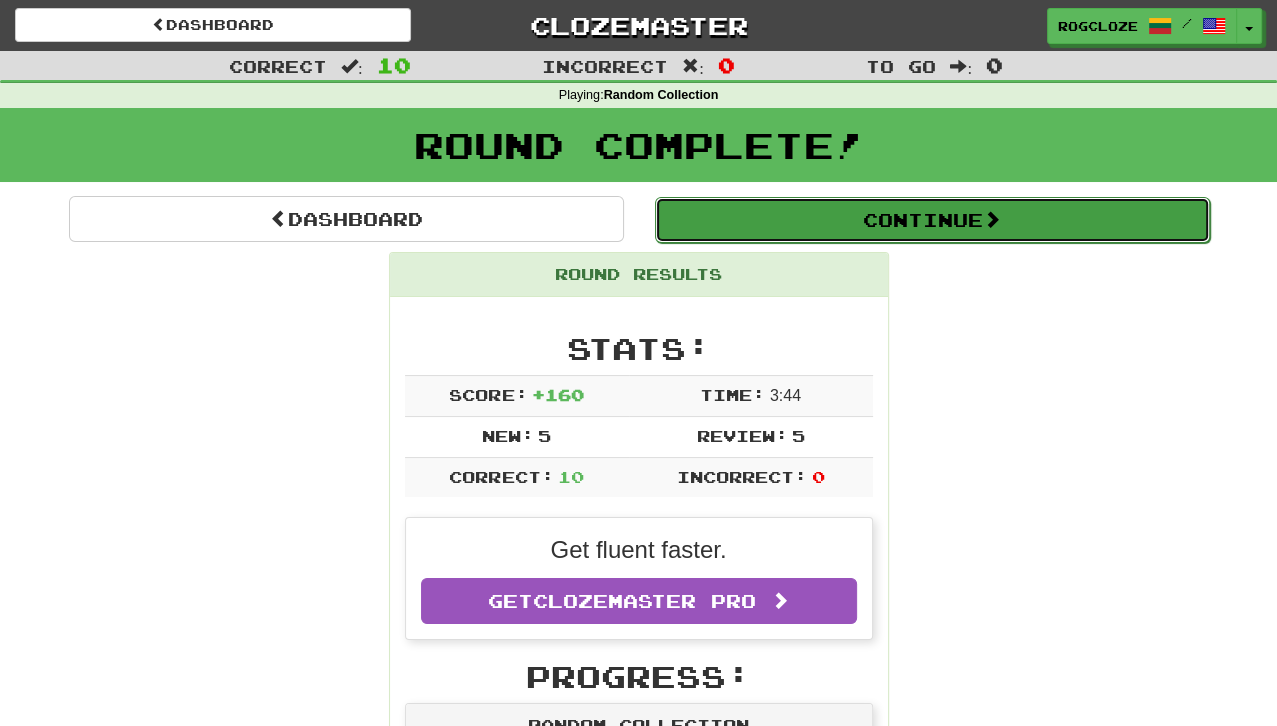 click on "Continue" at bounding box center [932, 220] 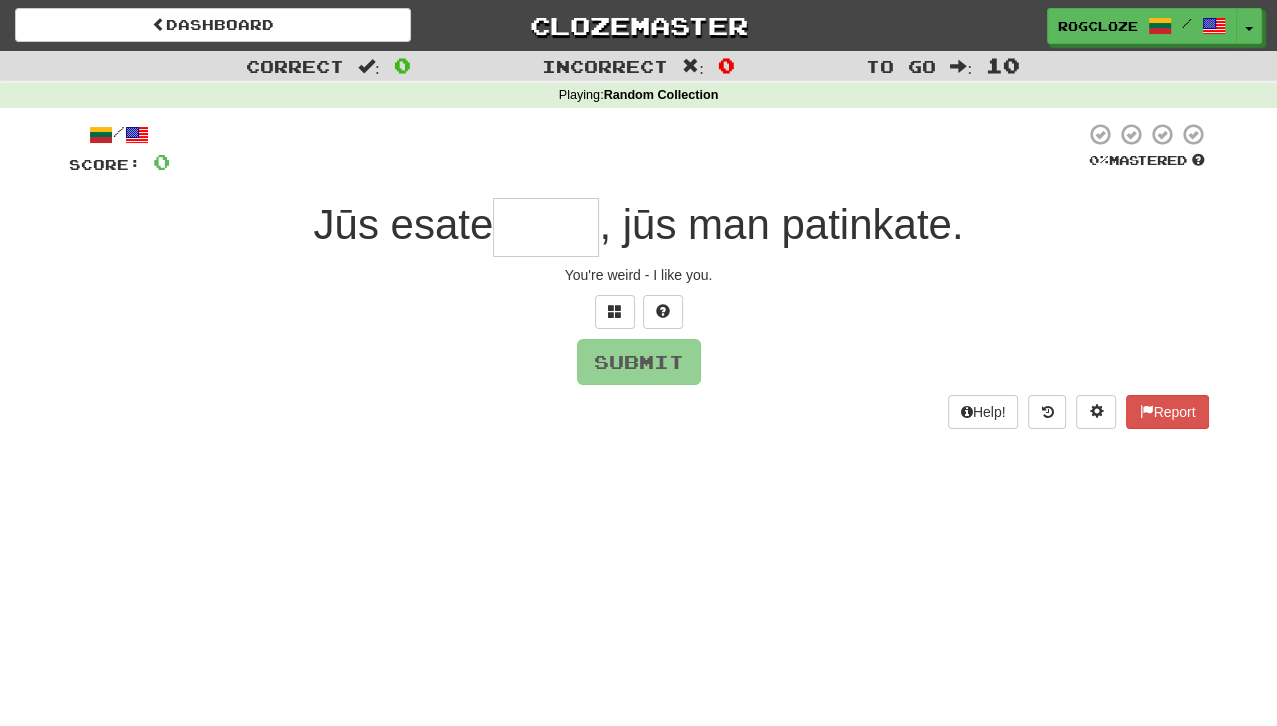 type on "*" 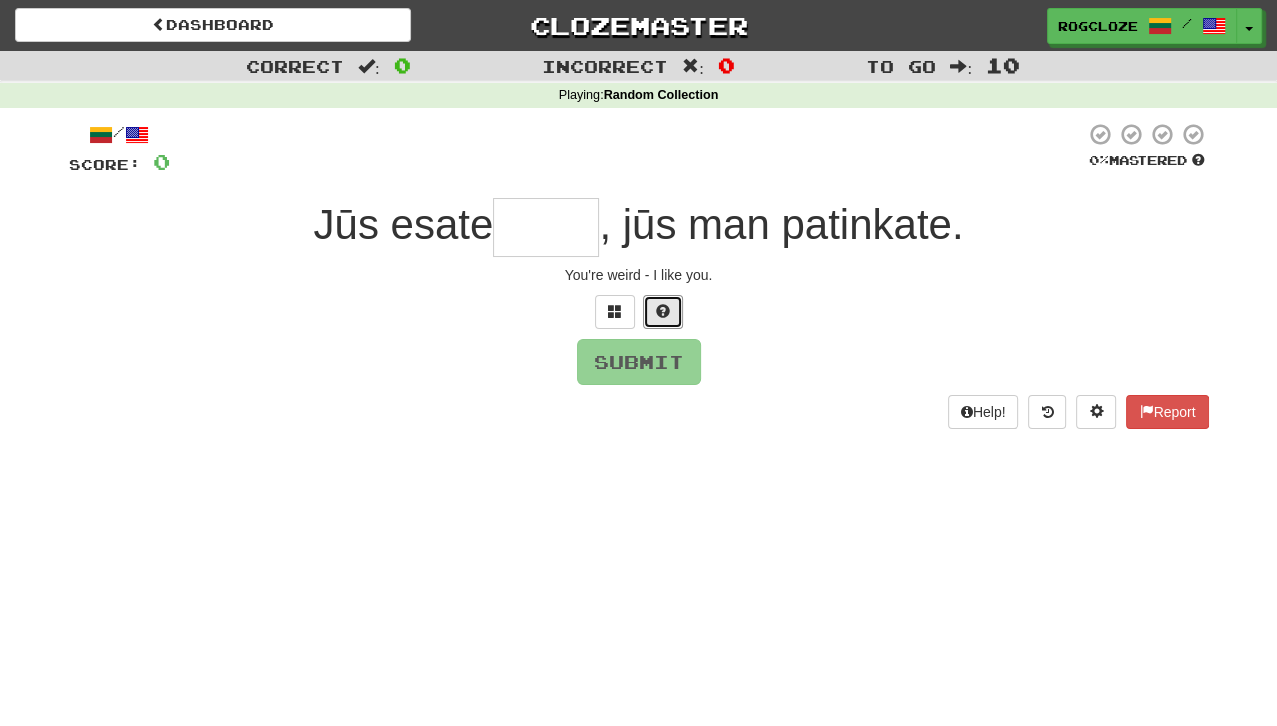 click at bounding box center (663, 311) 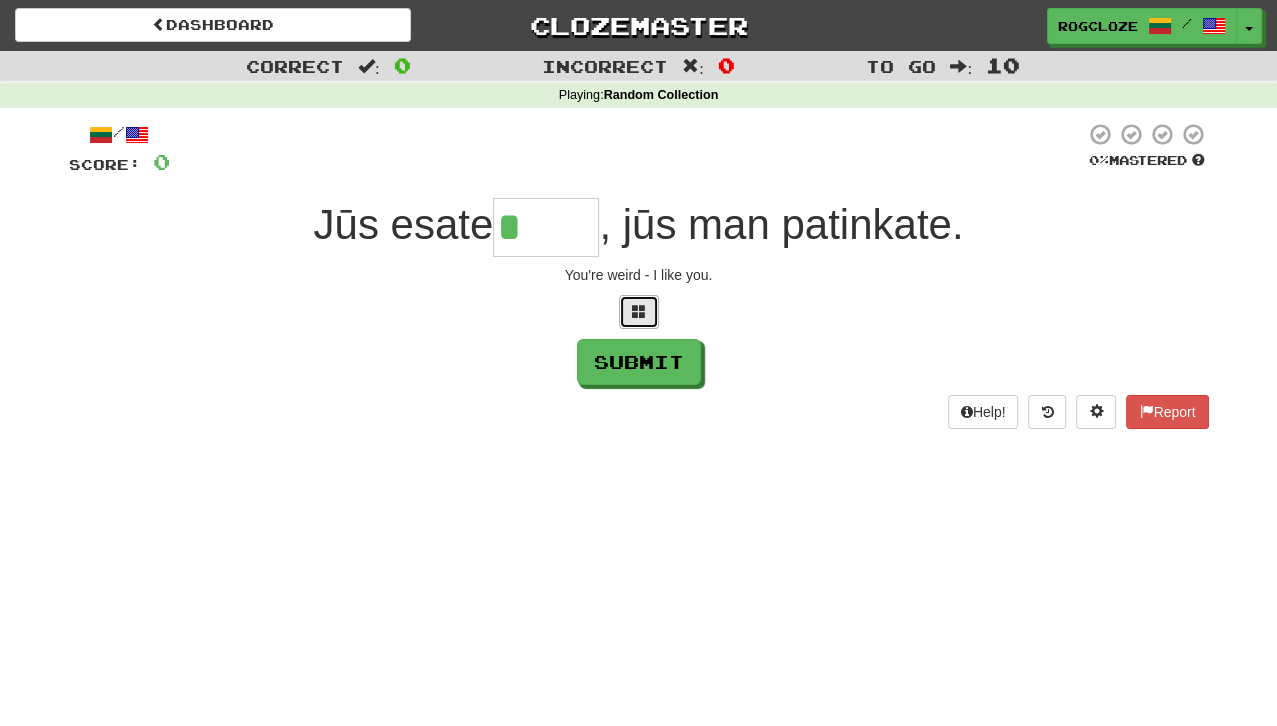 click at bounding box center (639, 312) 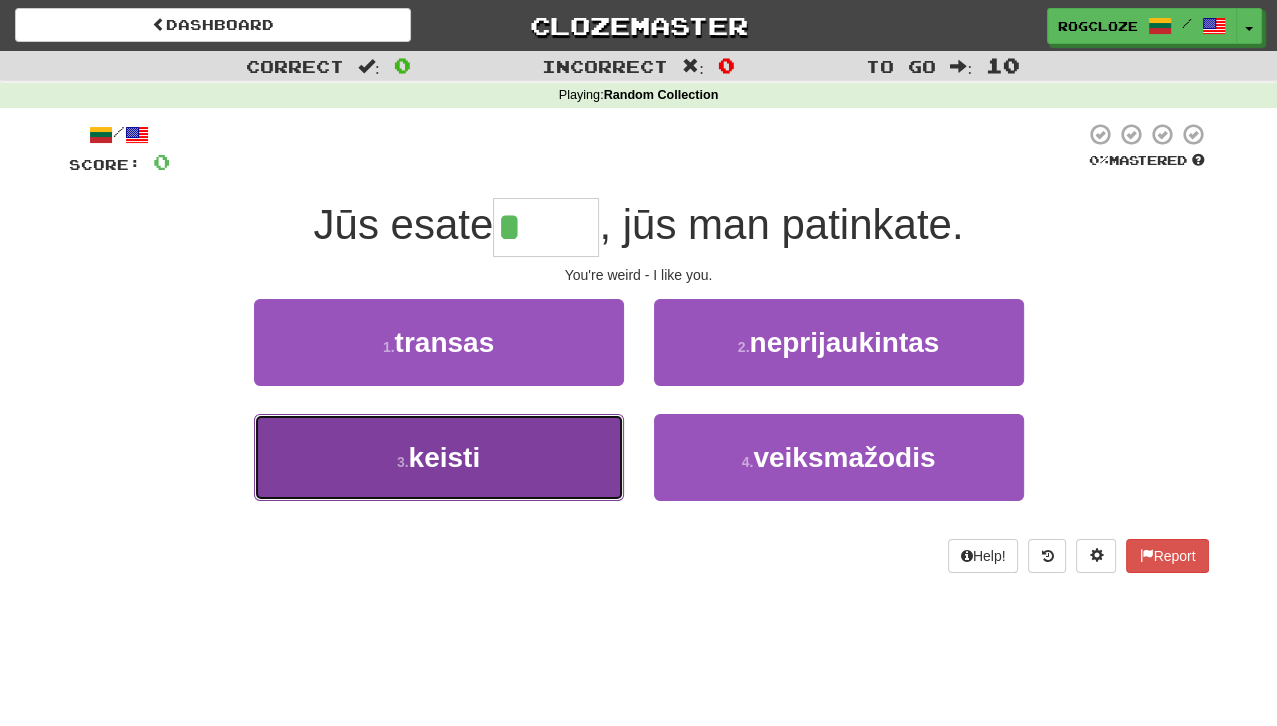 click on "3 .  keisti" at bounding box center [439, 457] 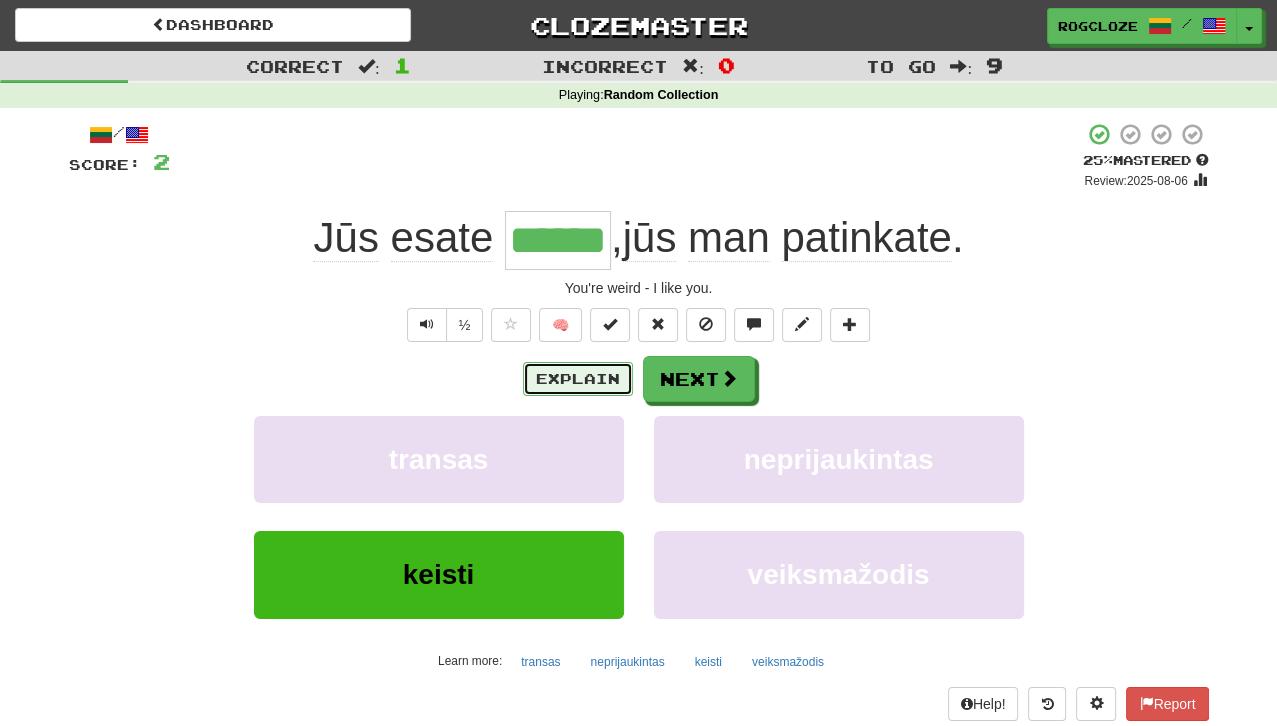 click on "Explain" at bounding box center (578, 379) 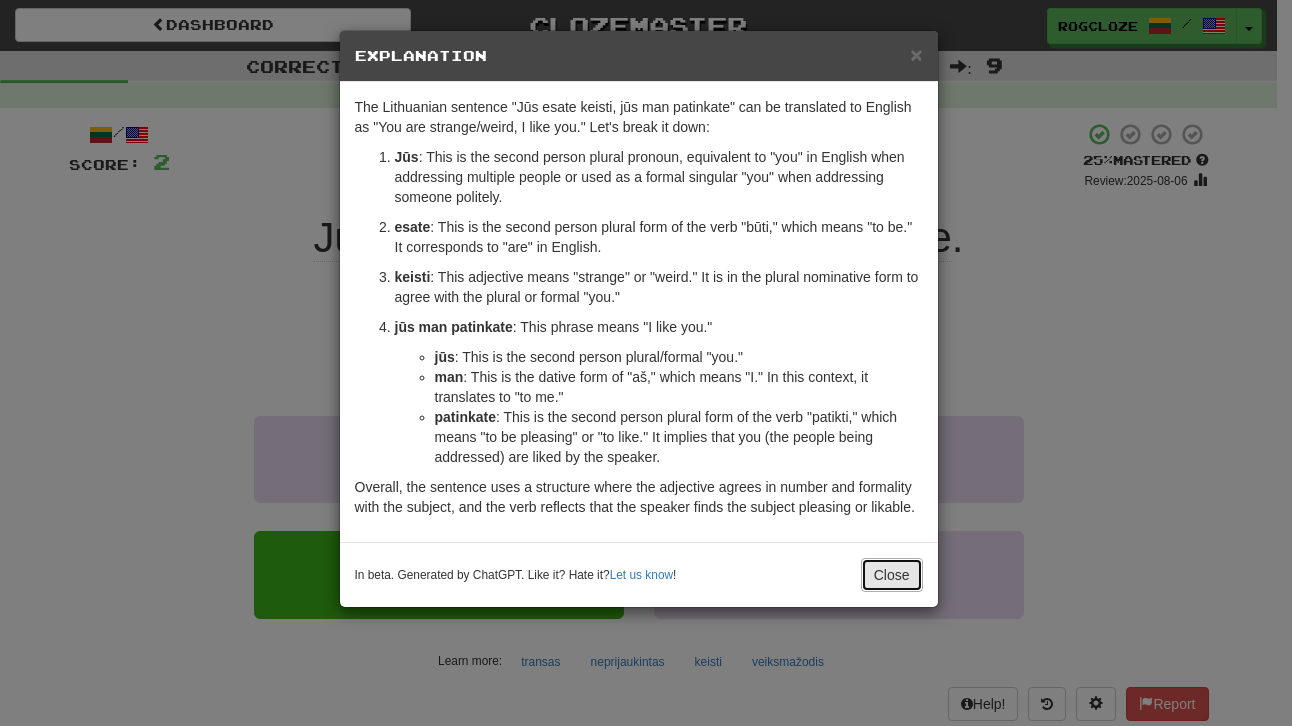 click on "Close" at bounding box center [892, 575] 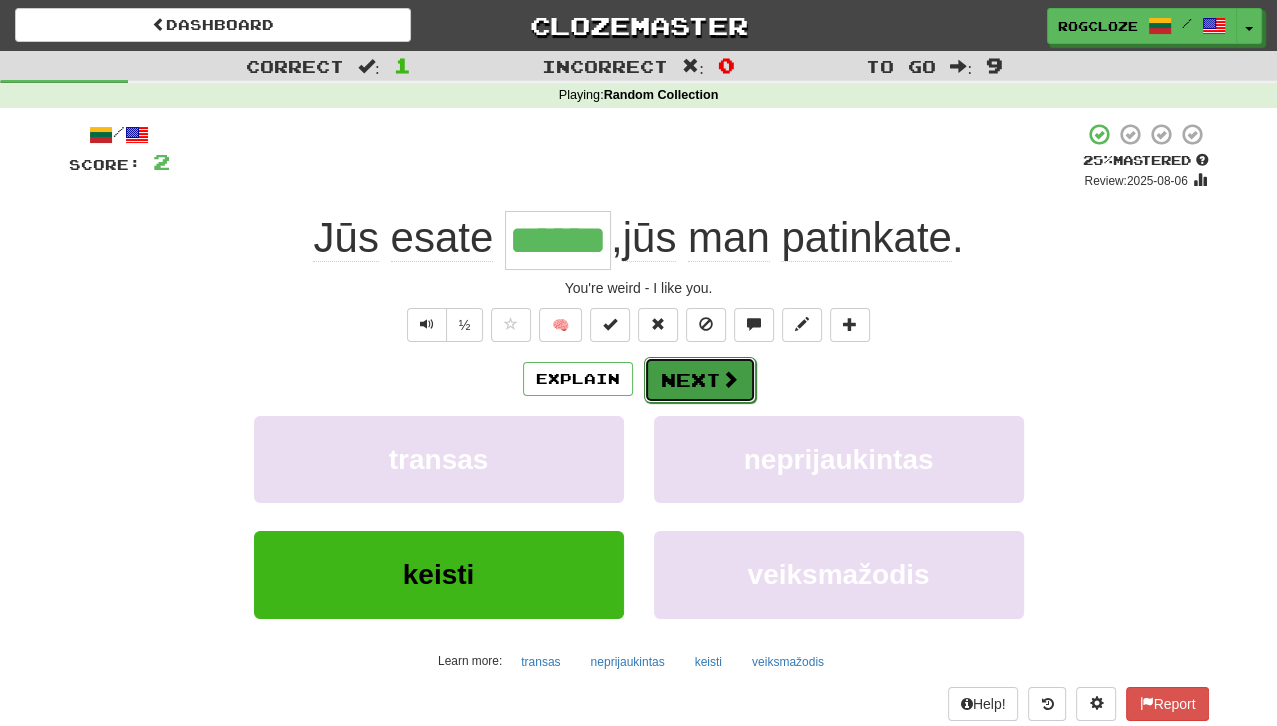 click on "Next" at bounding box center (700, 380) 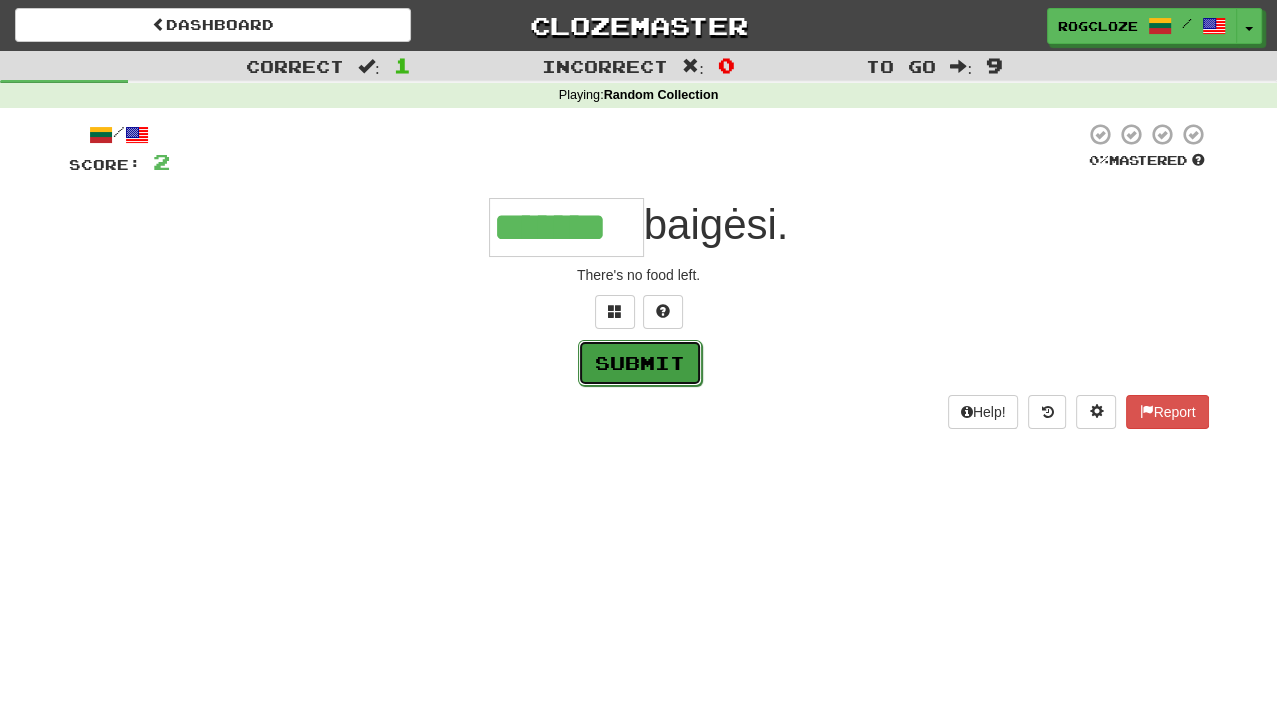 click on "Submit" at bounding box center [640, 363] 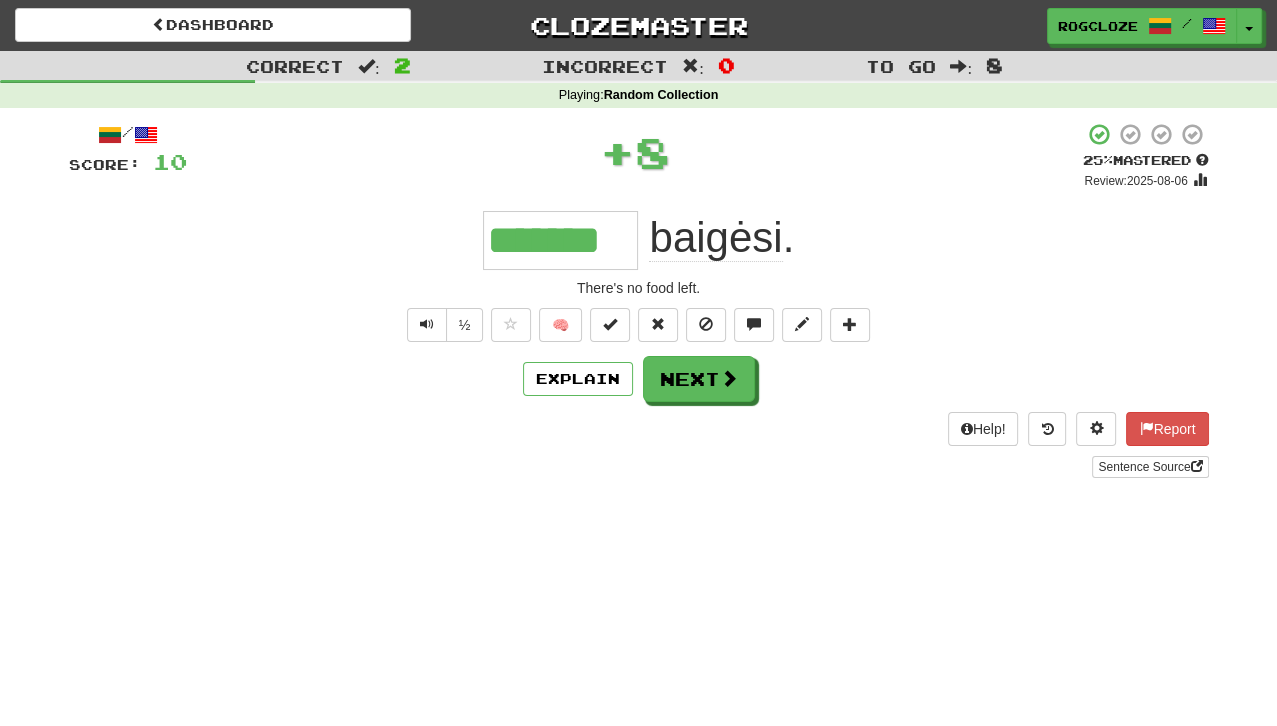 type on "*******" 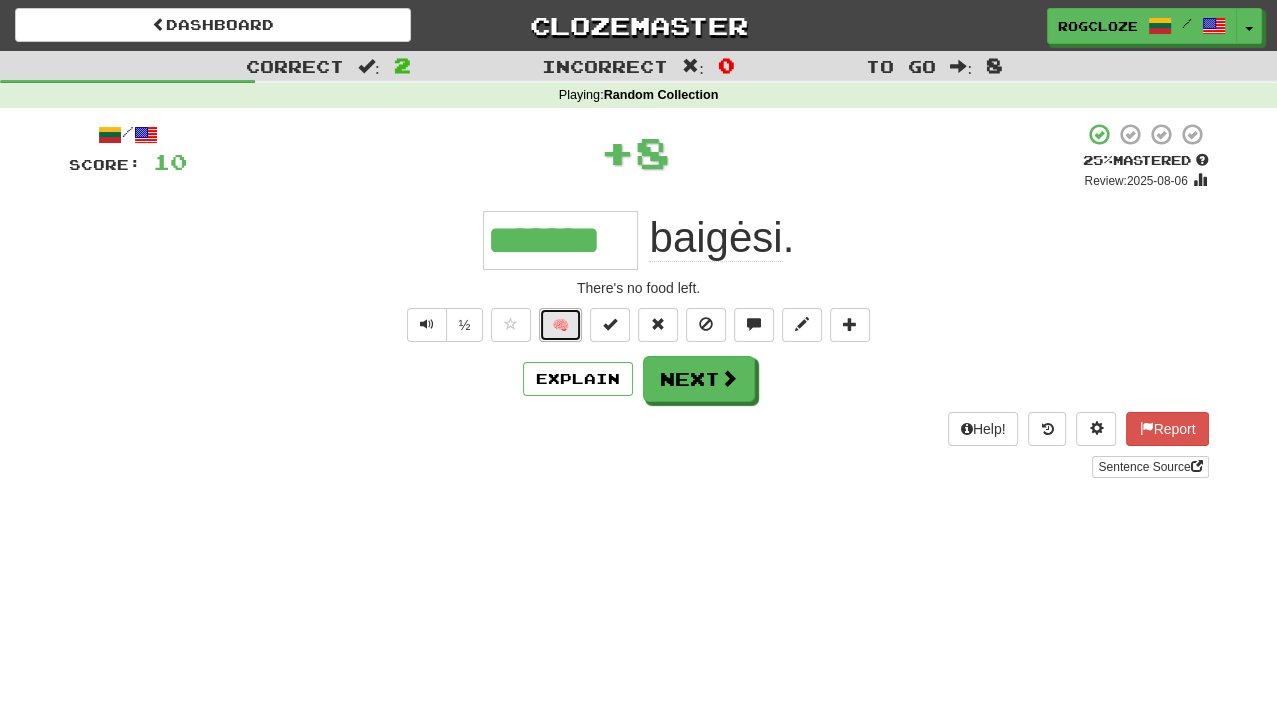 click on "🧠" at bounding box center [560, 325] 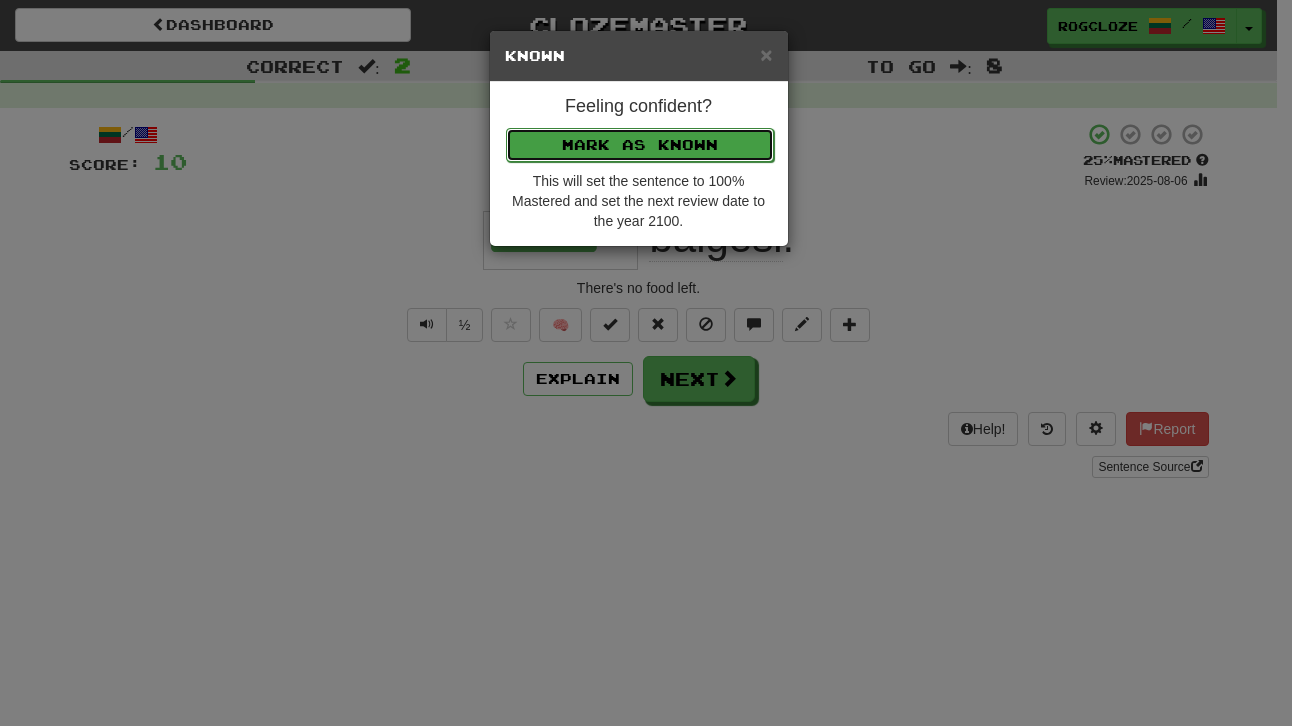 click on "Mark as Known" at bounding box center [640, 145] 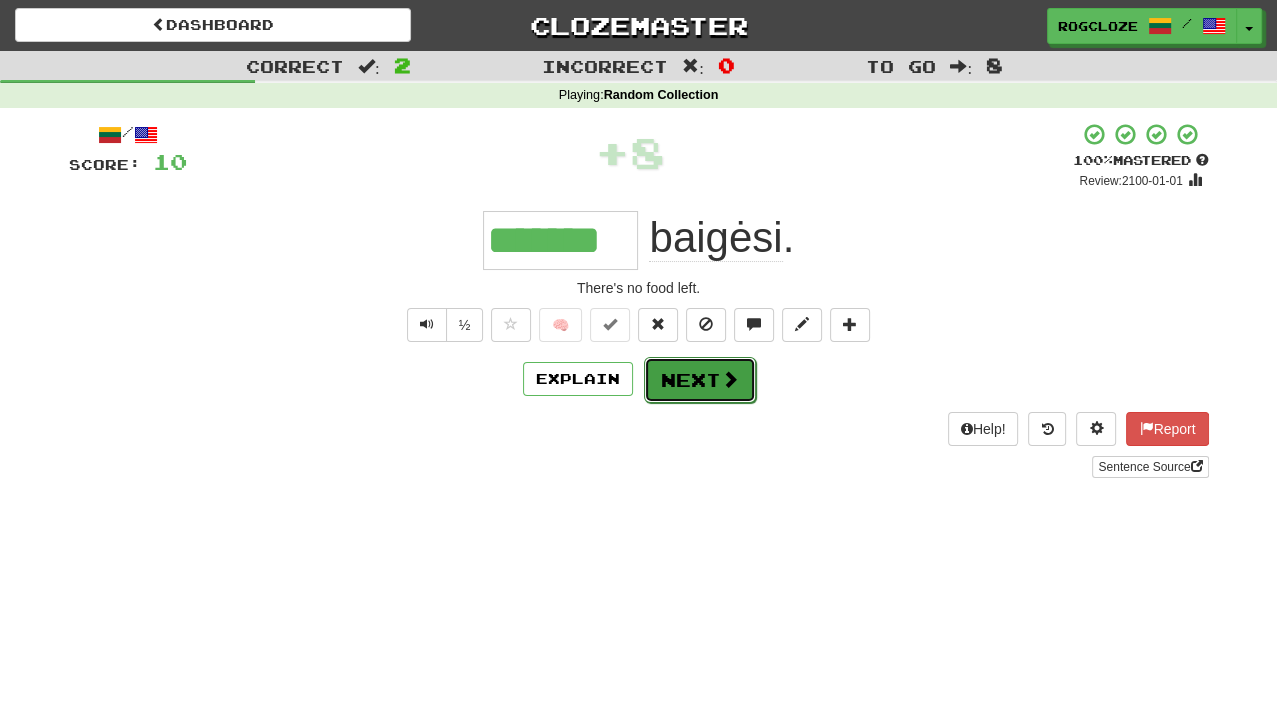click on "Next" at bounding box center (700, 380) 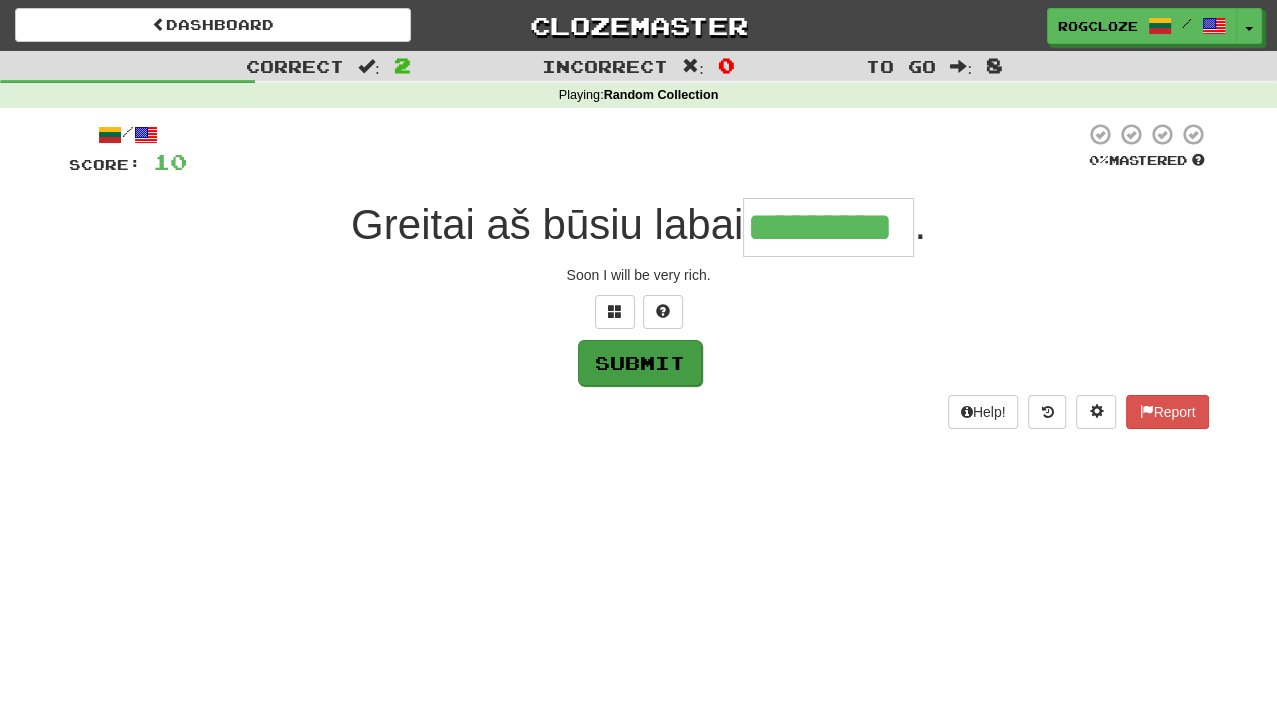 type on "*********" 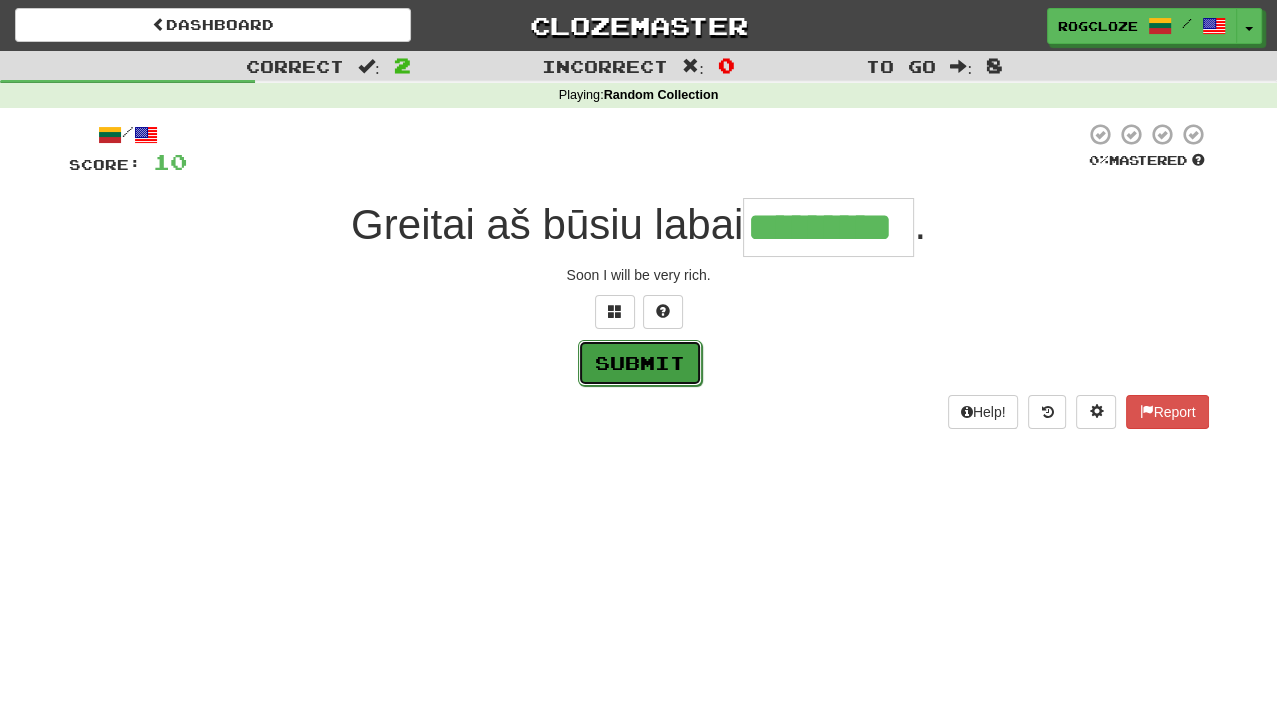 click on "Submit" at bounding box center [640, 363] 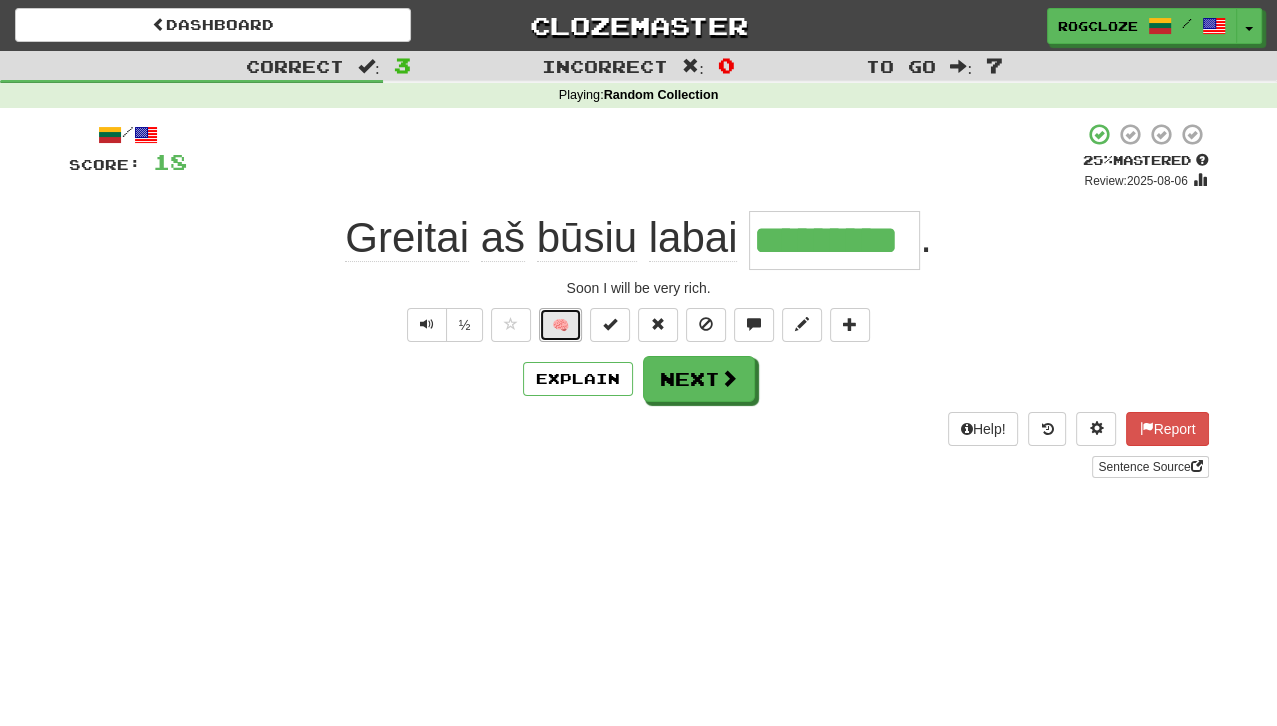 click on "🧠" at bounding box center [560, 325] 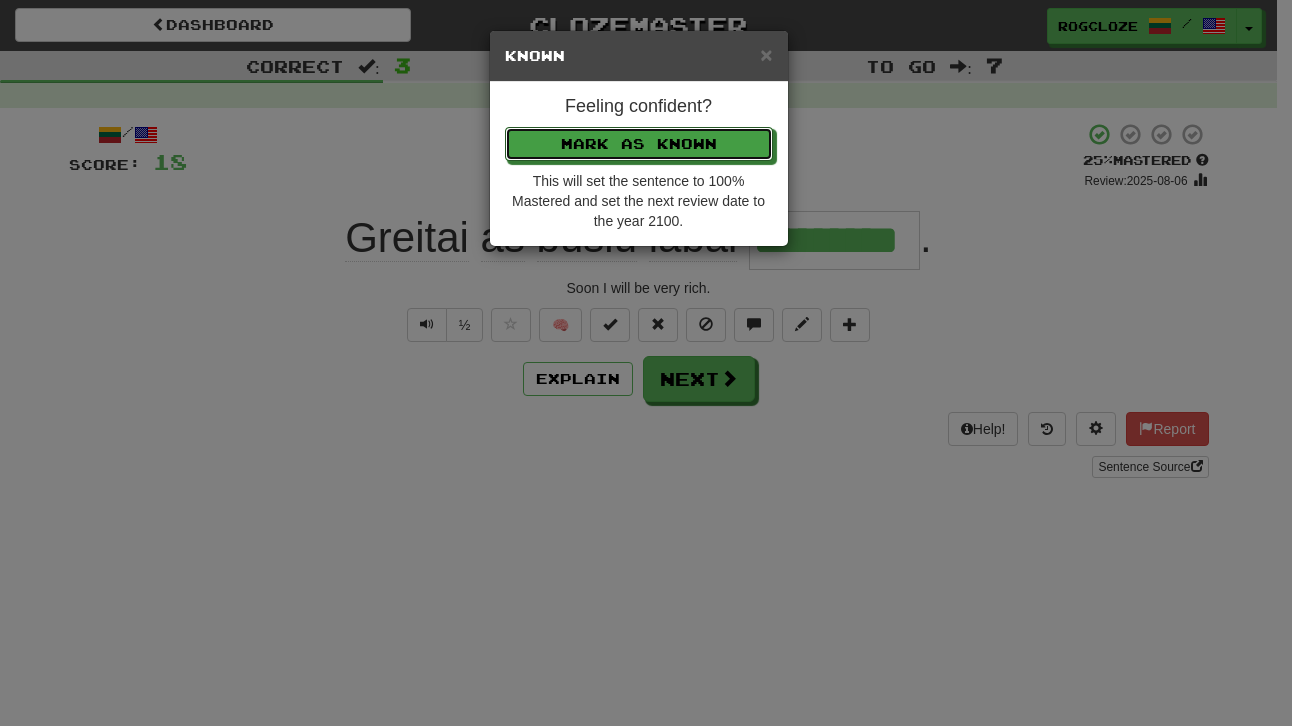 drag, startPoint x: 617, startPoint y: 137, endPoint x: 620, endPoint y: 160, distance: 23.194826 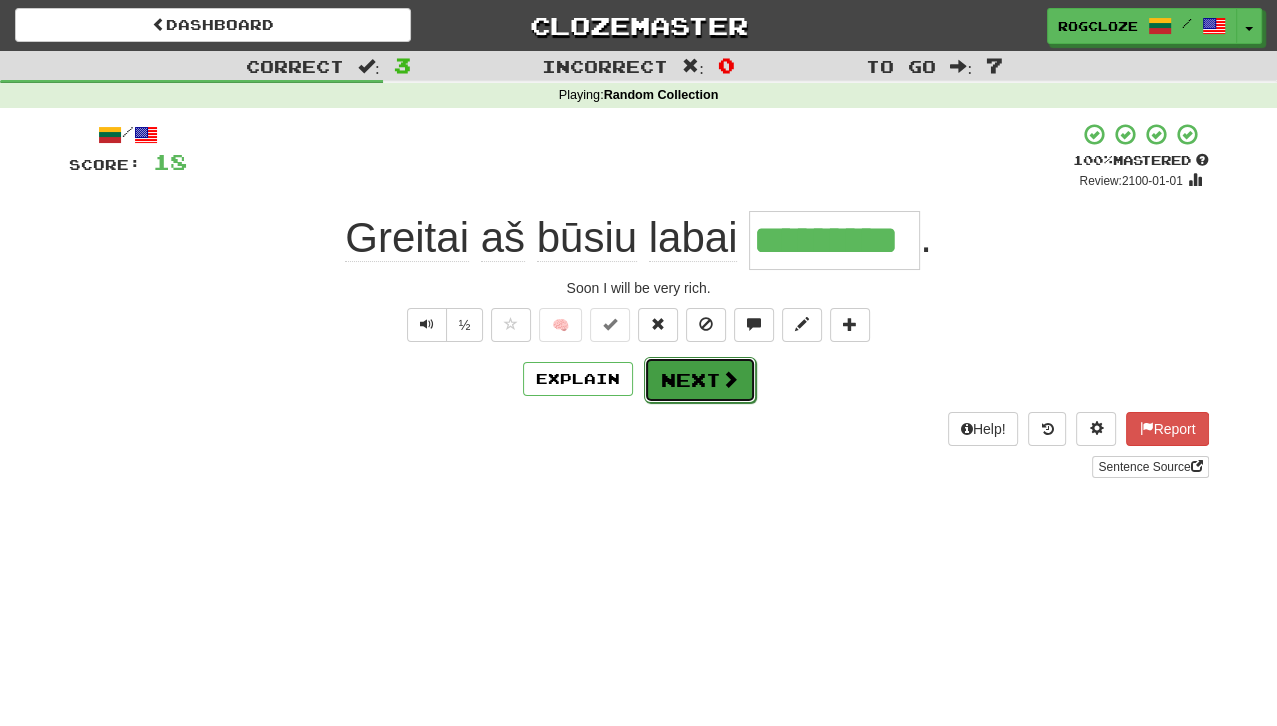 click on "Next" at bounding box center [700, 380] 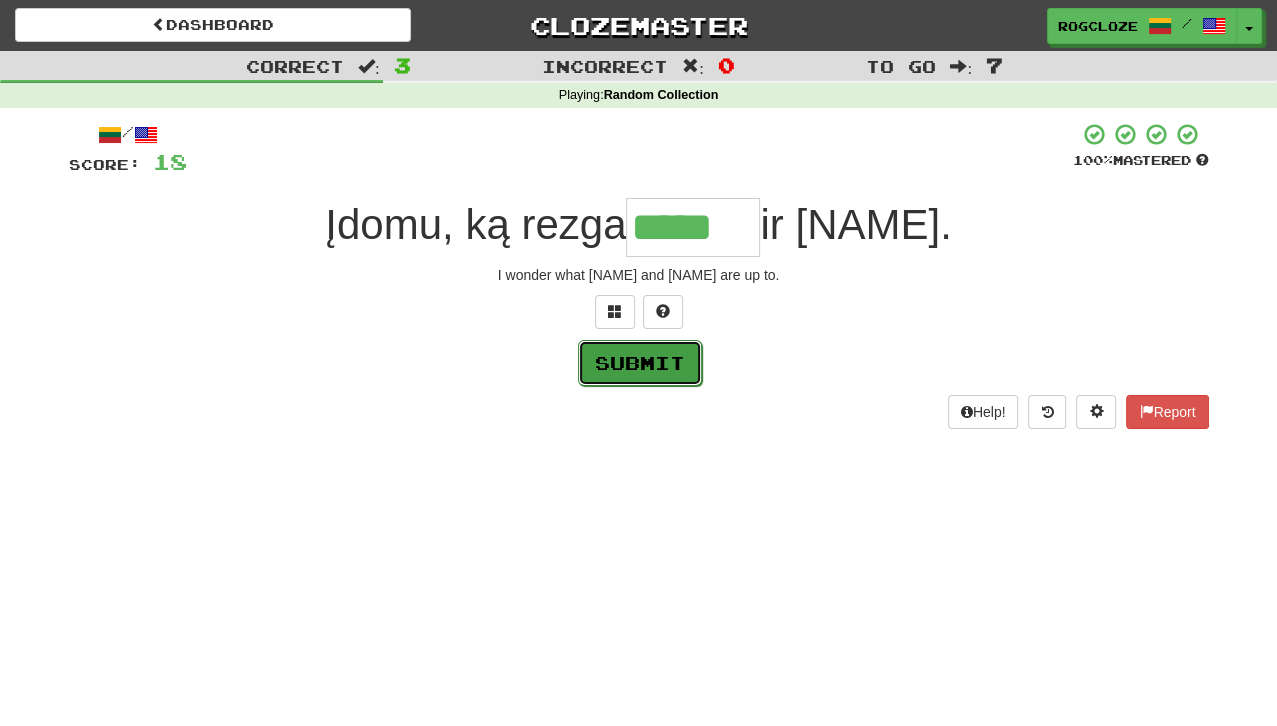 click on "Submit" at bounding box center [640, 363] 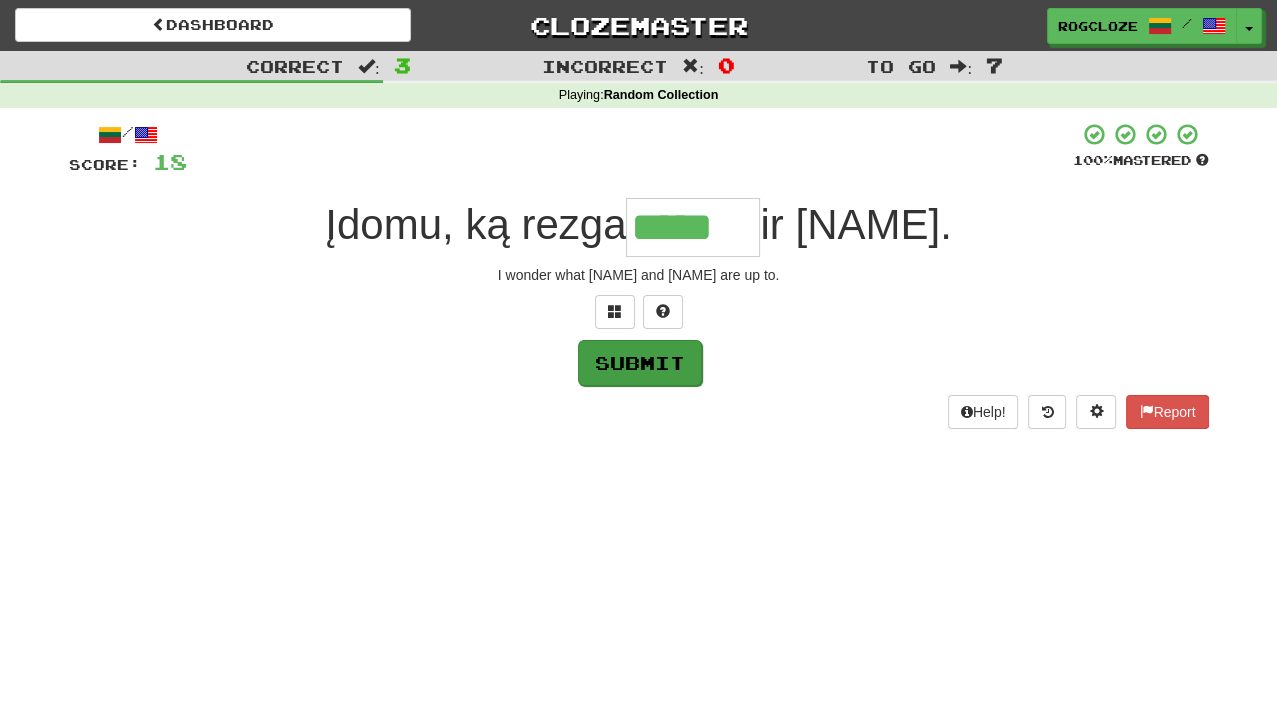 type on "*****" 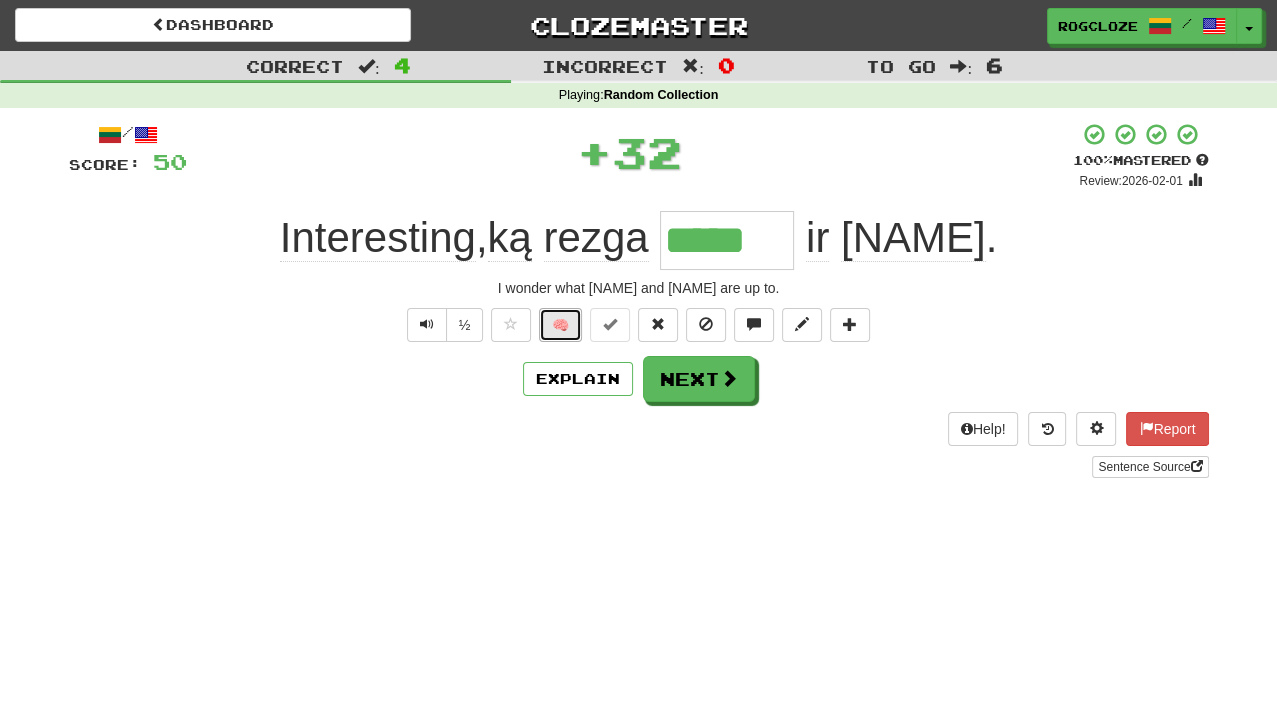 click on "🧠" at bounding box center (560, 325) 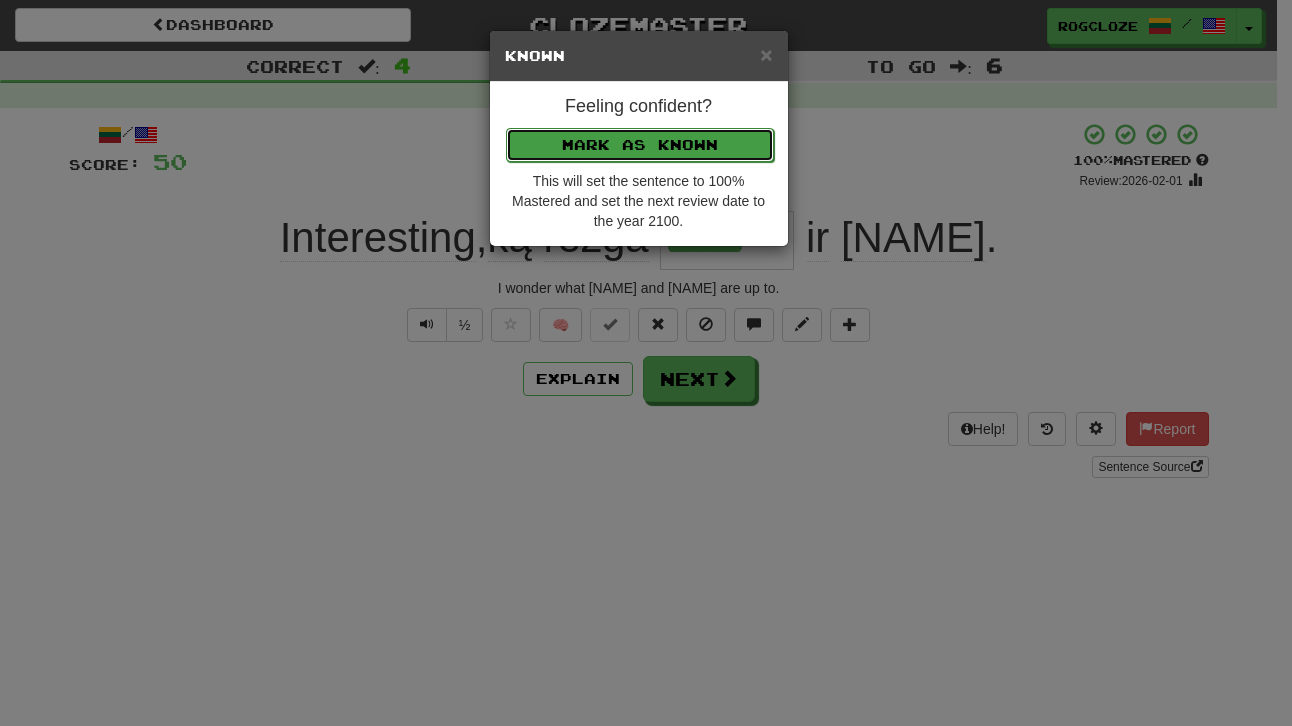 click on "Mark as Known" at bounding box center (640, 145) 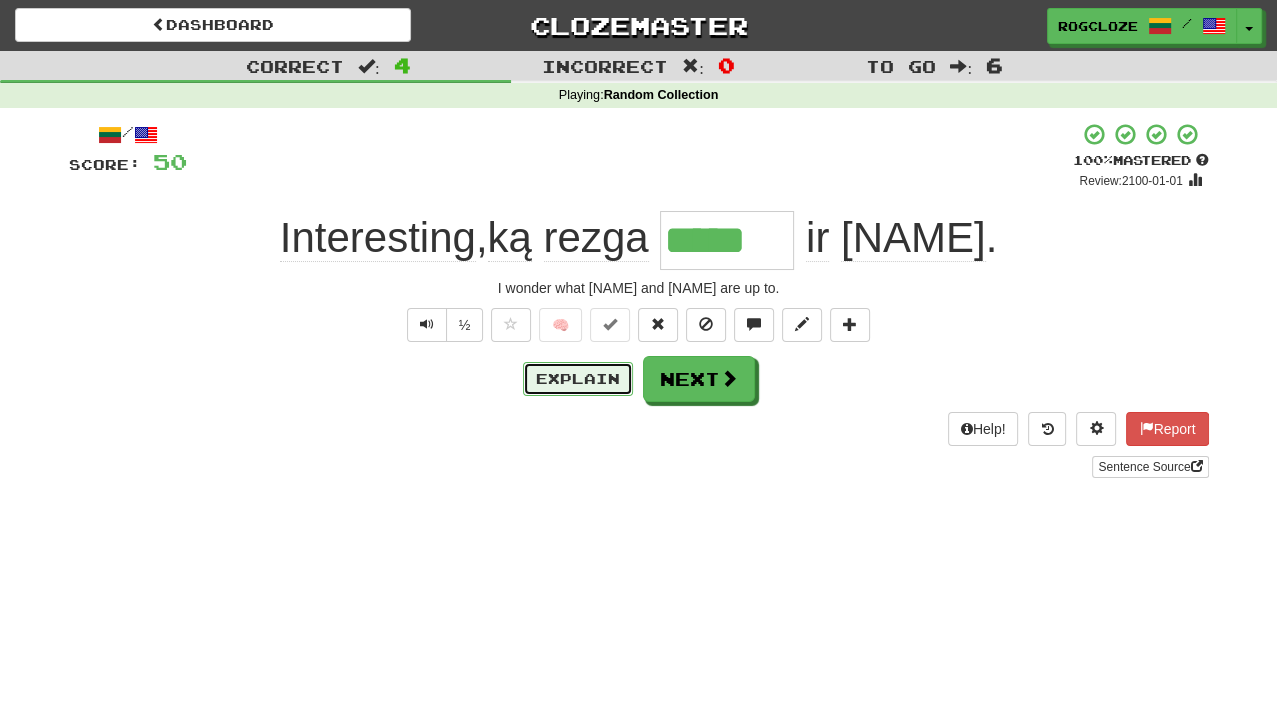 click on "Explain" at bounding box center (578, 379) 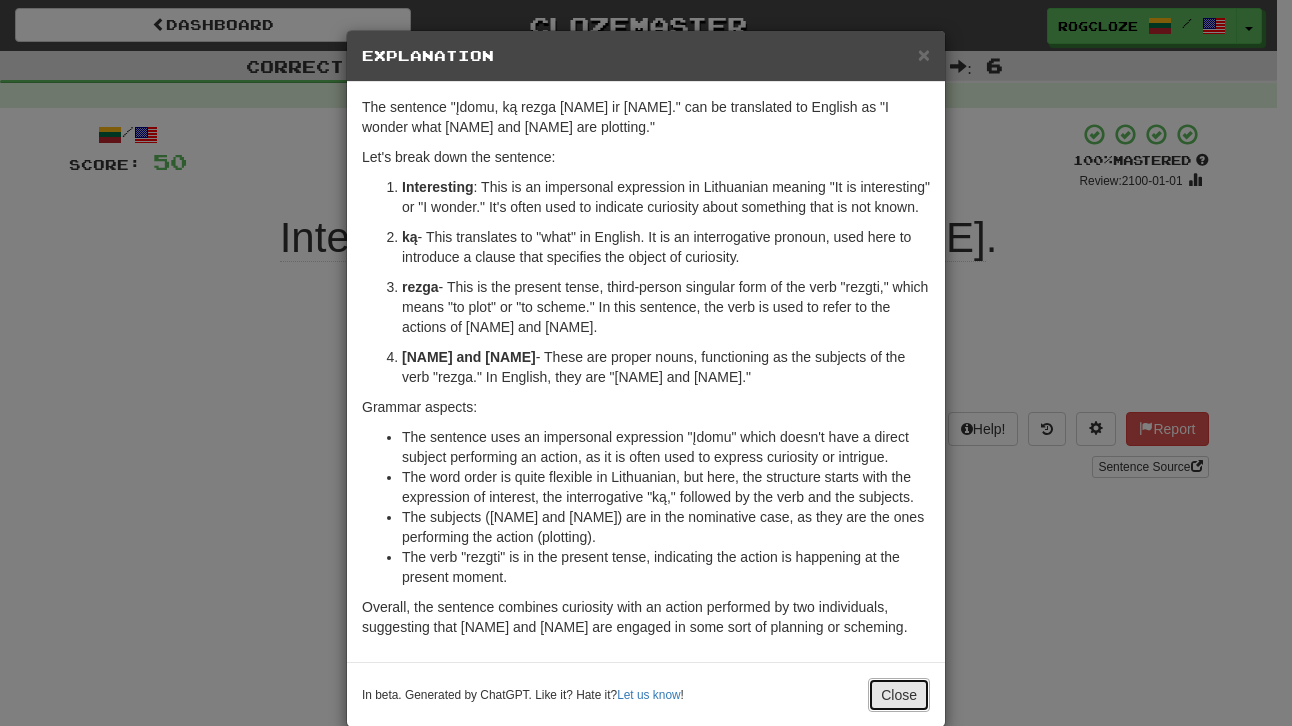 click on "Close" at bounding box center (899, 695) 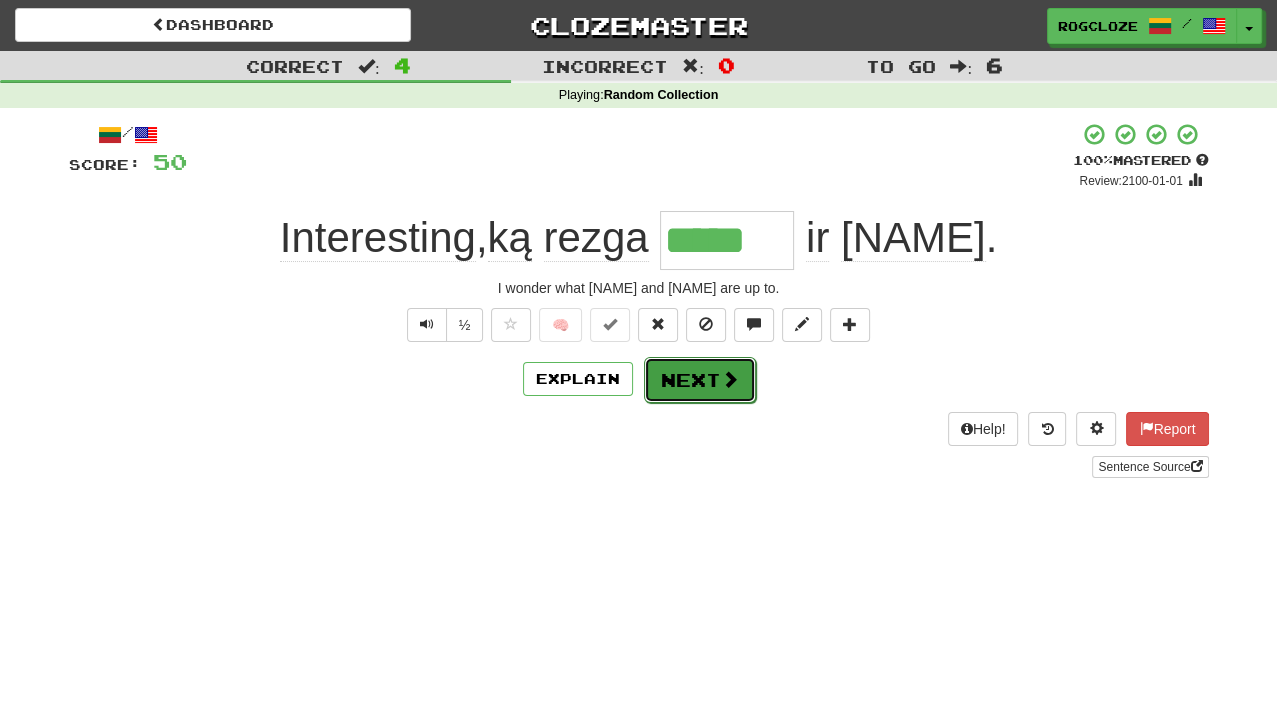 click on "Next" at bounding box center (700, 380) 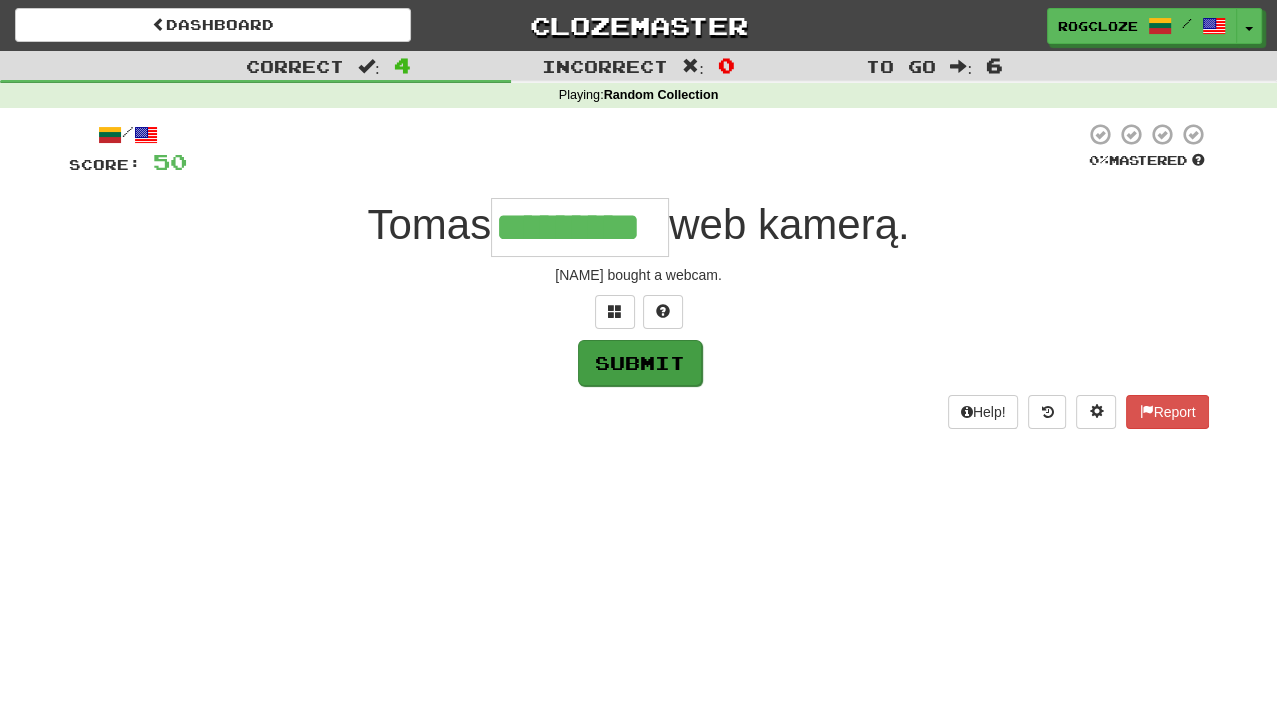 type on "*********" 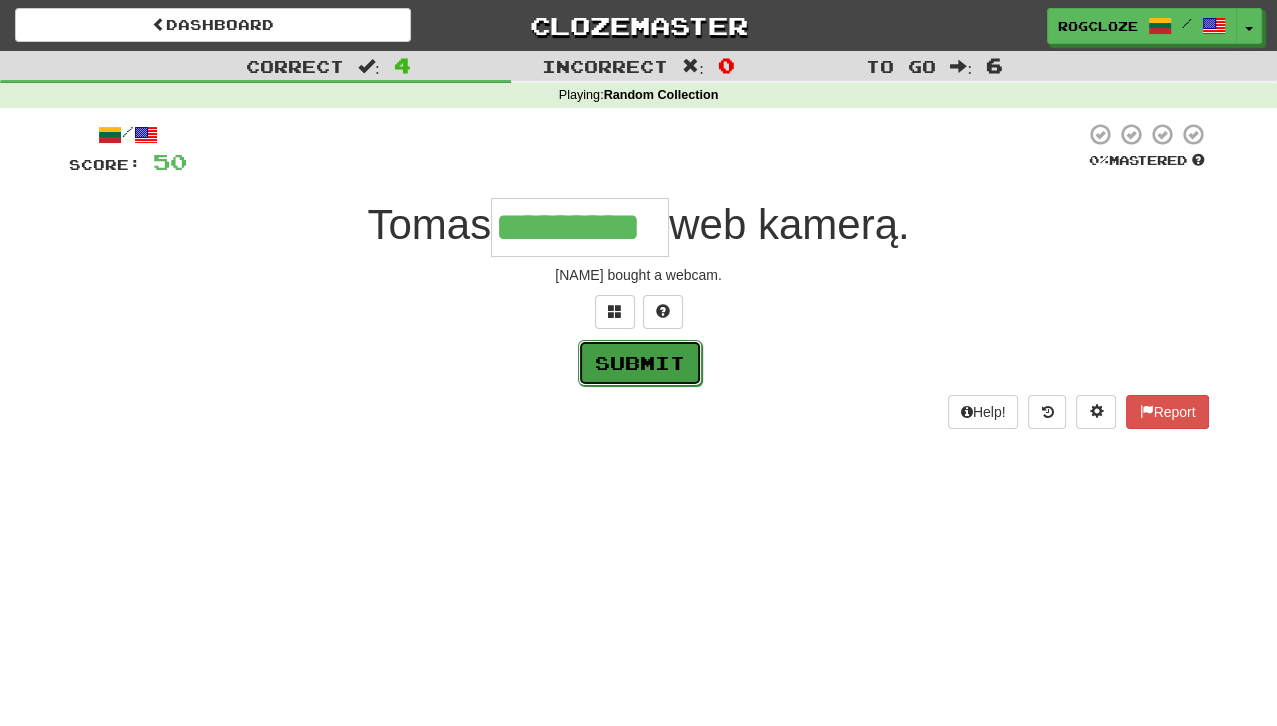 click on "Submit" at bounding box center (640, 363) 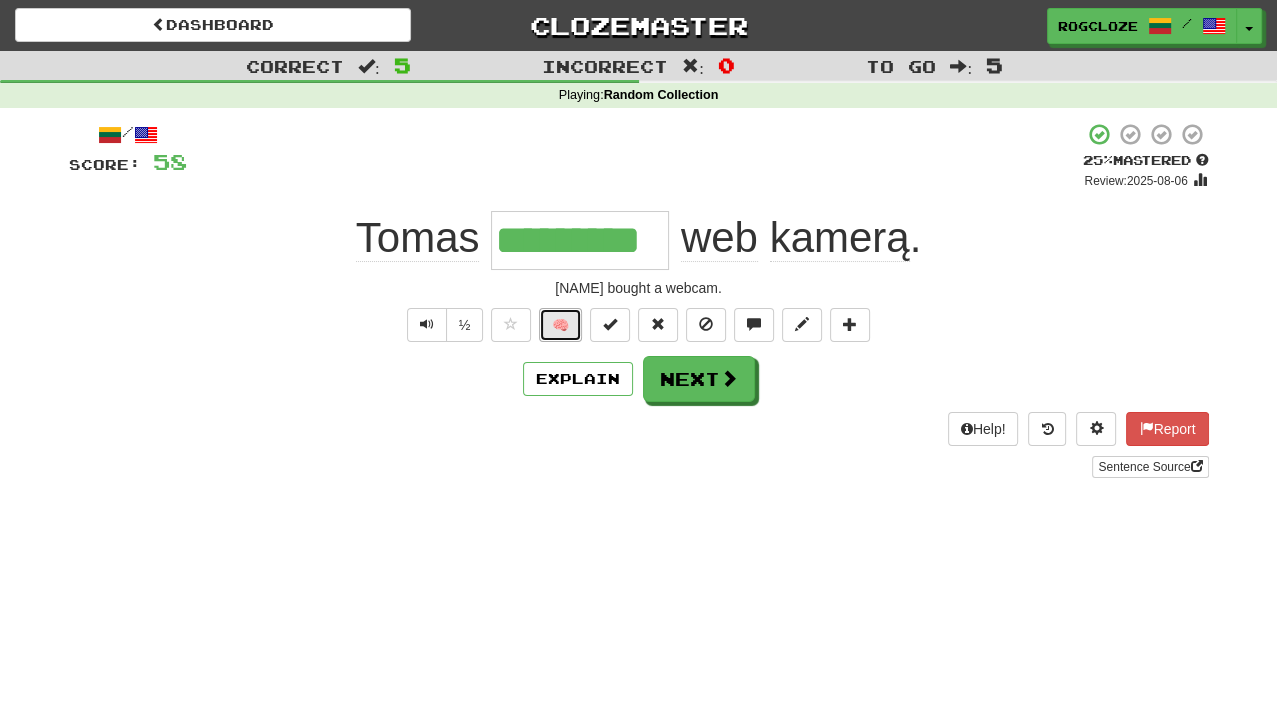 click on "🧠" at bounding box center (560, 325) 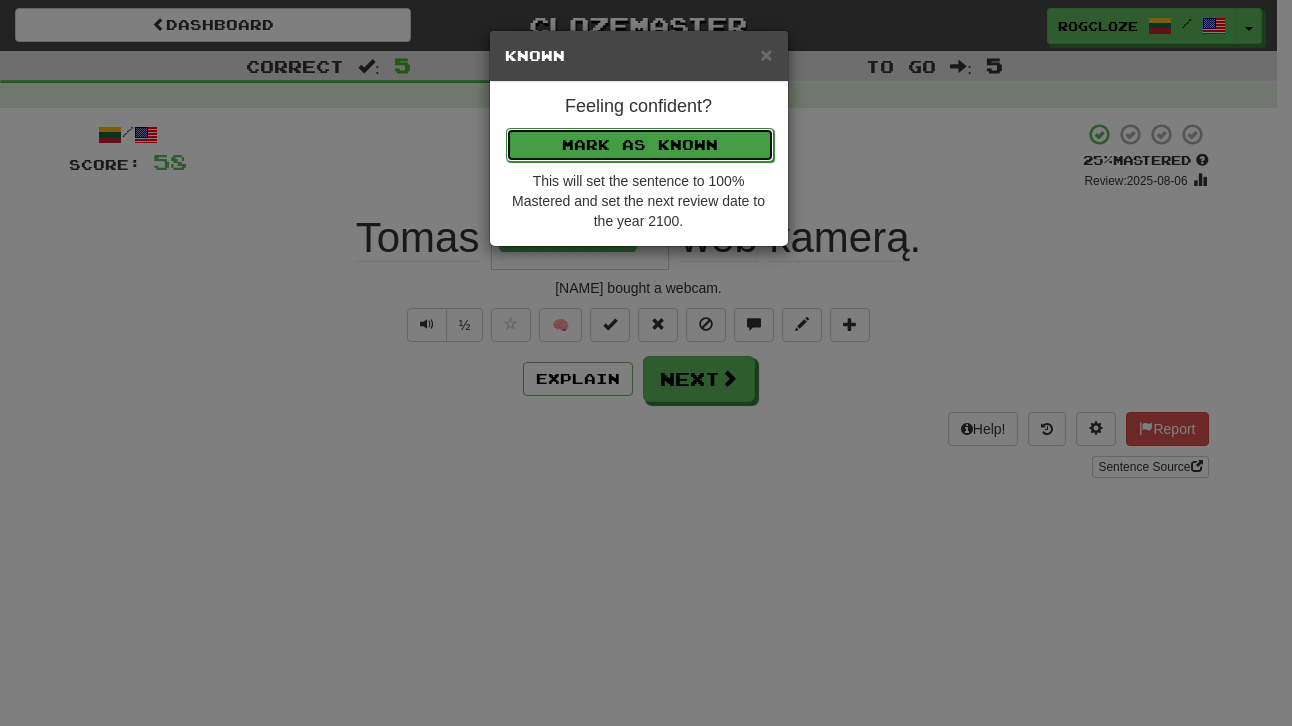 click on "Mark as Known" at bounding box center (640, 145) 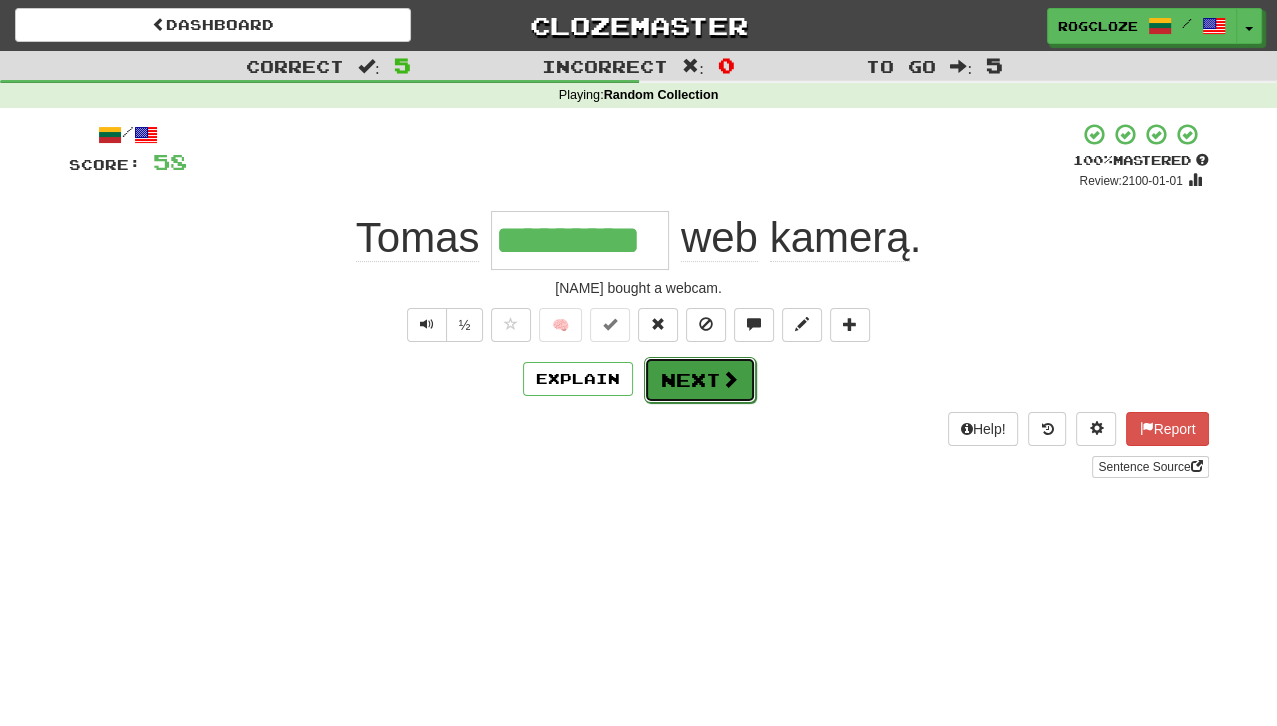 click on "Next" at bounding box center (700, 380) 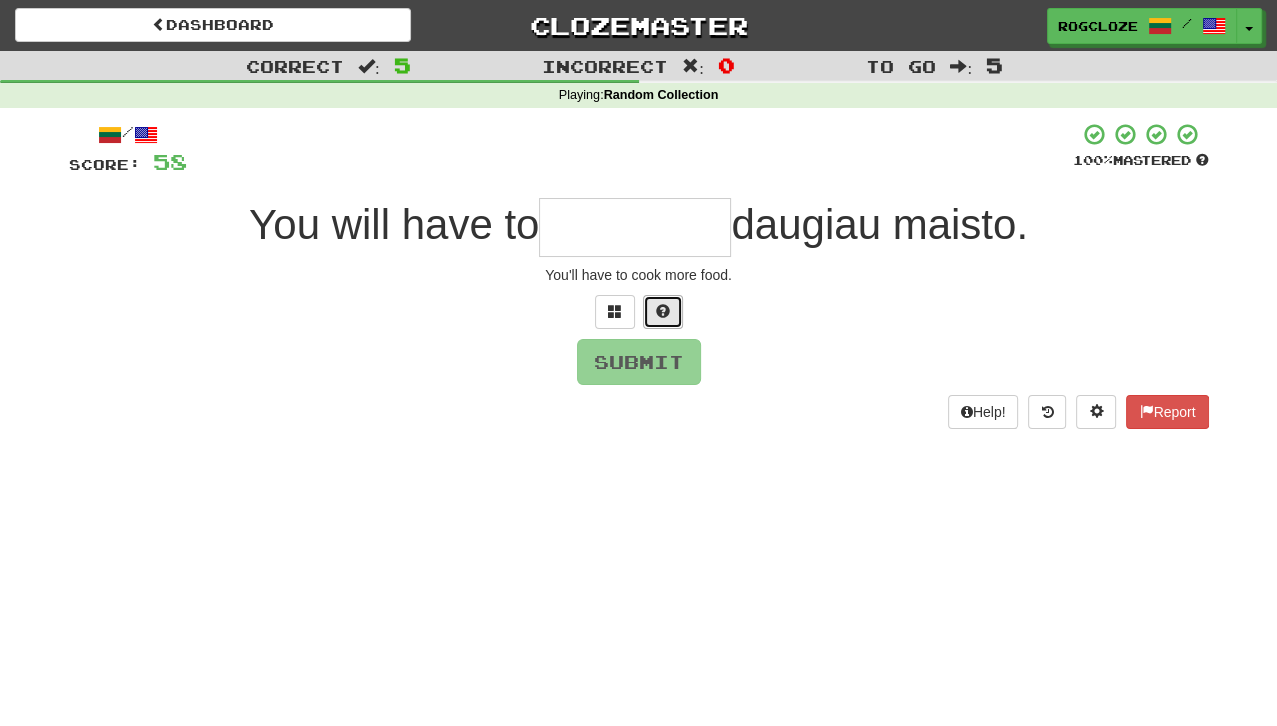 click at bounding box center [663, 312] 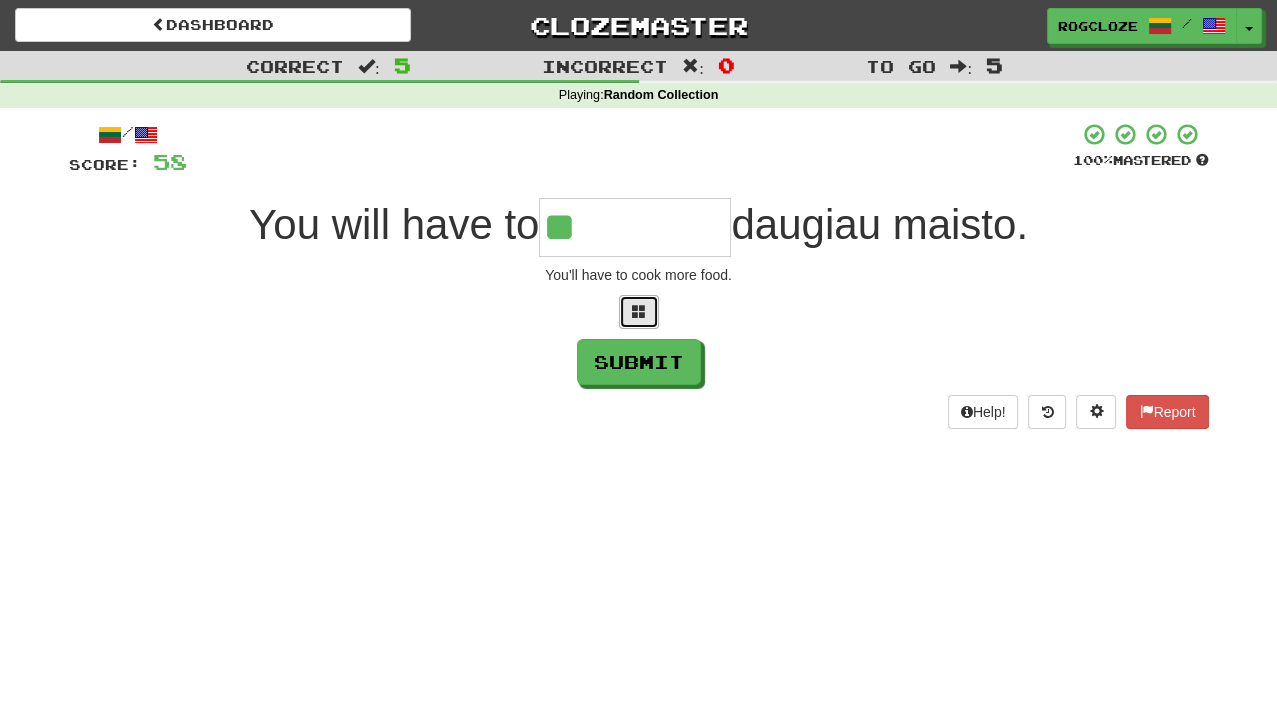 click at bounding box center [639, 312] 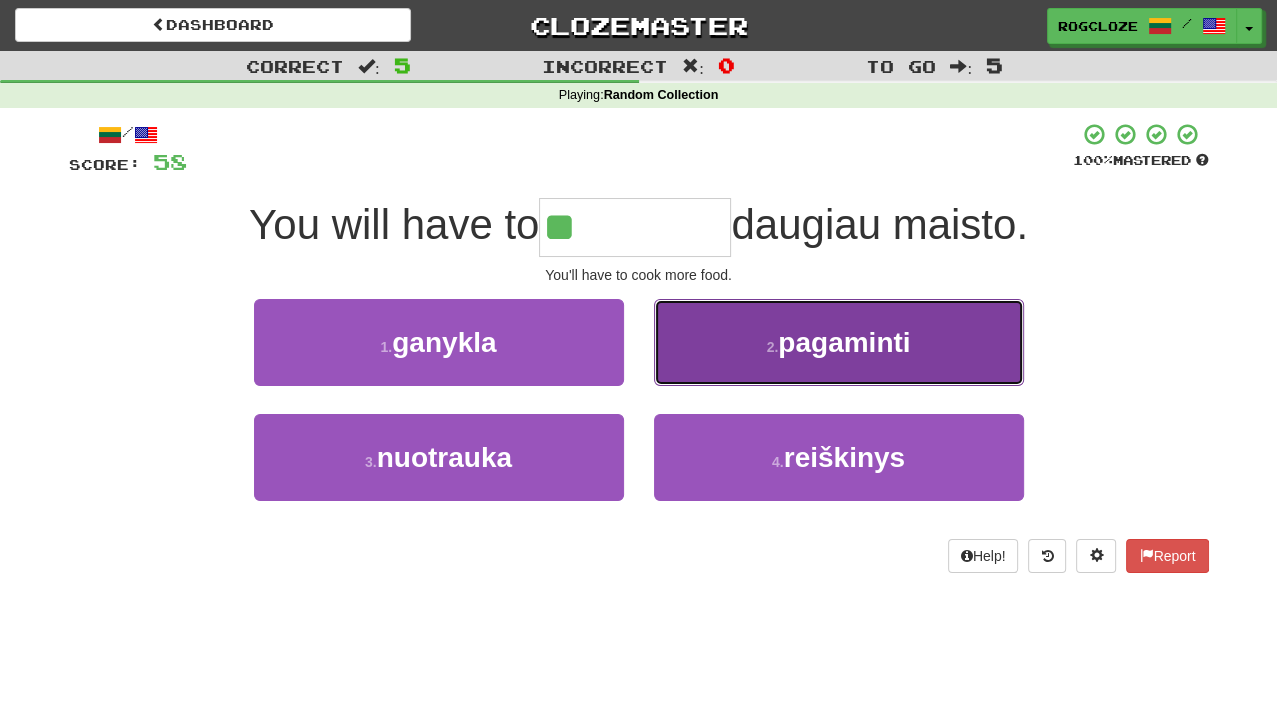 click on "2 .  pagaminti" at bounding box center [839, 342] 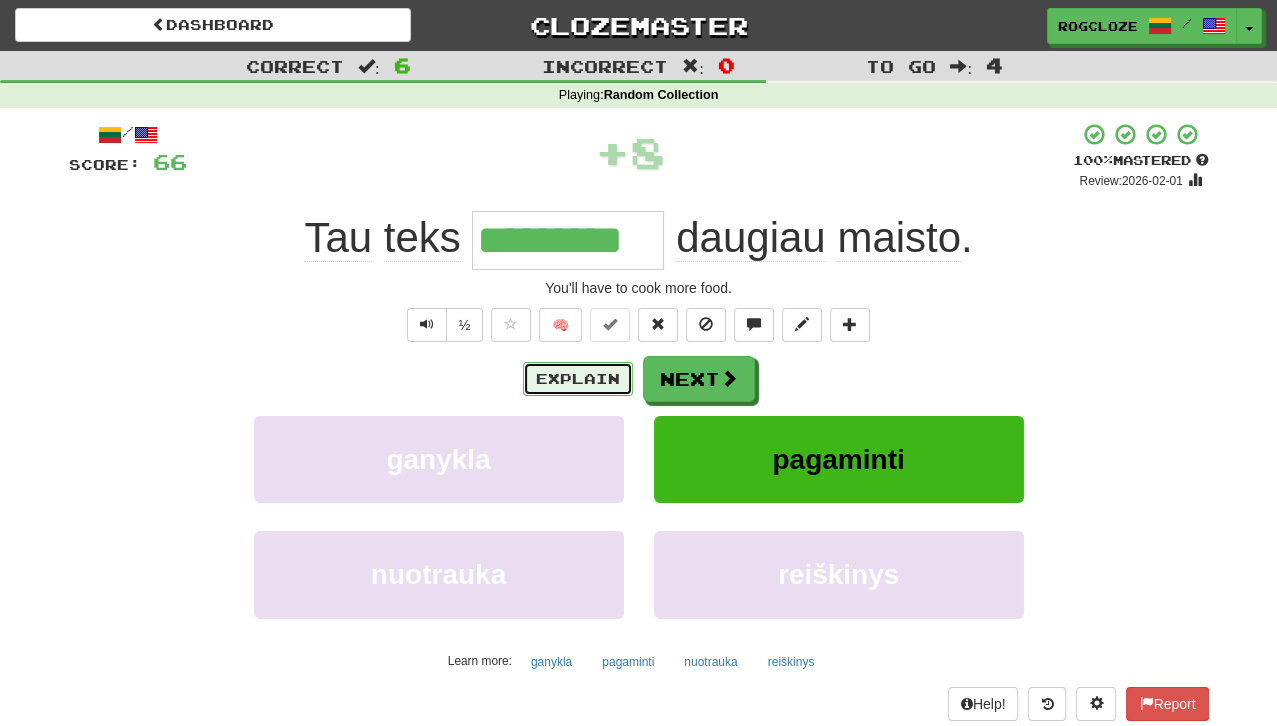 click on "Explain" at bounding box center [578, 379] 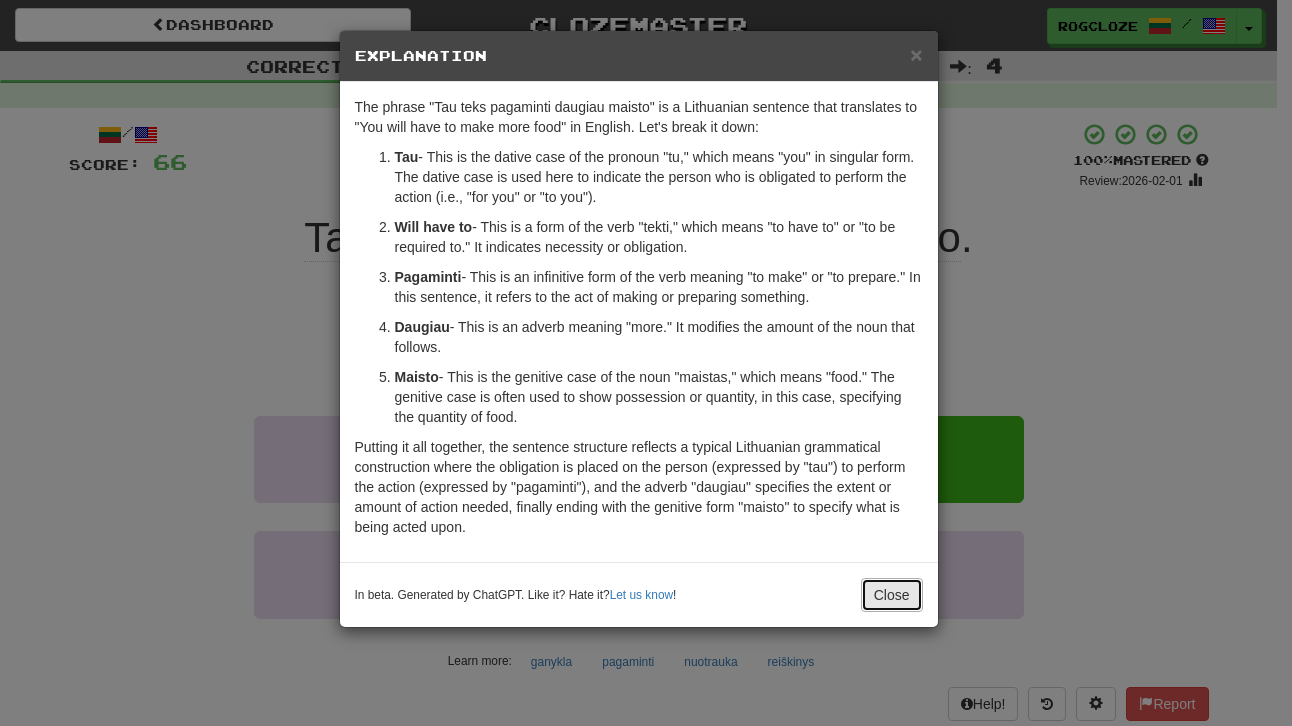 click on "Close" at bounding box center (892, 595) 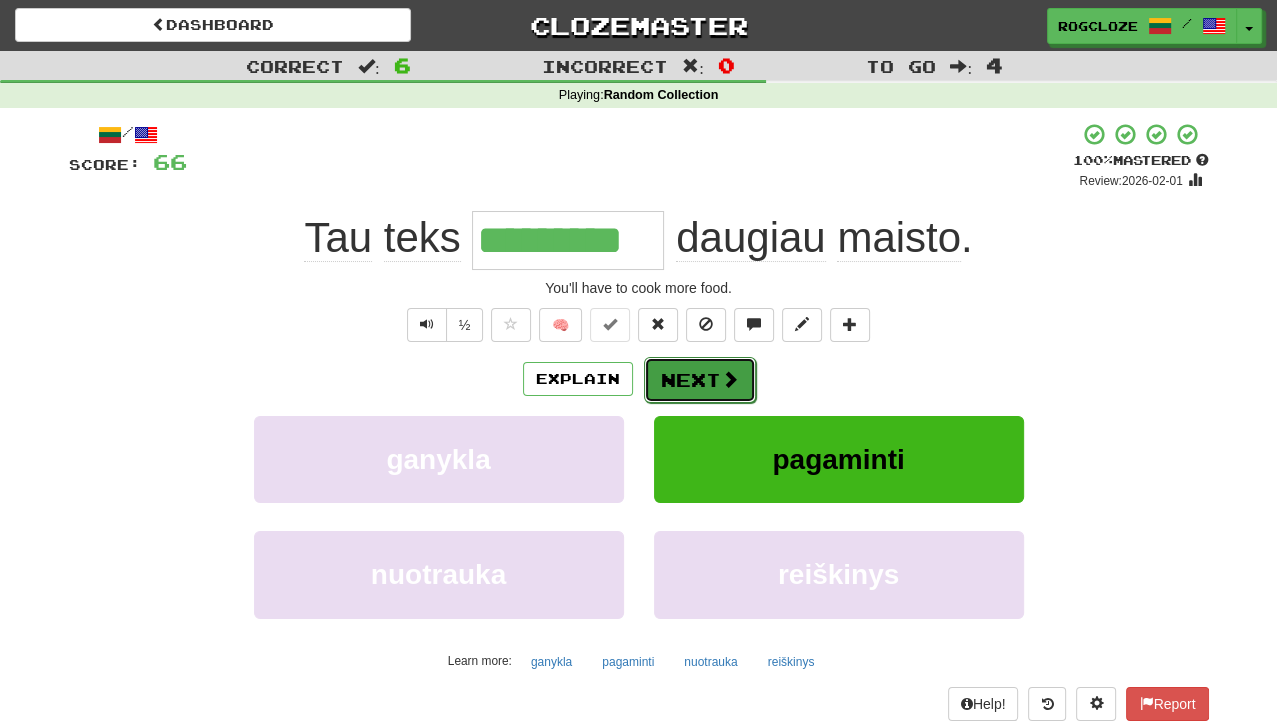 click on "Next" at bounding box center [700, 380] 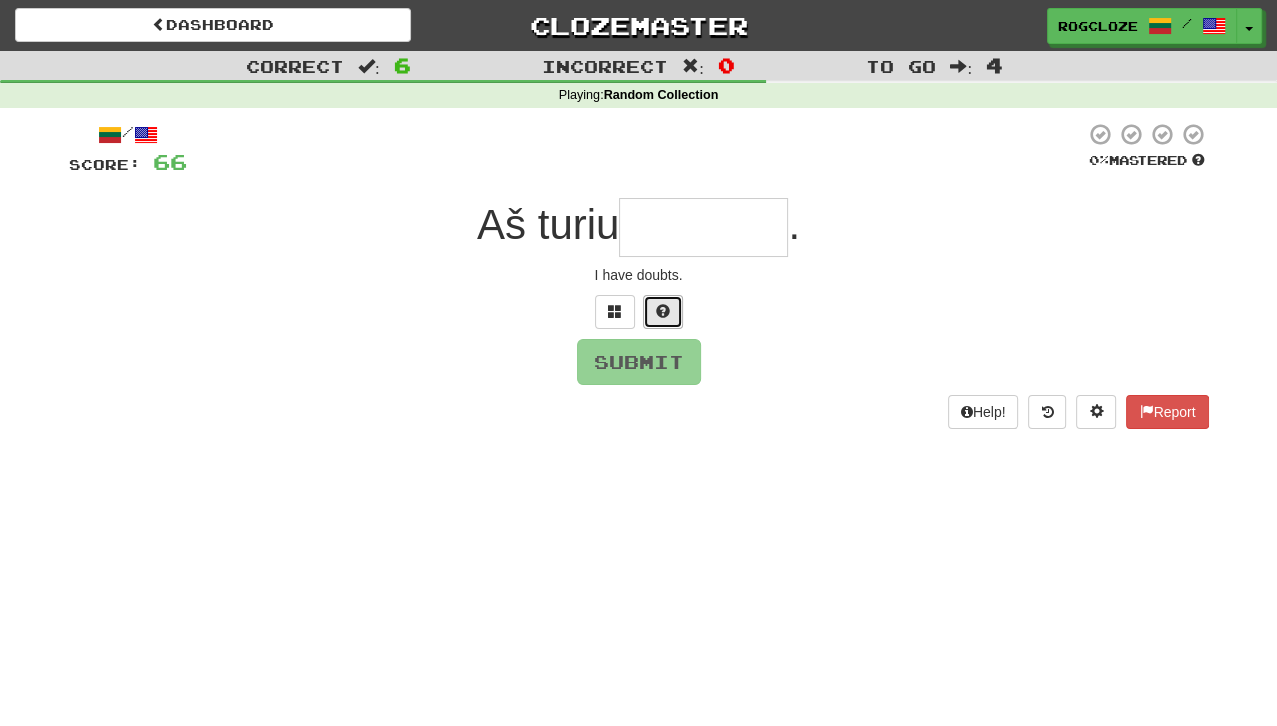drag, startPoint x: 667, startPoint y: 306, endPoint x: 672, endPoint y: 317, distance: 12.083046 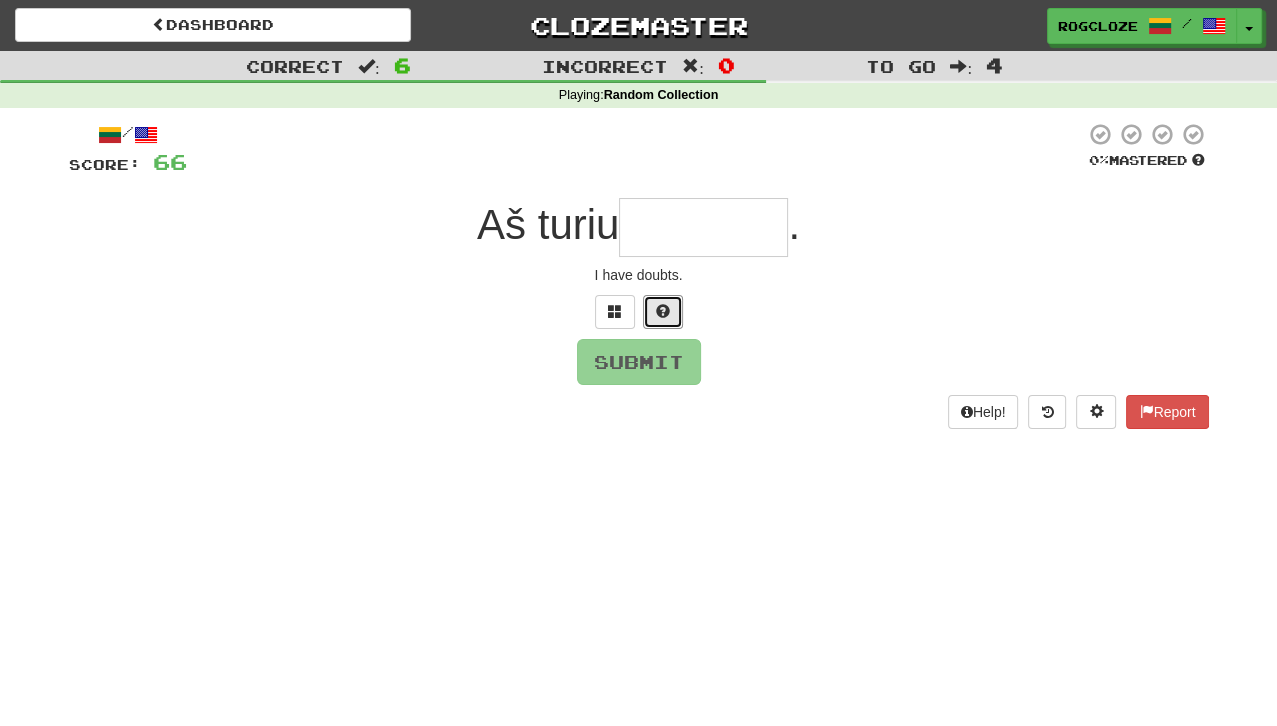 click at bounding box center (663, 311) 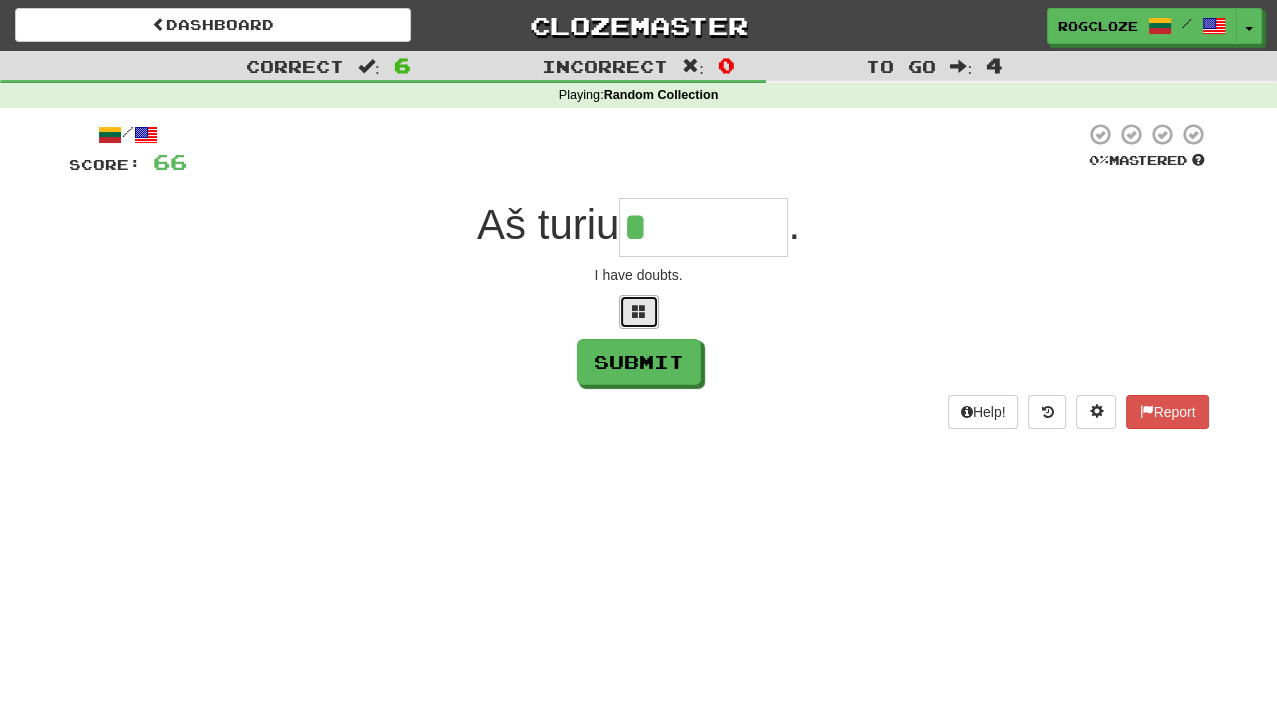 click at bounding box center (639, 311) 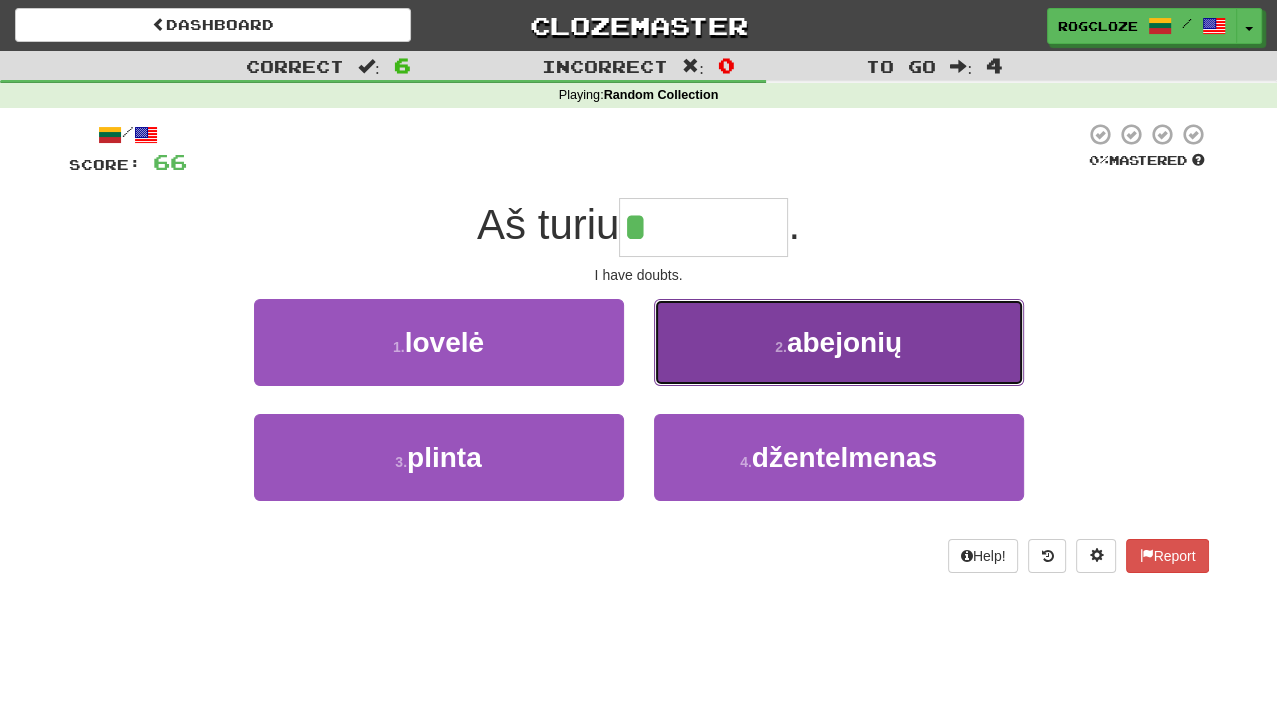 click on "abejonių" at bounding box center (844, 342) 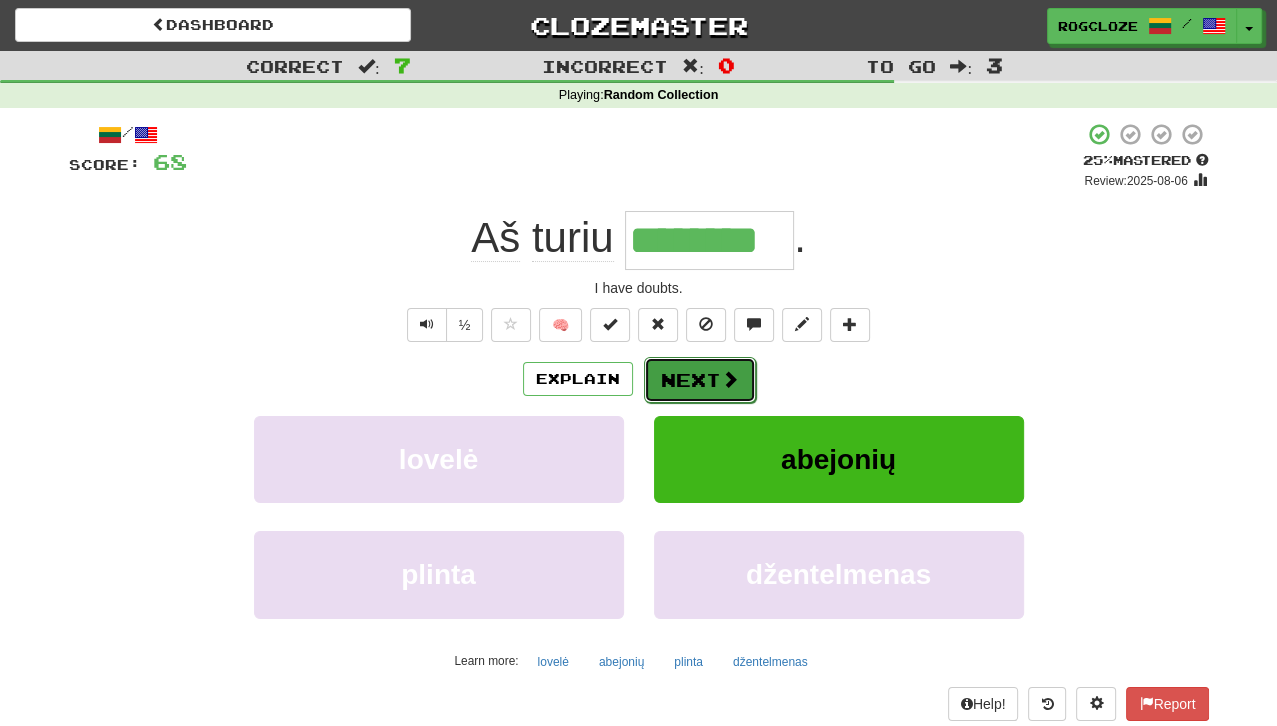 click at bounding box center [730, 379] 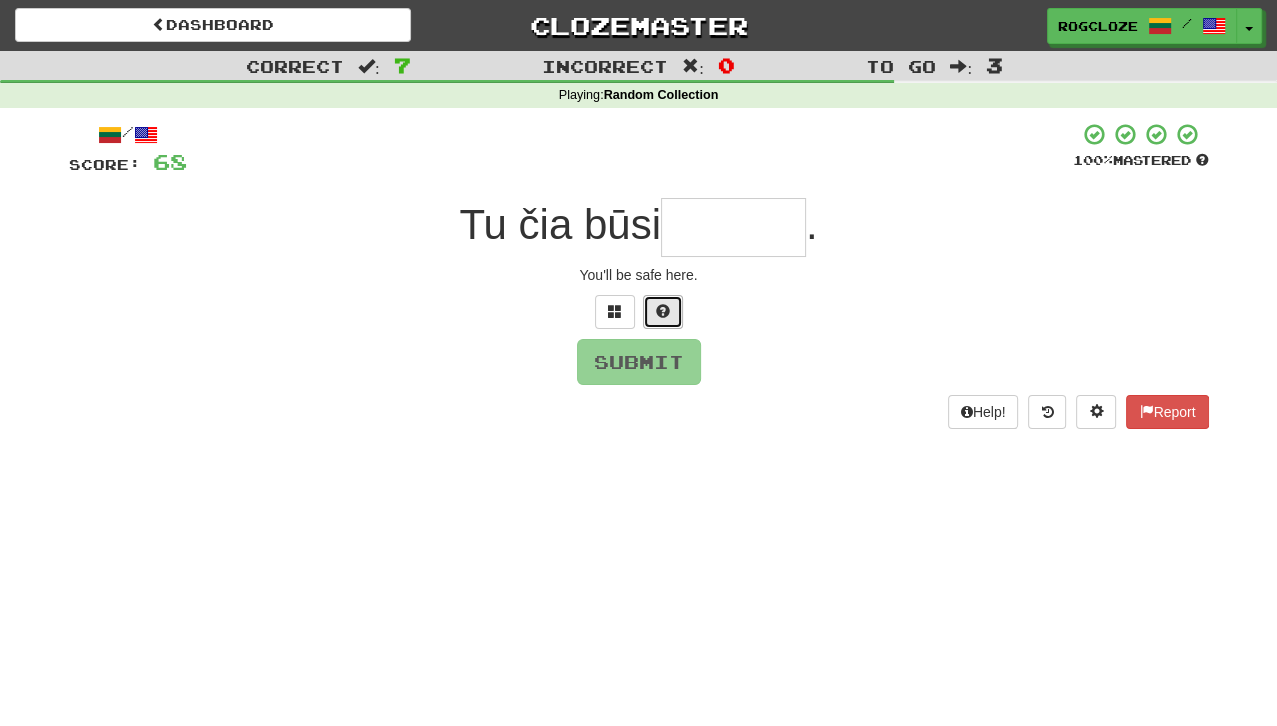 click at bounding box center (663, 312) 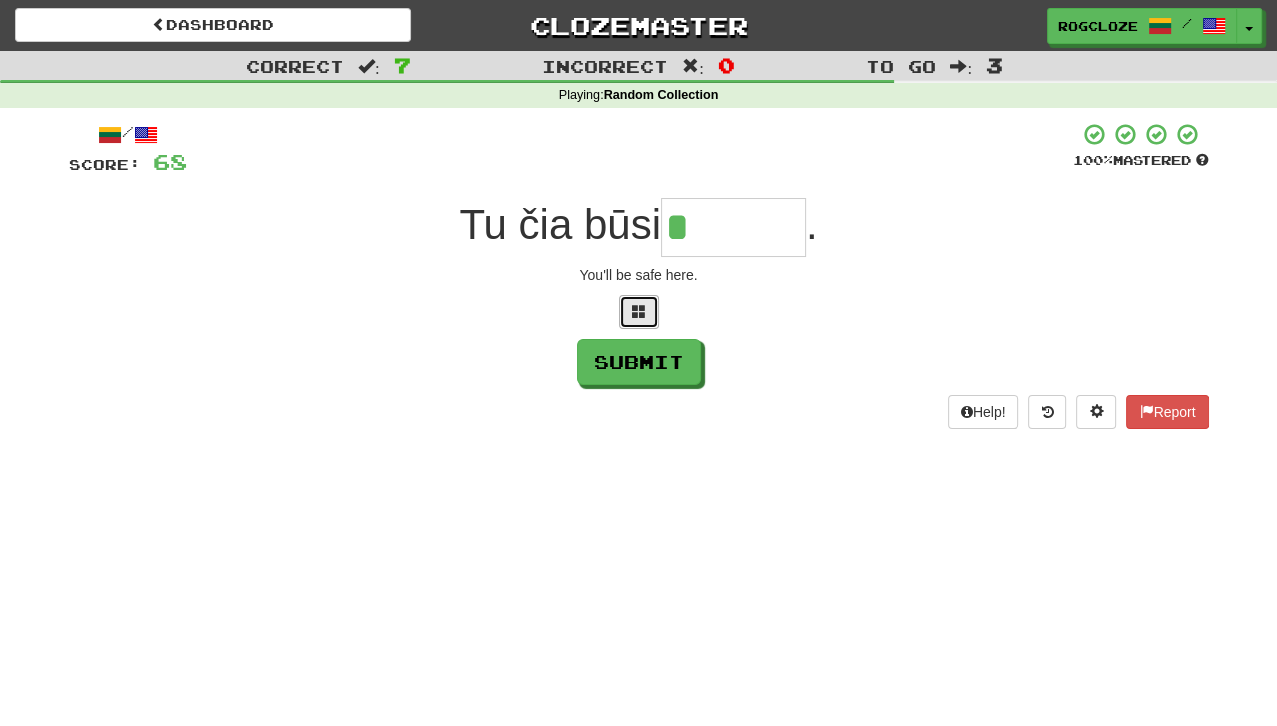 click at bounding box center [639, 312] 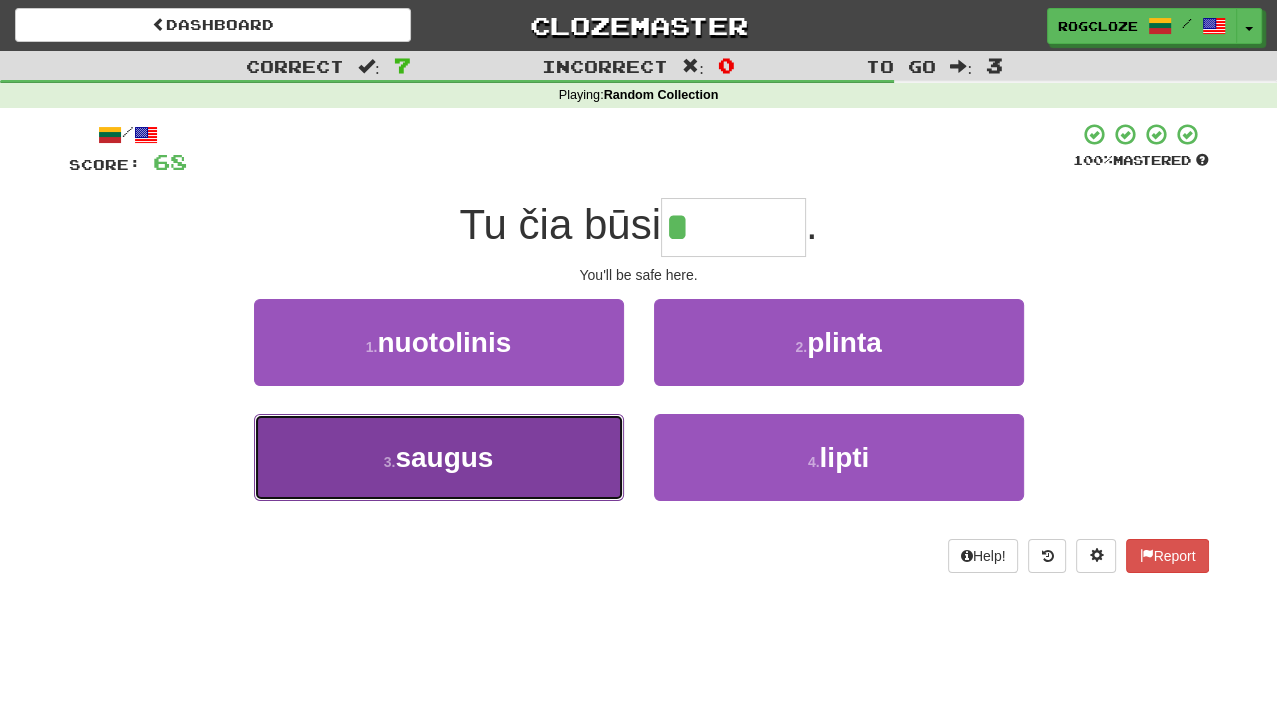click on "3 .  saugus" at bounding box center [439, 457] 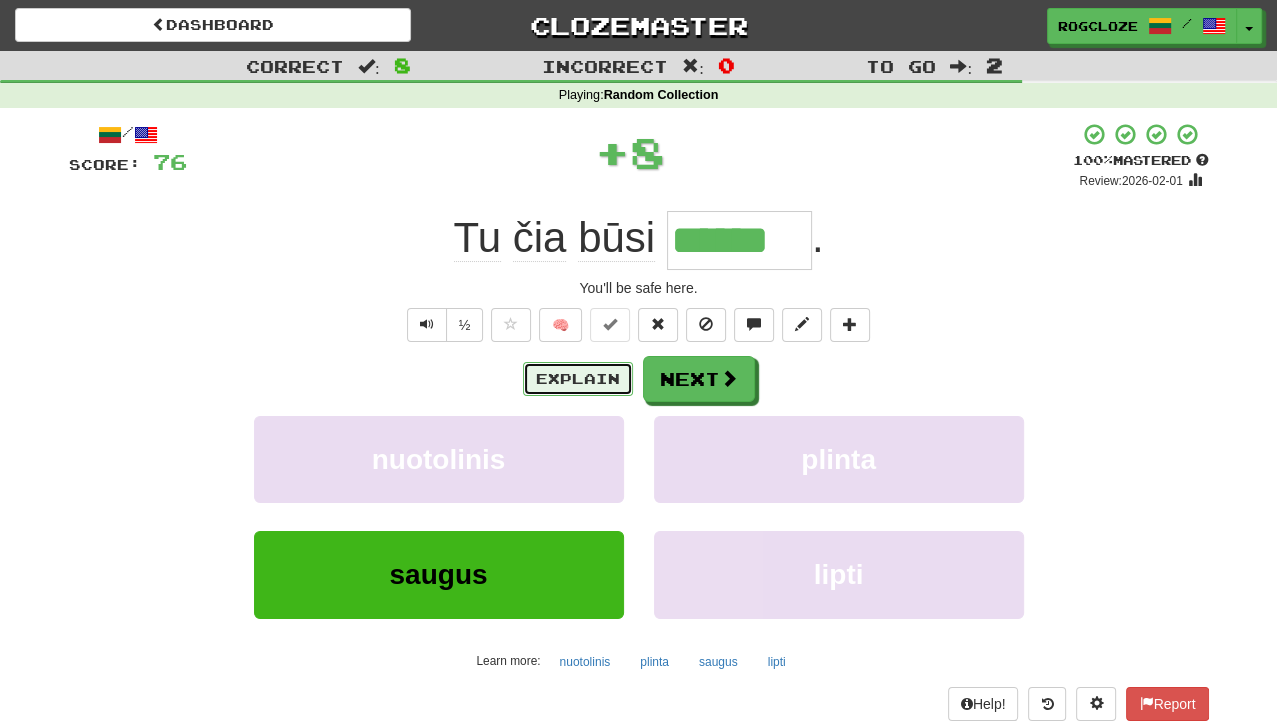 click on "Explain" at bounding box center (578, 379) 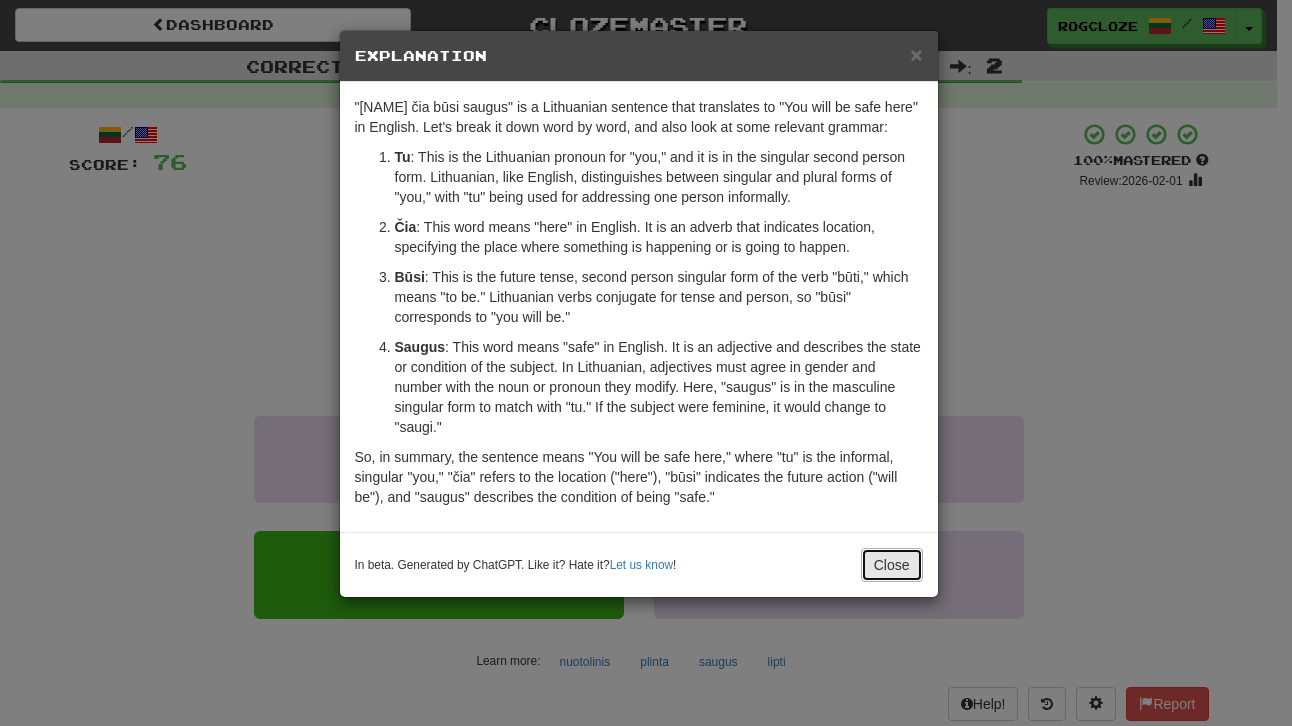 click on "Close" at bounding box center (892, 565) 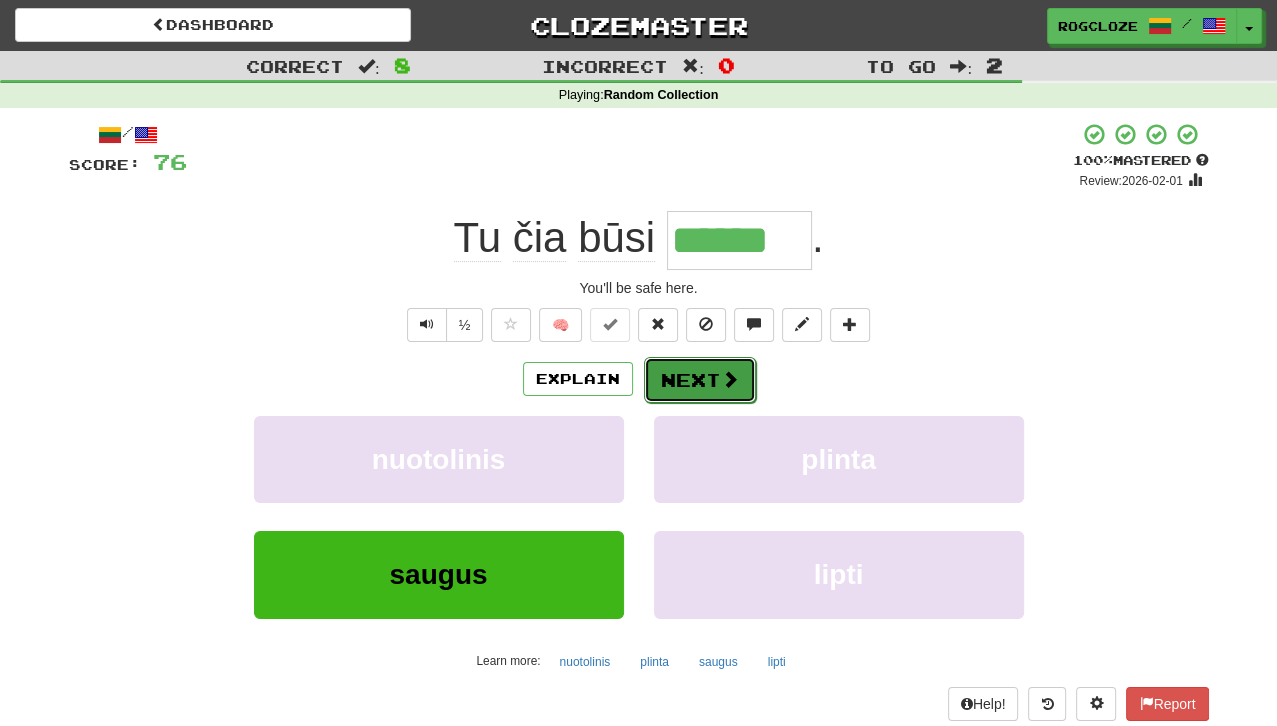 click at bounding box center [730, 379] 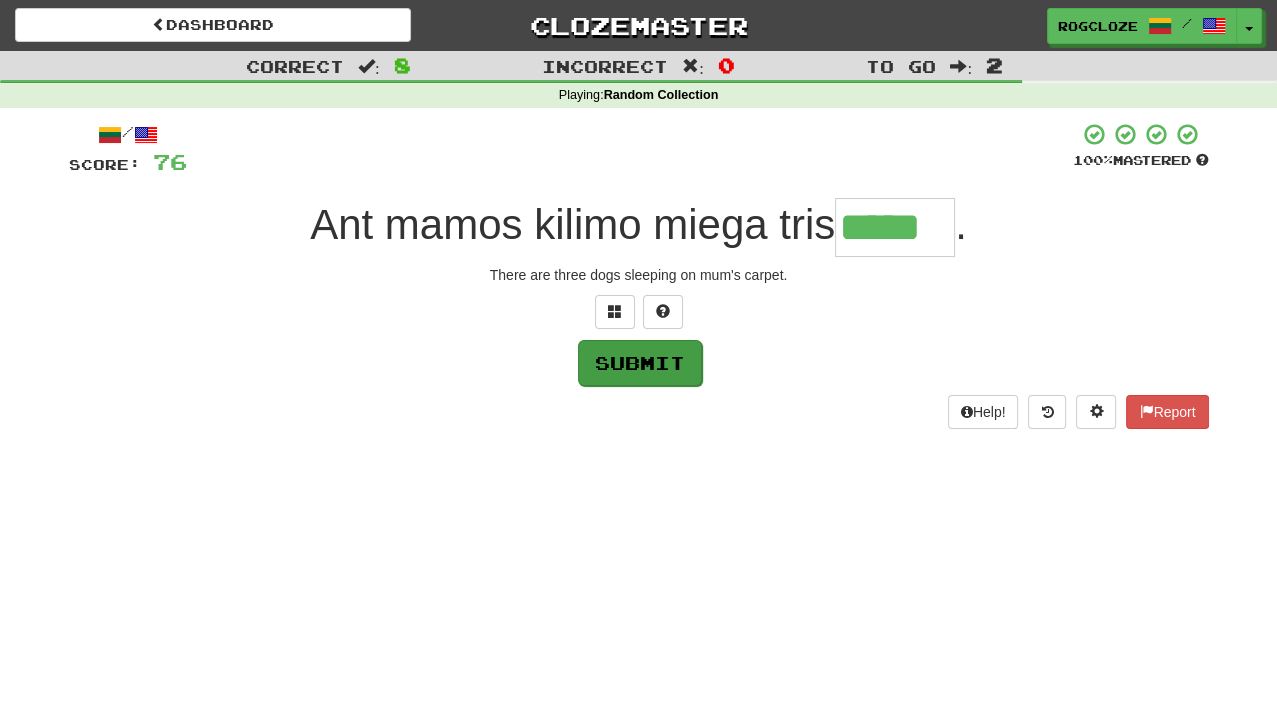 type on "*****" 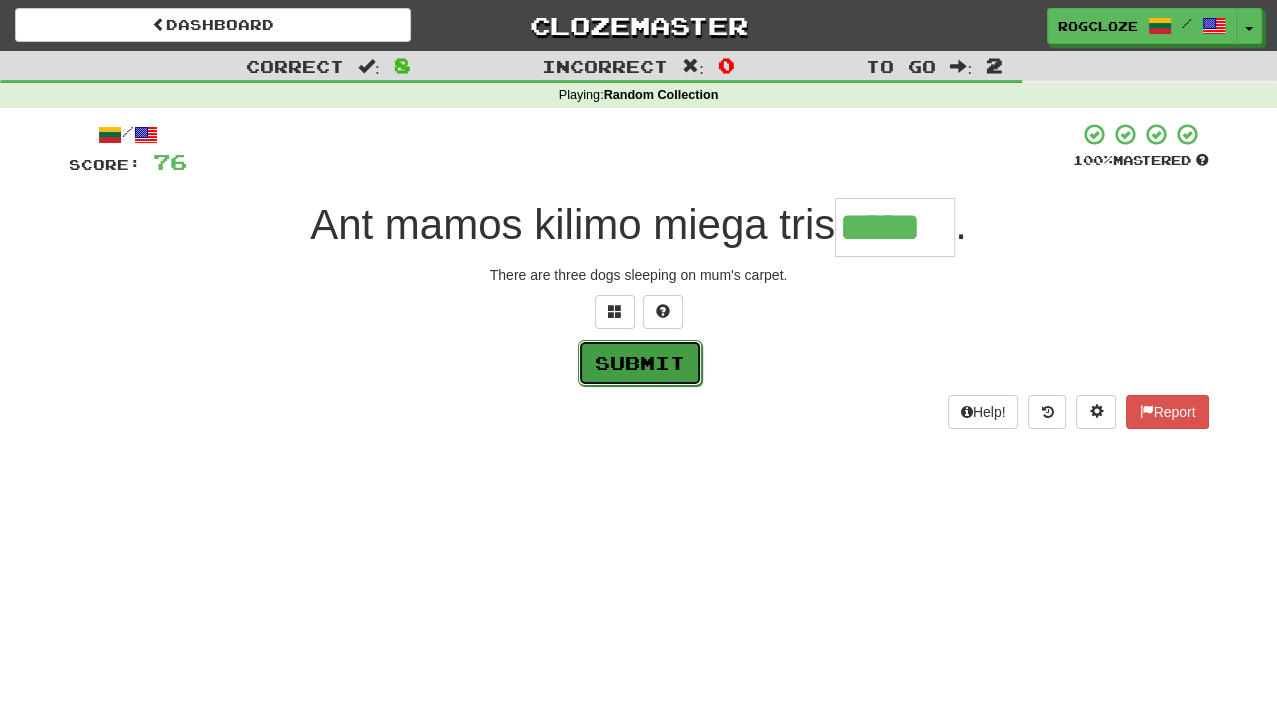 click on "Submit" at bounding box center (640, 363) 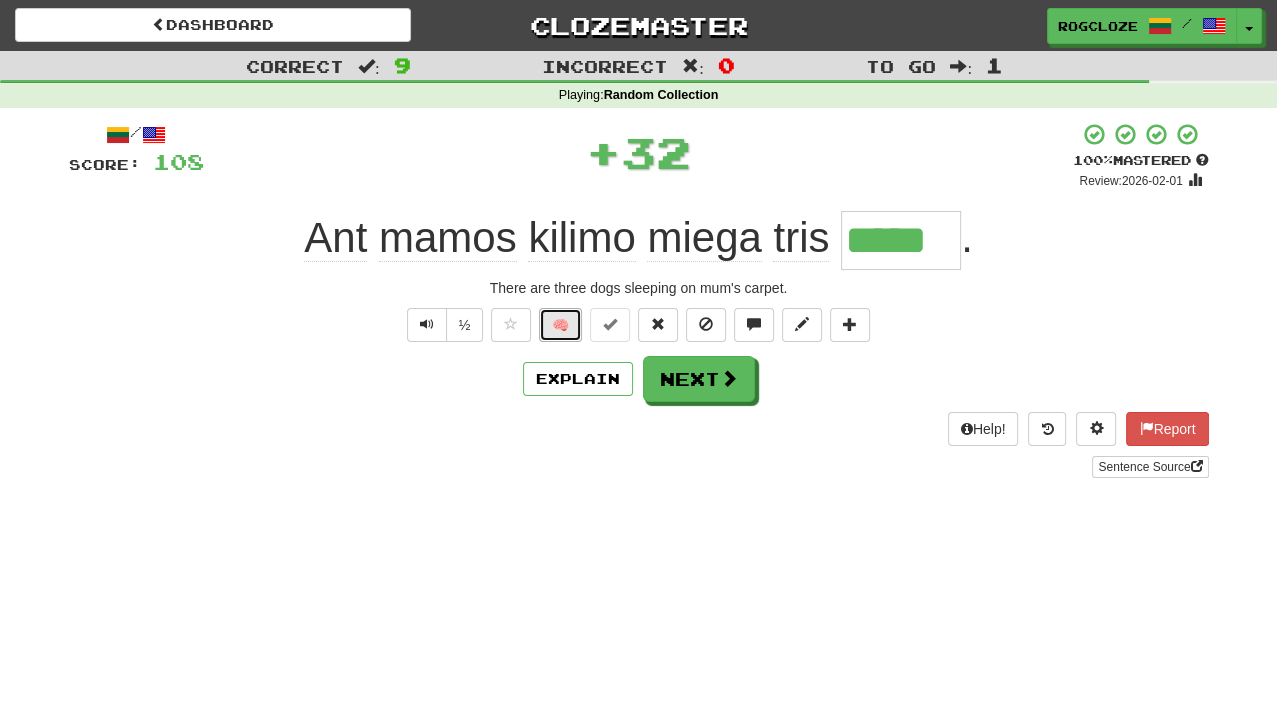 click on "🧠" at bounding box center [560, 325] 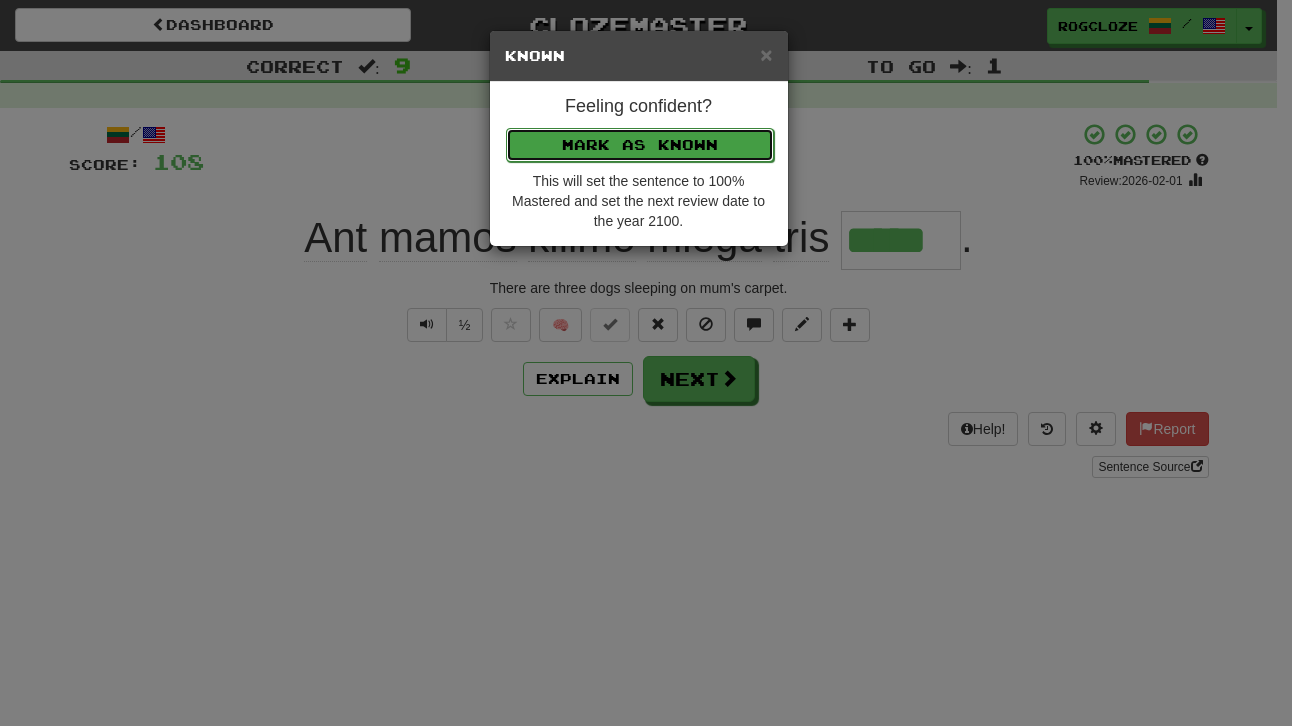 click on "Mark as Known" at bounding box center [640, 145] 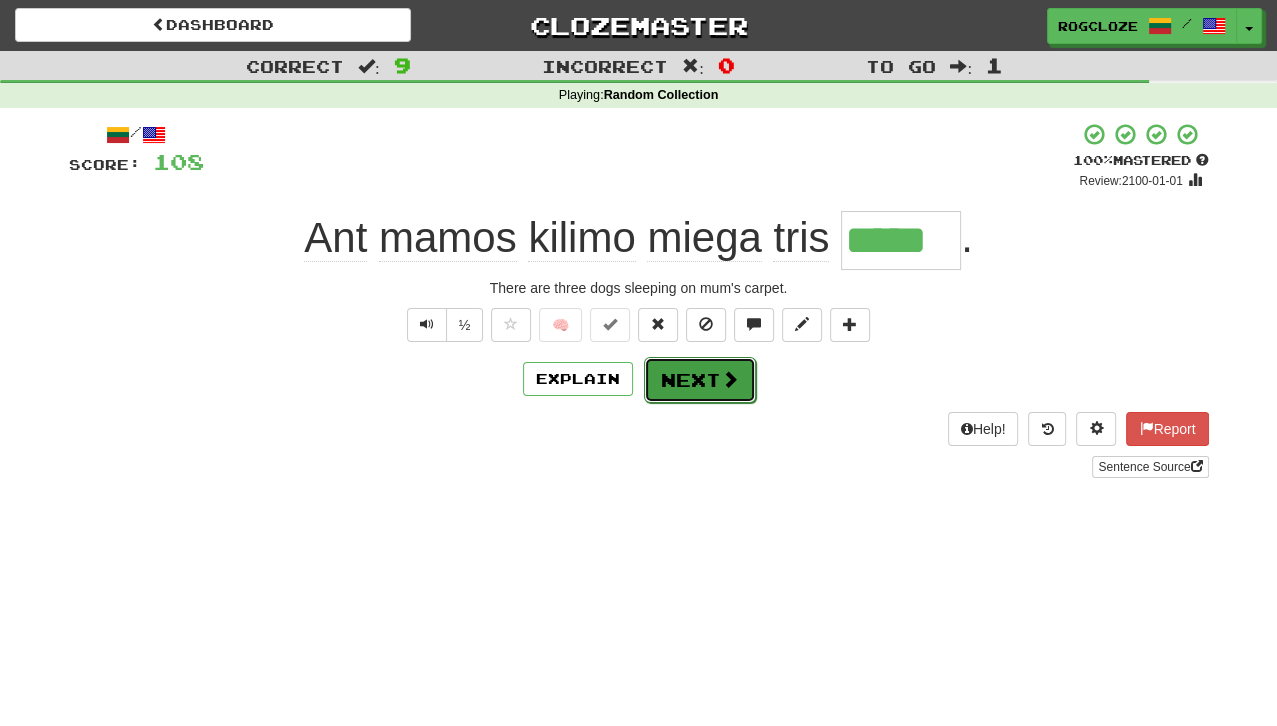 click on "Next" at bounding box center [700, 380] 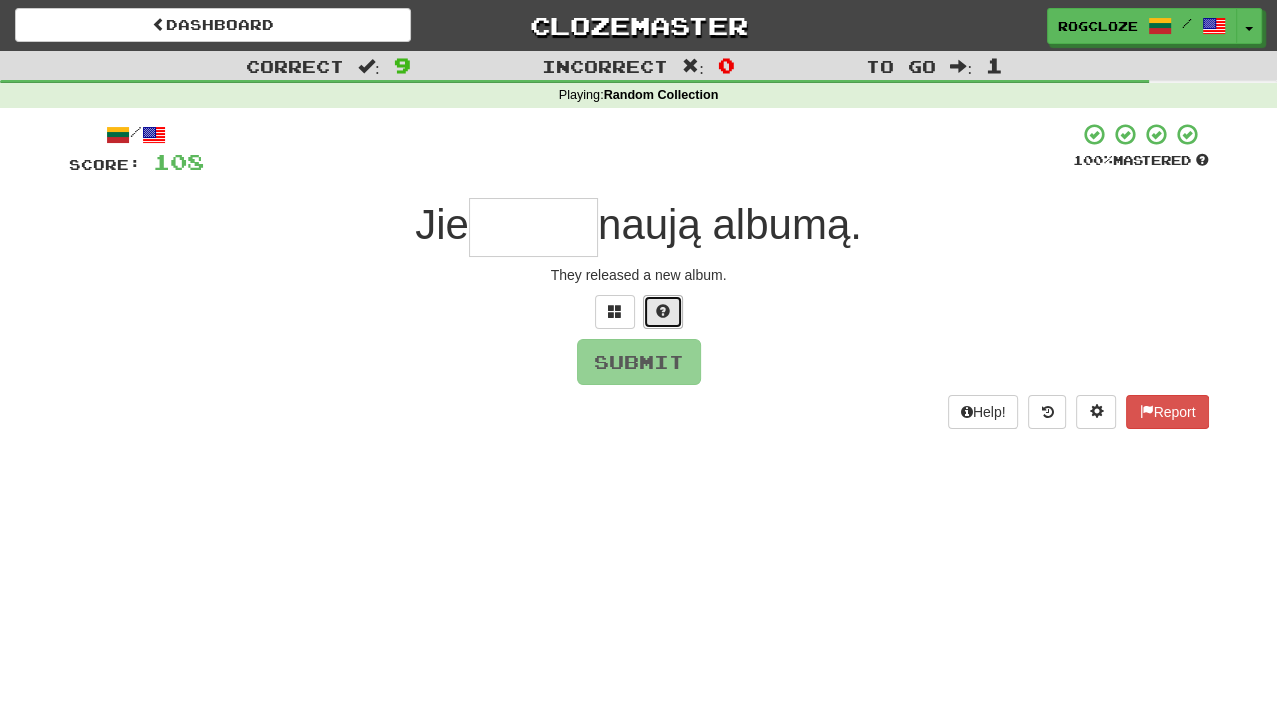 click at bounding box center (663, 312) 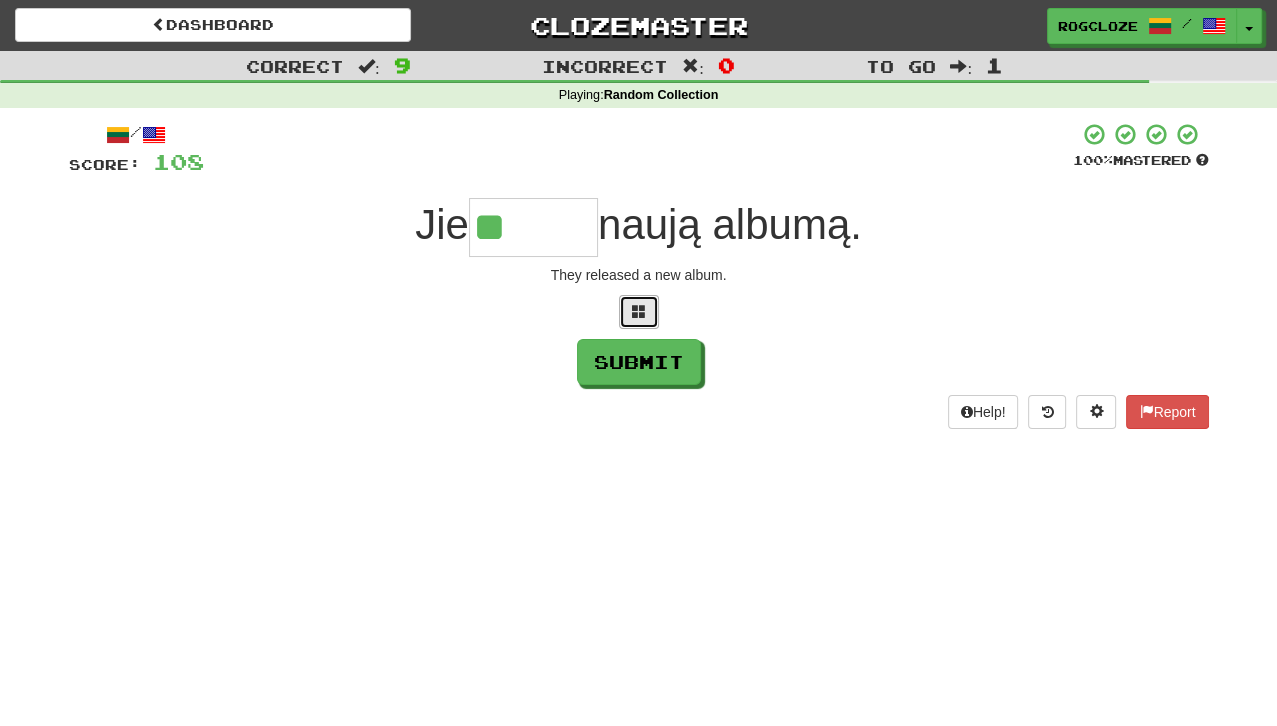 click at bounding box center (639, 312) 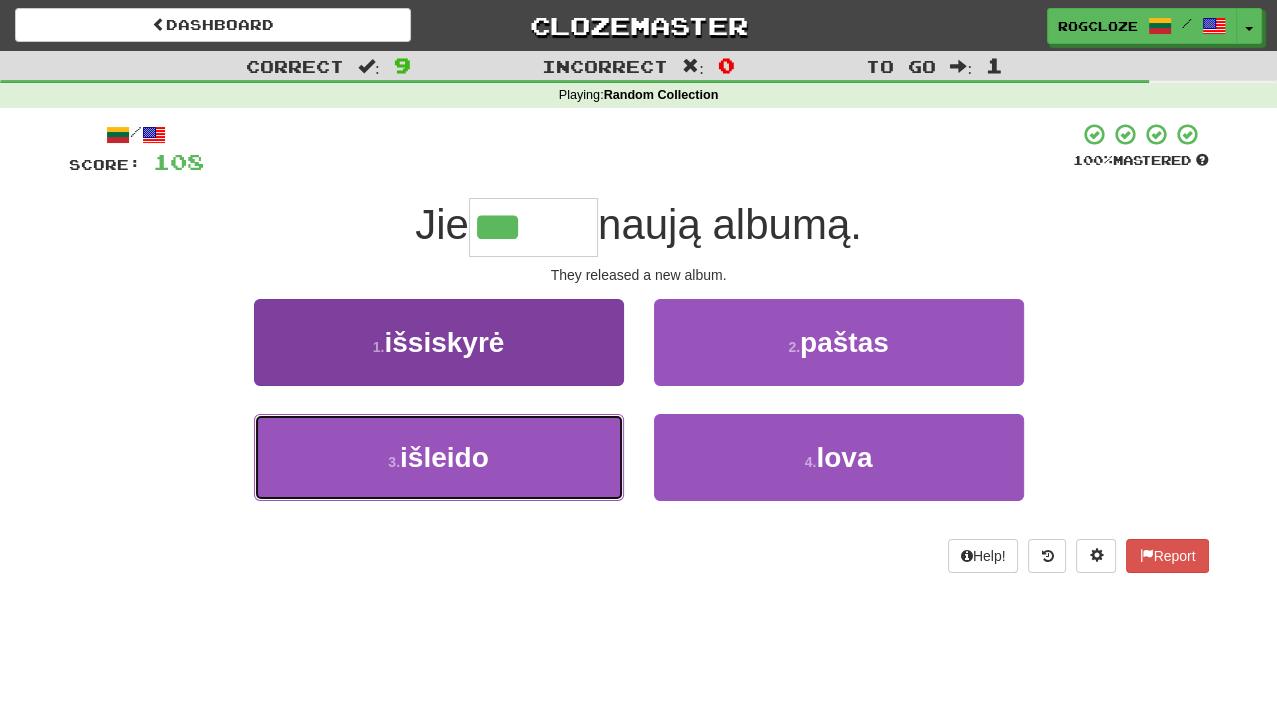 click on "3 .  išleido" at bounding box center [439, 457] 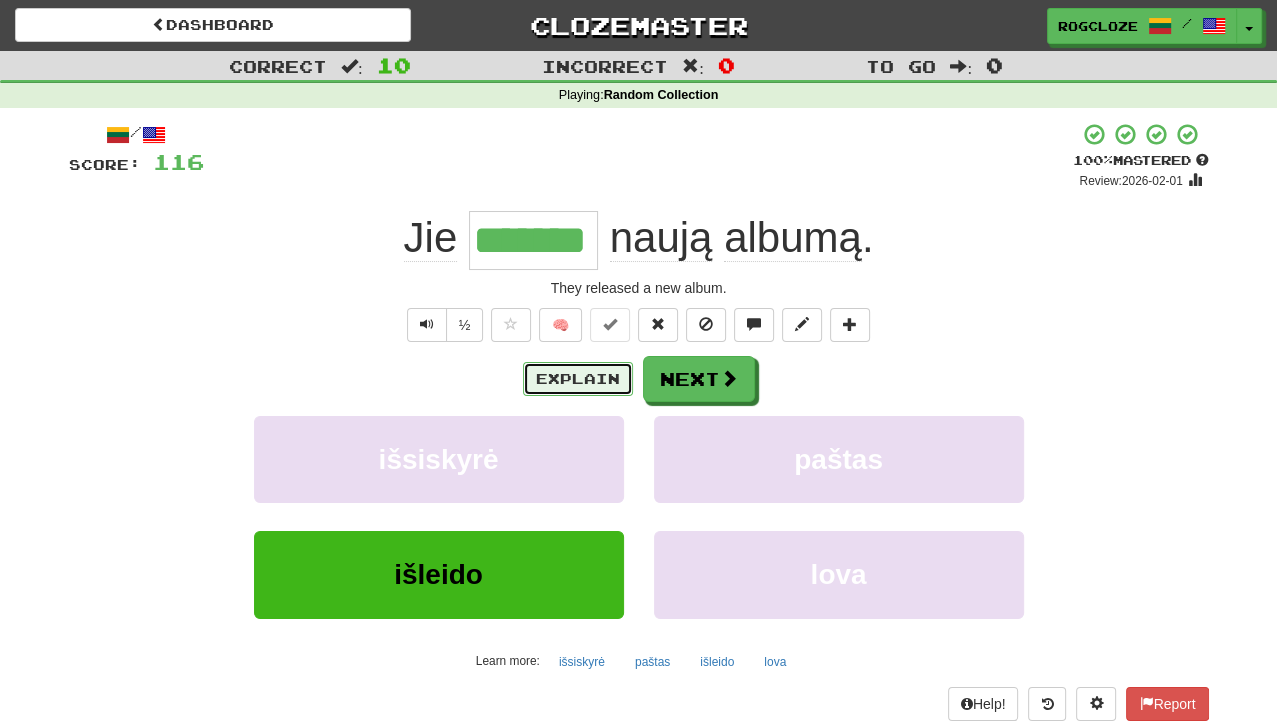 click on "Explain" at bounding box center [578, 379] 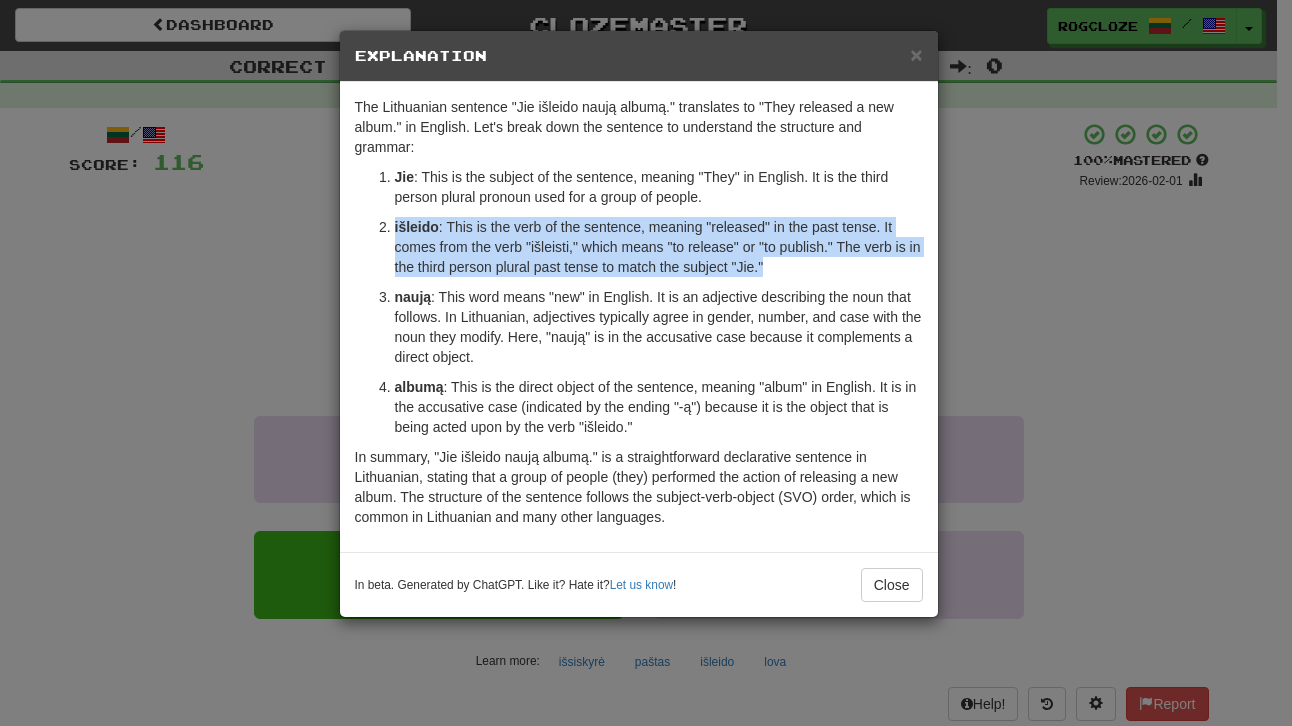drag, startPoint x: 1005, startPoint y: 330, endPoint x: 737, endPoint y: 652, distance: 418.93674 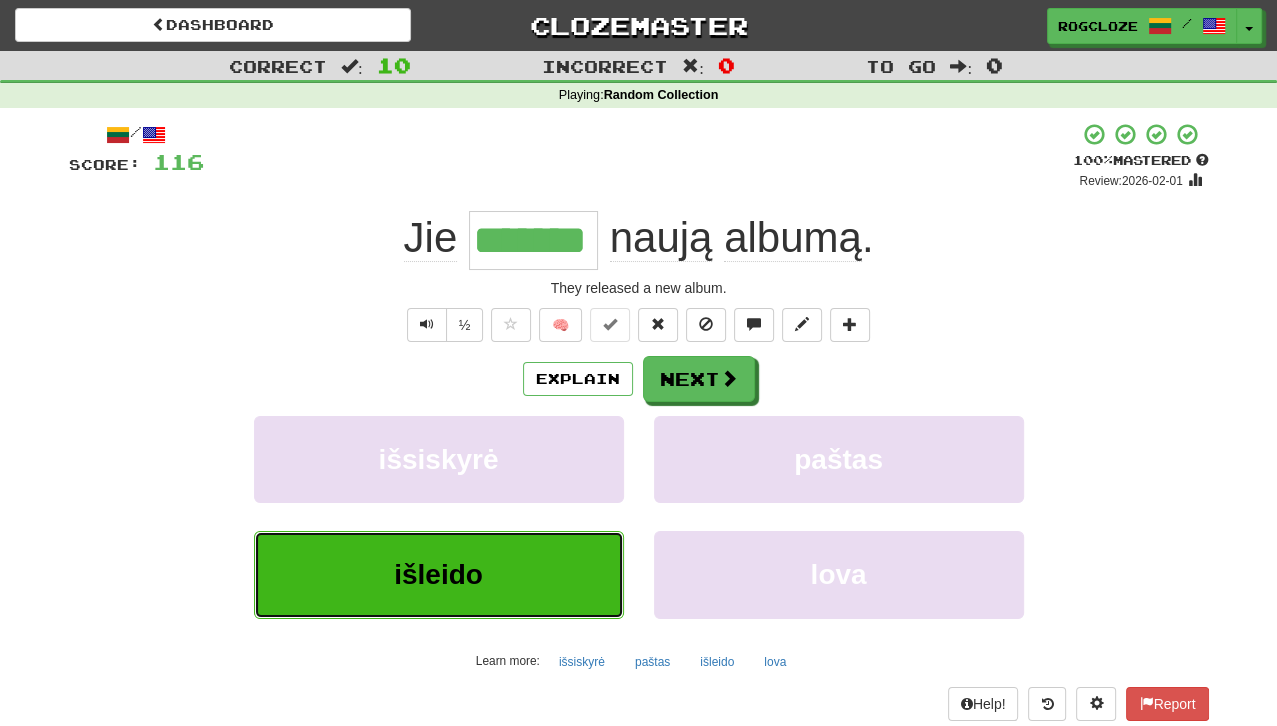 click on "išleido" at bounding box center (439, 574) 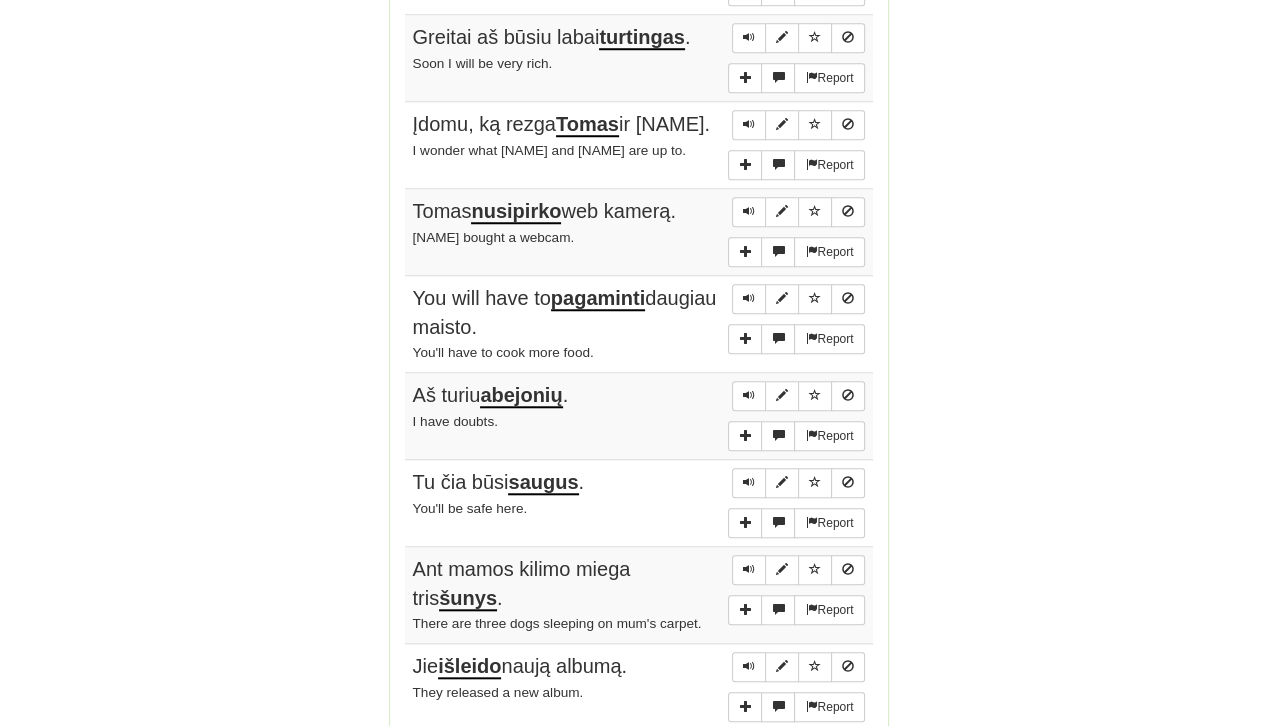 scroll, scrollTop: 1389, scrollLeft: 0, axis: vertical 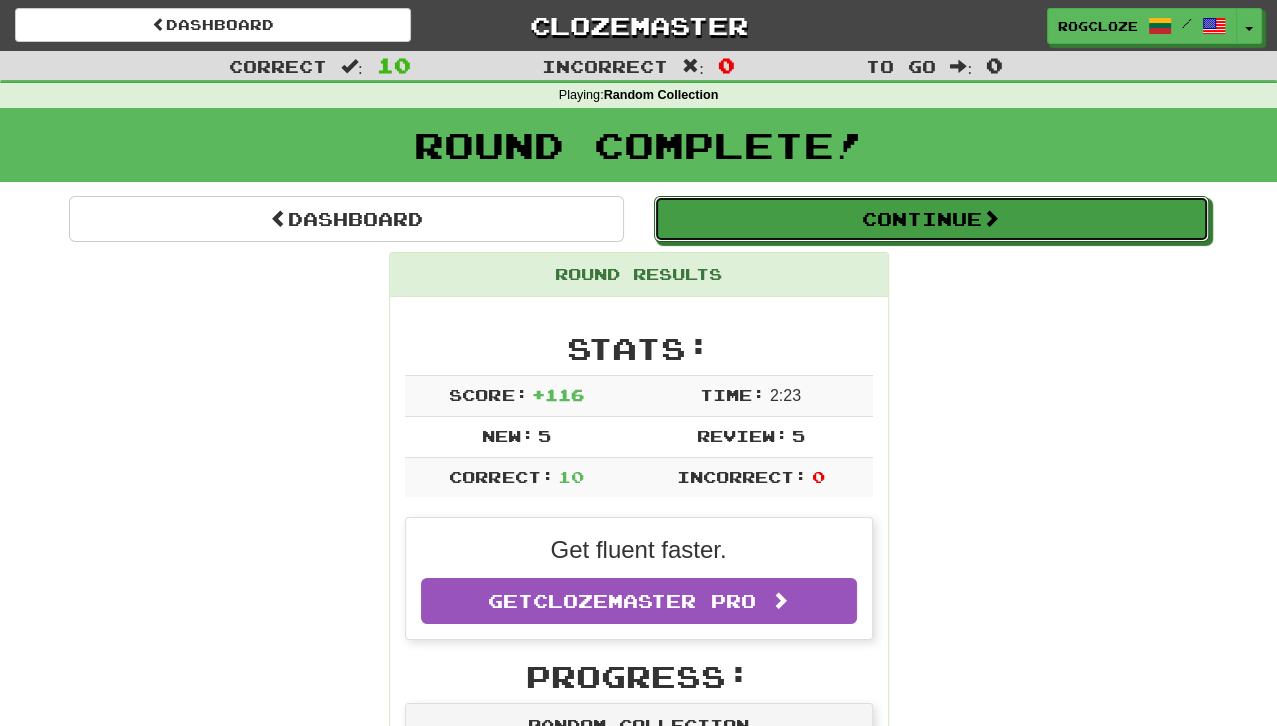 click on "Continue" at bounding box center [931, 219] 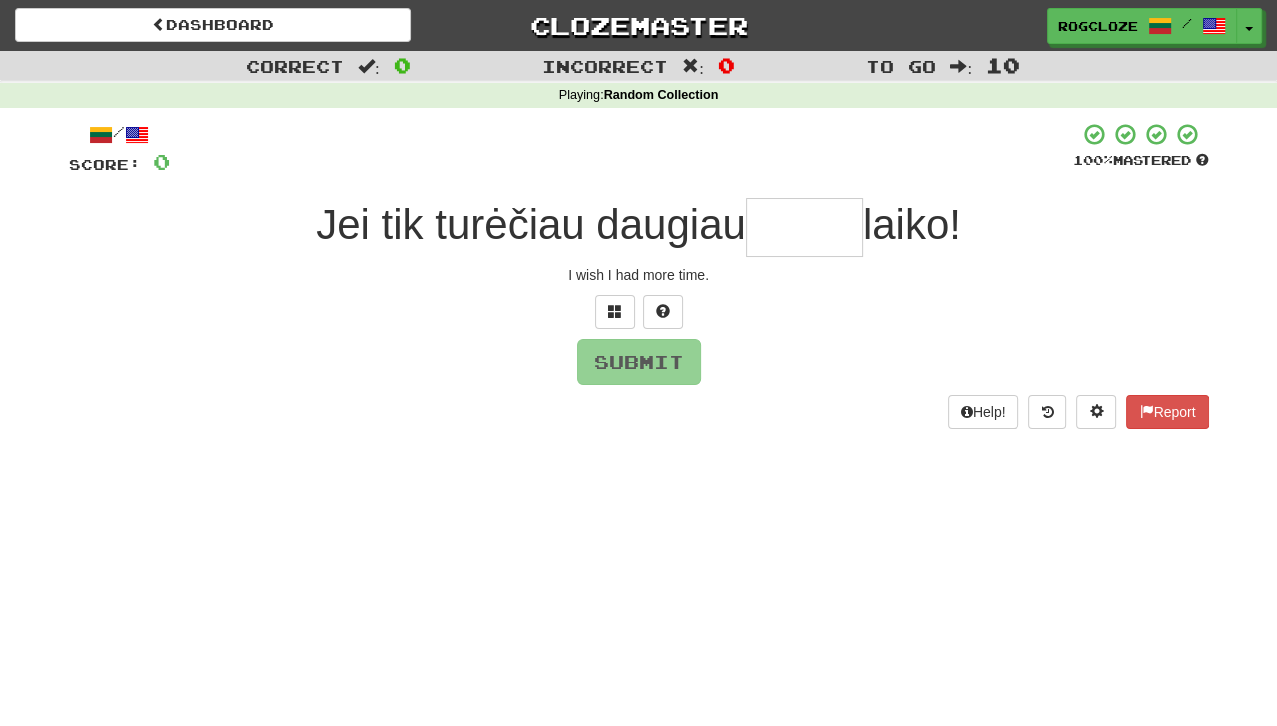 drag, startPoint x: 799, startPoint y: 357, endPoint x: 754, endPoint y: 366, distance: 45.891174 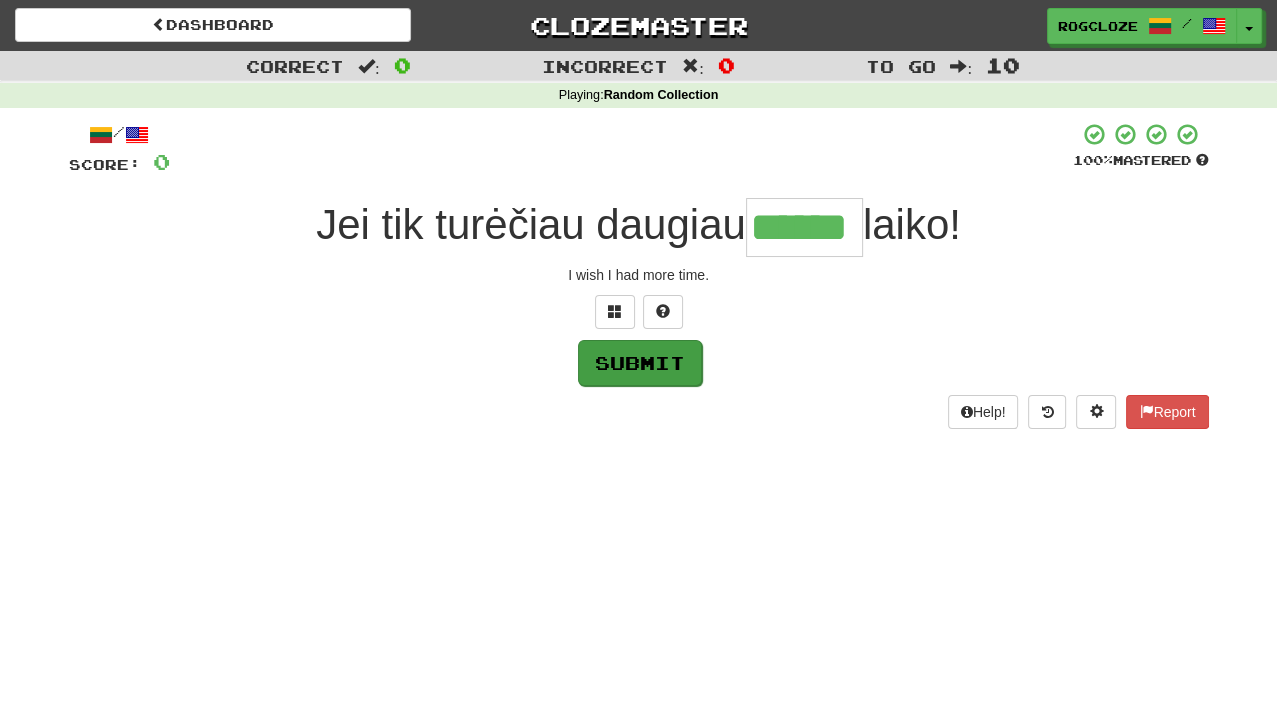 type on "******" 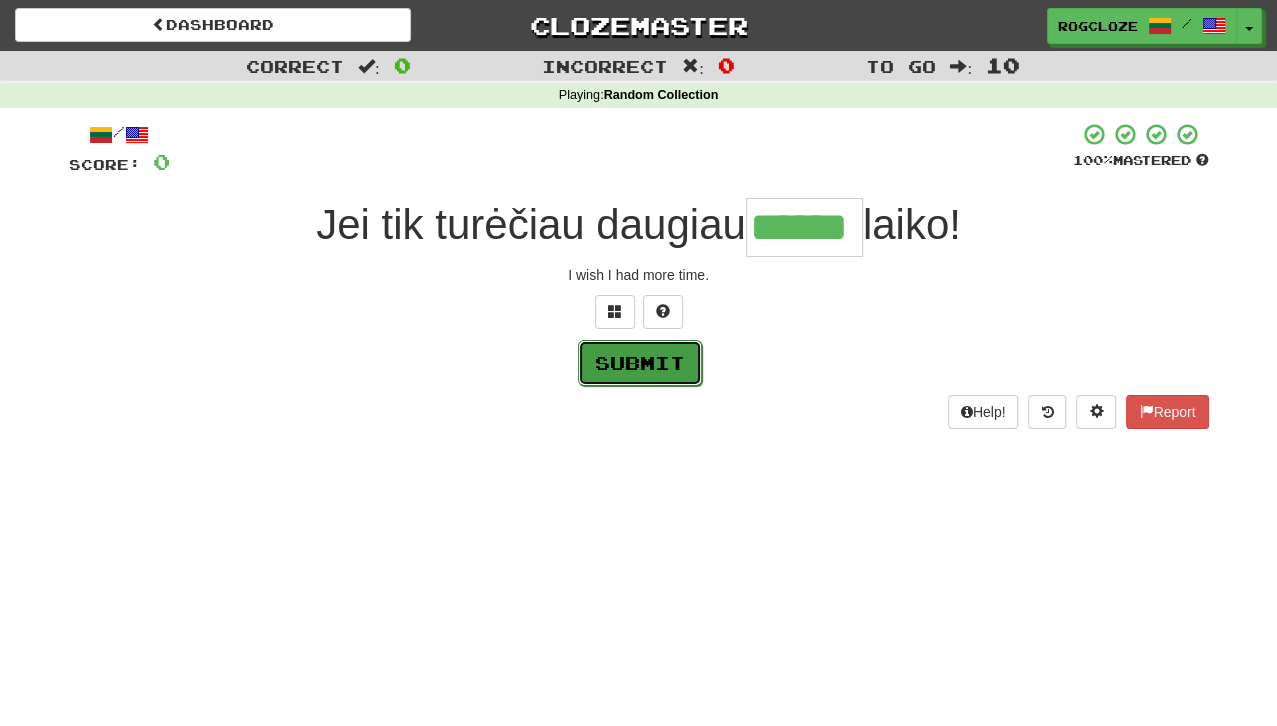 click on "Submit" at bounding box center [640, 363] 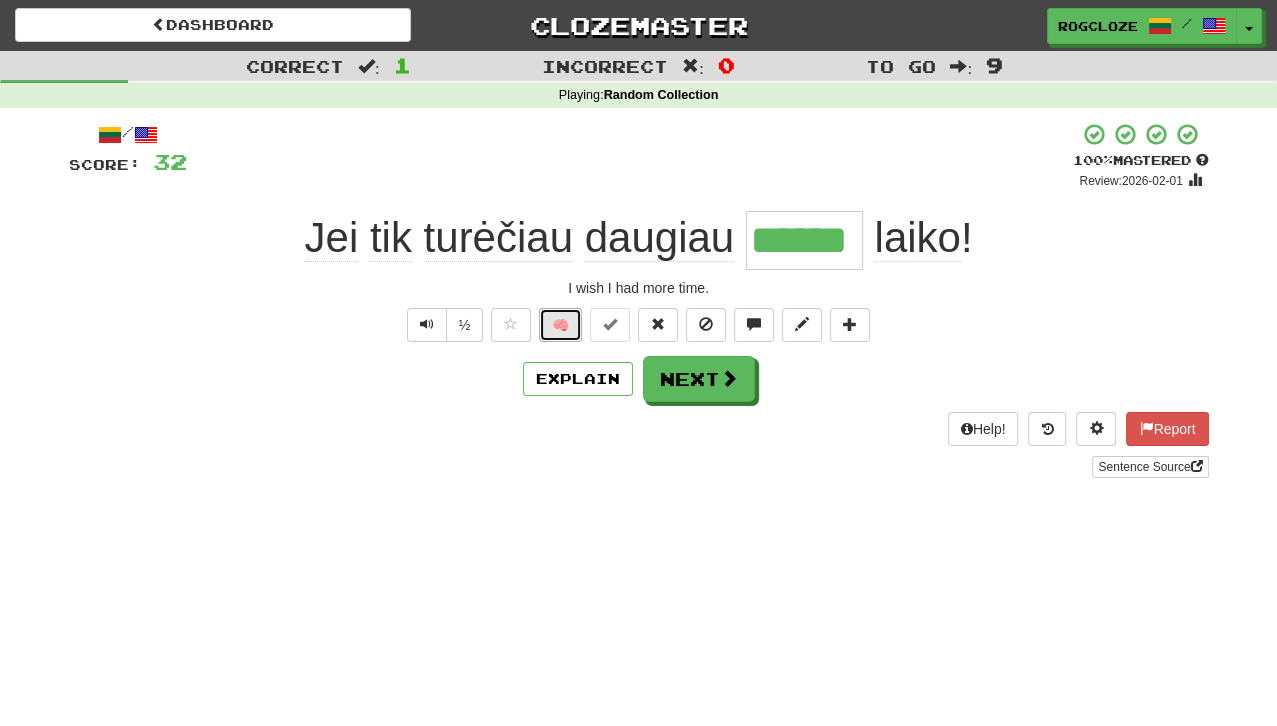 click on "🧠" at bounding box center [560, 325] 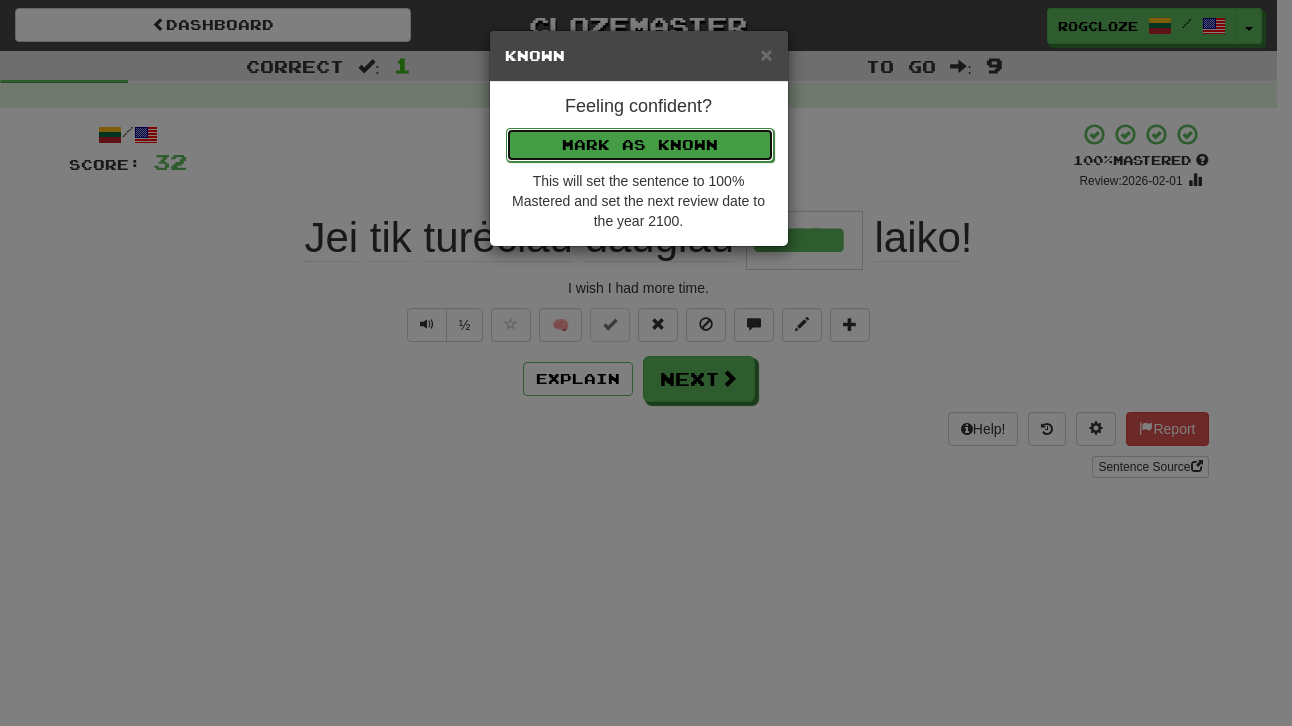 click on "Mark as Known" at bounding box center (640, 145) 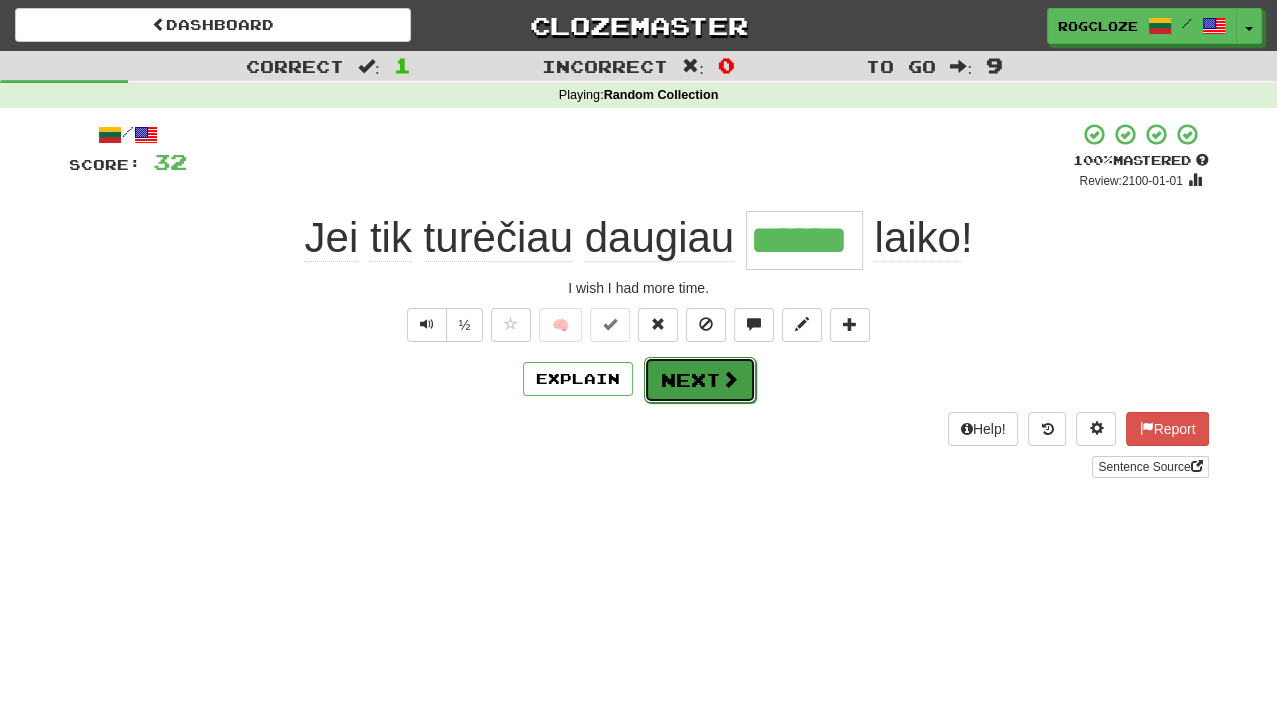 click on "Next" at bounding box center (700, 380) 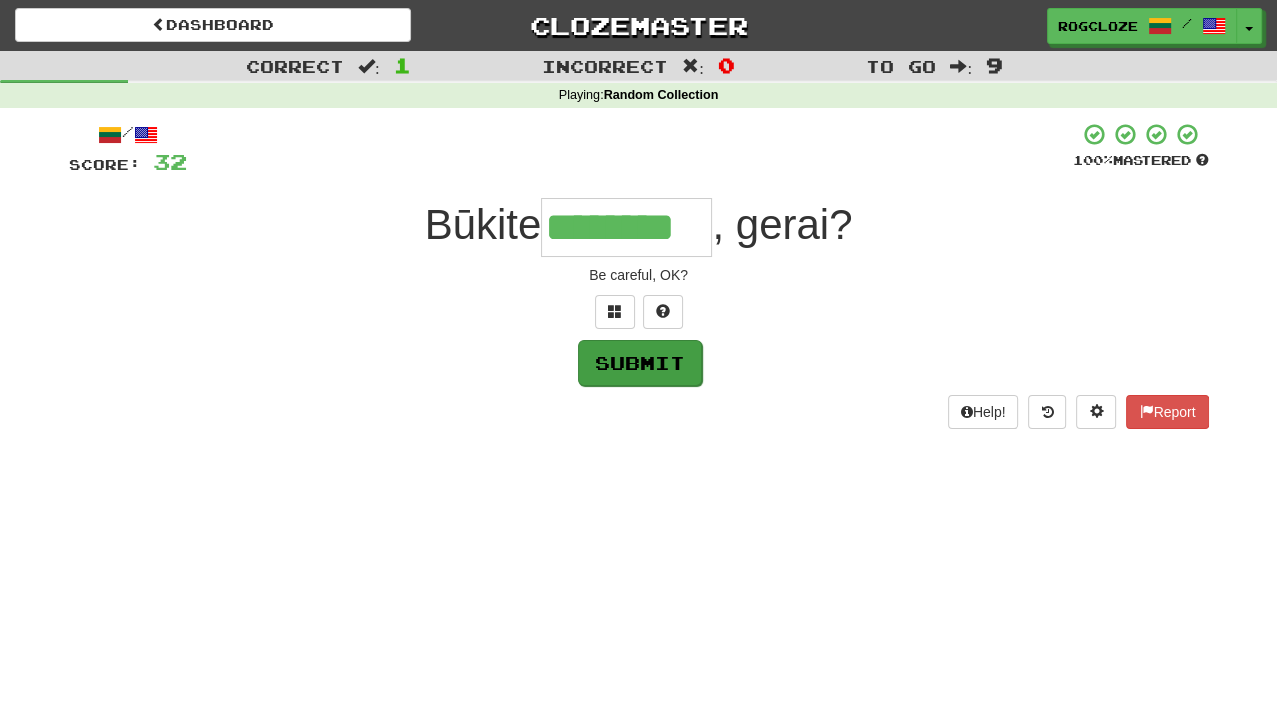 type on "********" 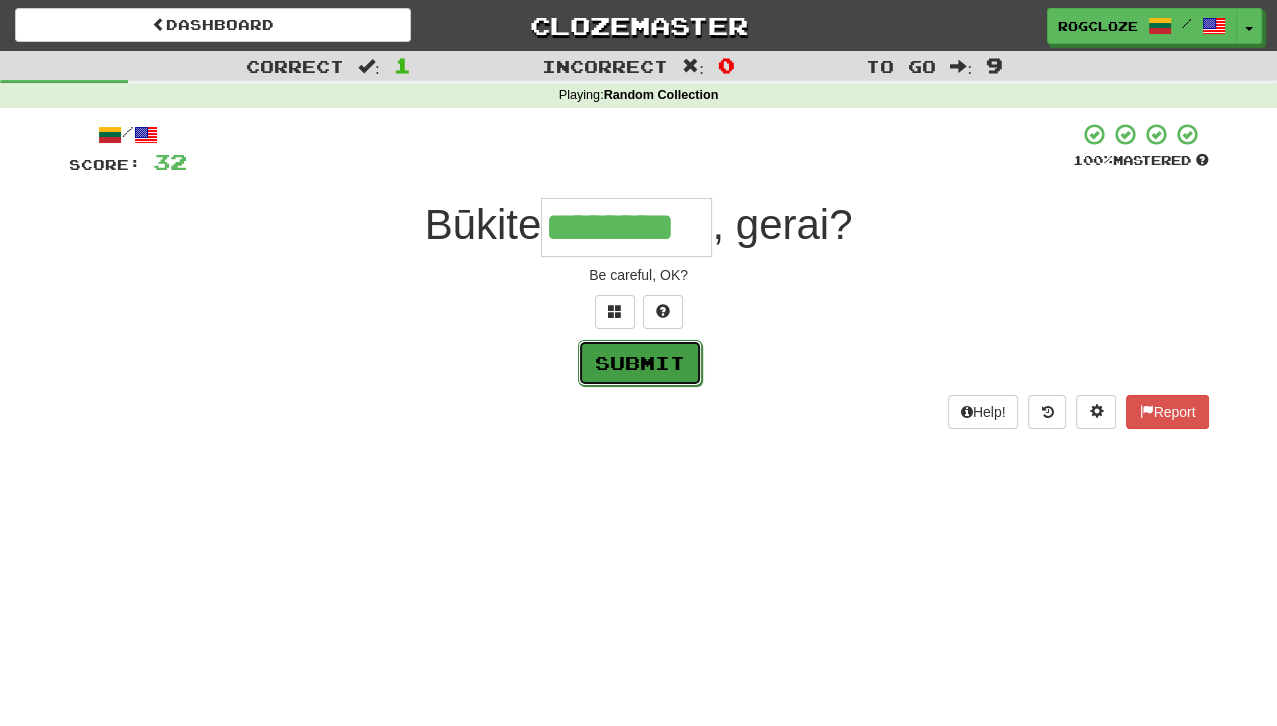 click on "Submit" at bounding box center [640, 363] 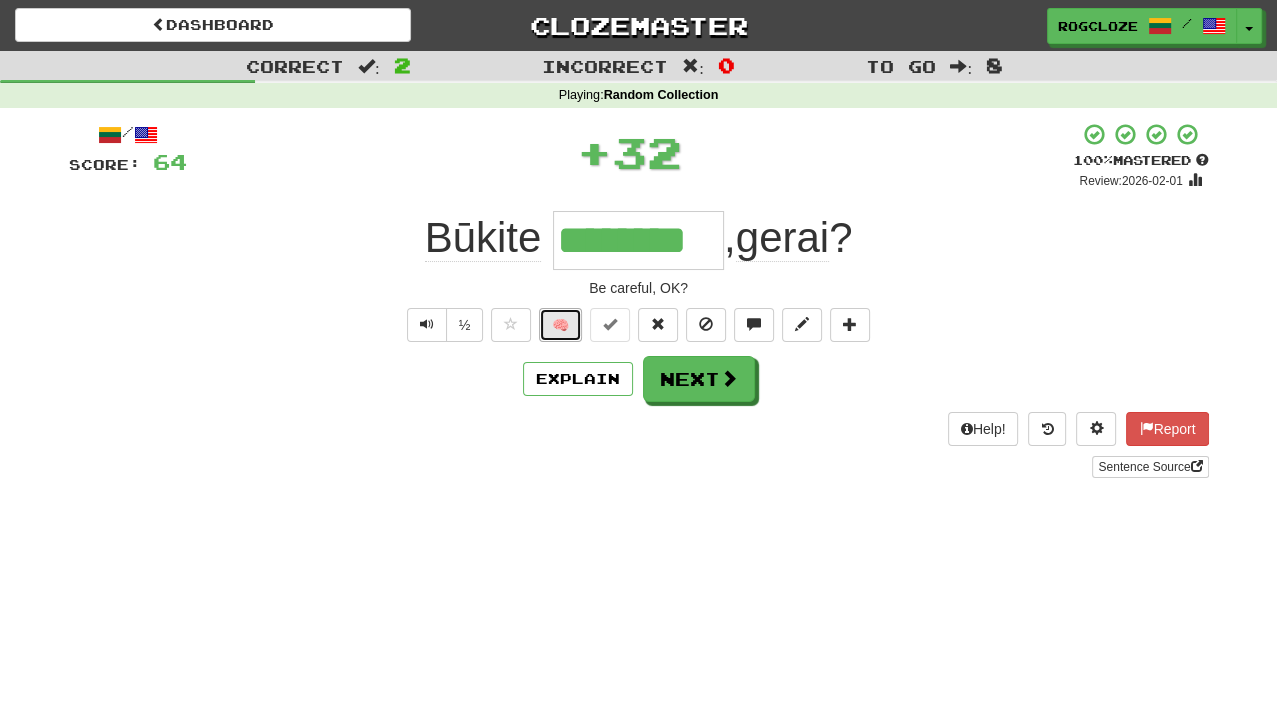 click on "🧠" at bounding box center (560, 325) 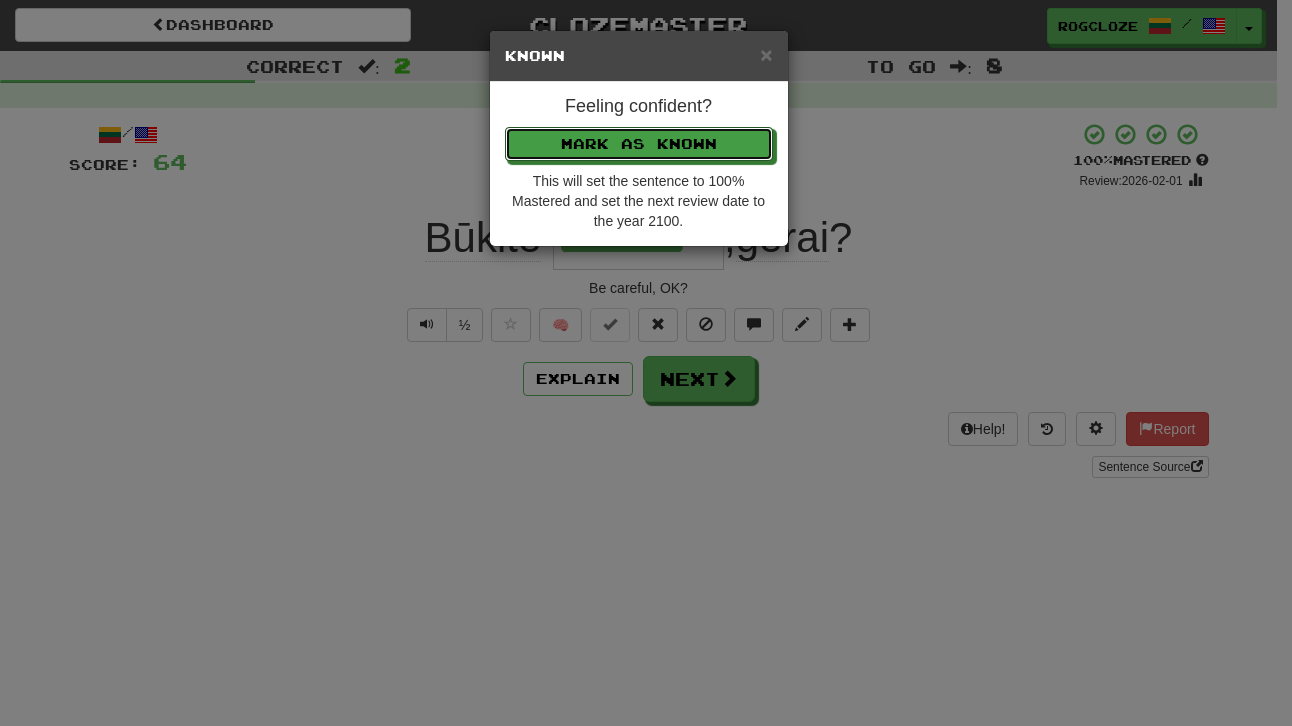 drag, startPoint x: 699, startPoint y: 143, endPoint x: 708, endPoint y: 211, distance: 68.593 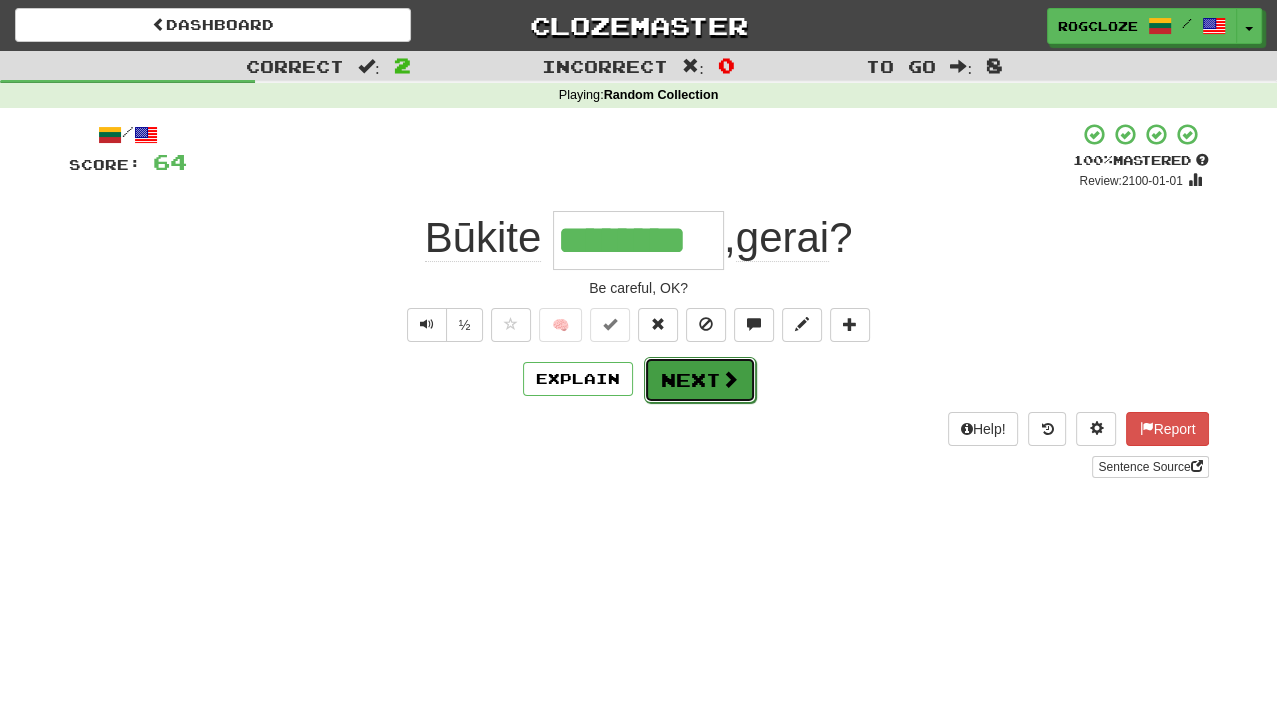click on "Next" at bounding box center (700, 380) 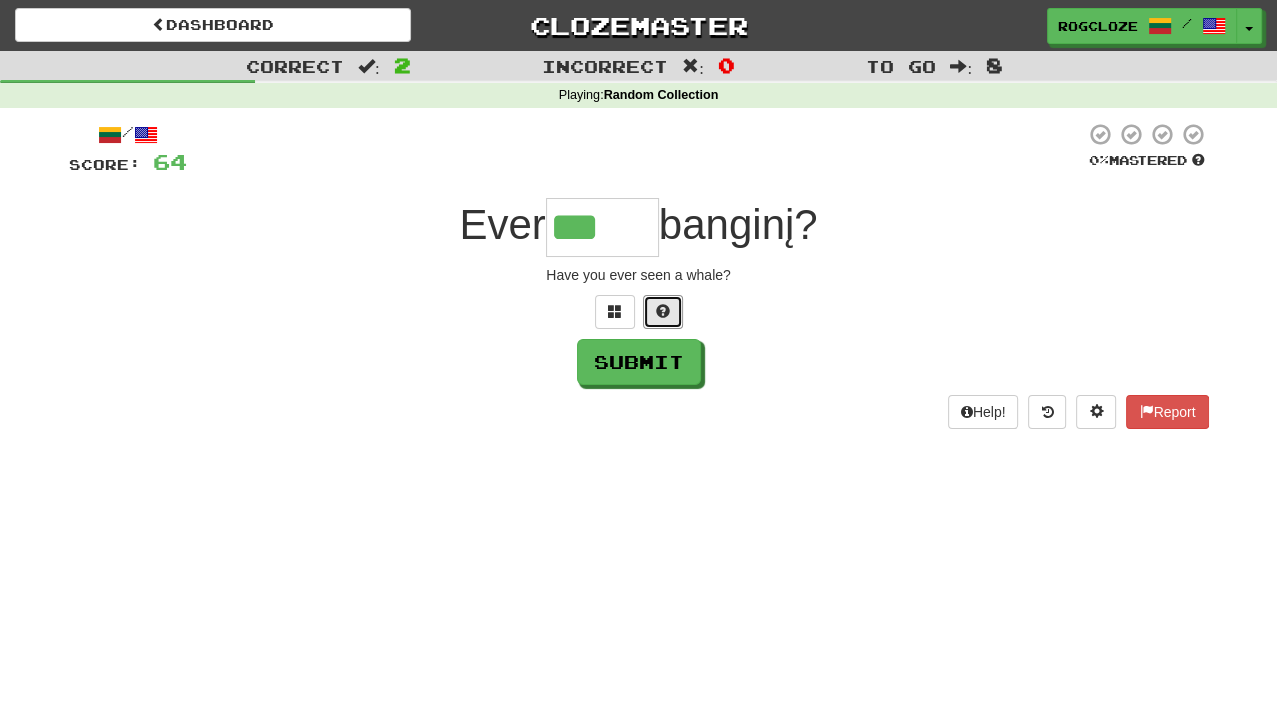 click at bounding box center [663, 311] 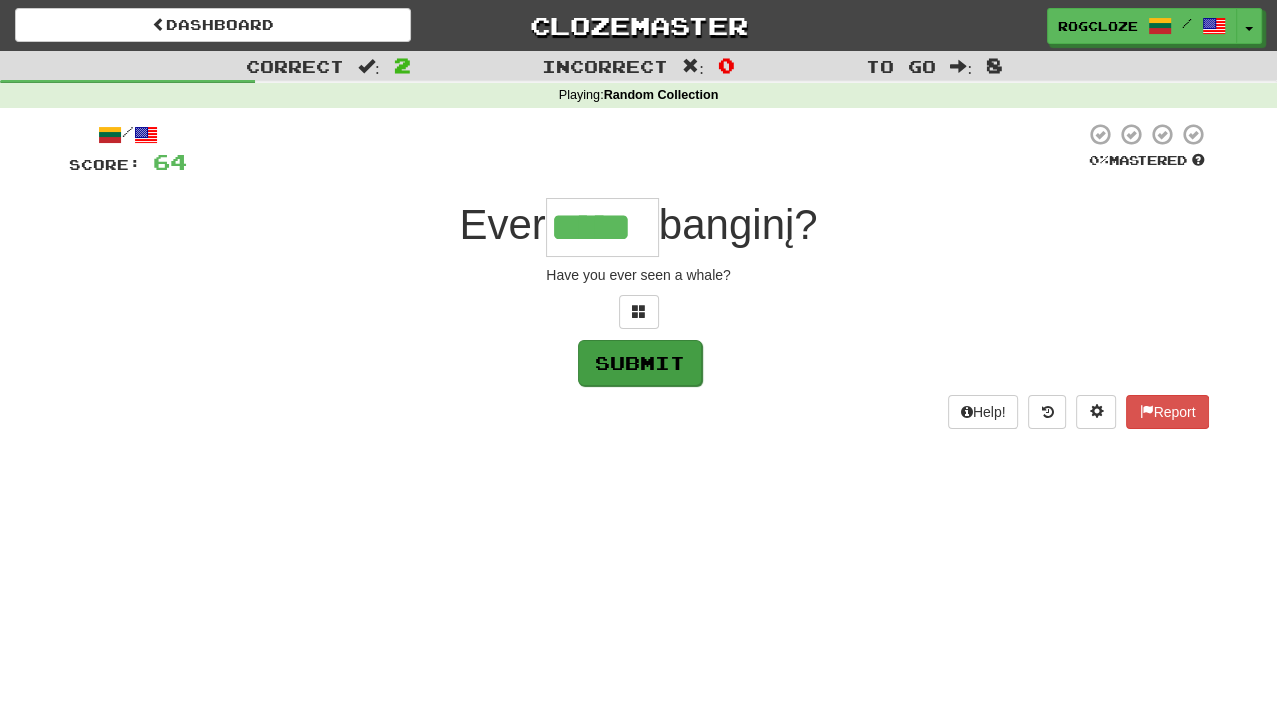 type on "*****" 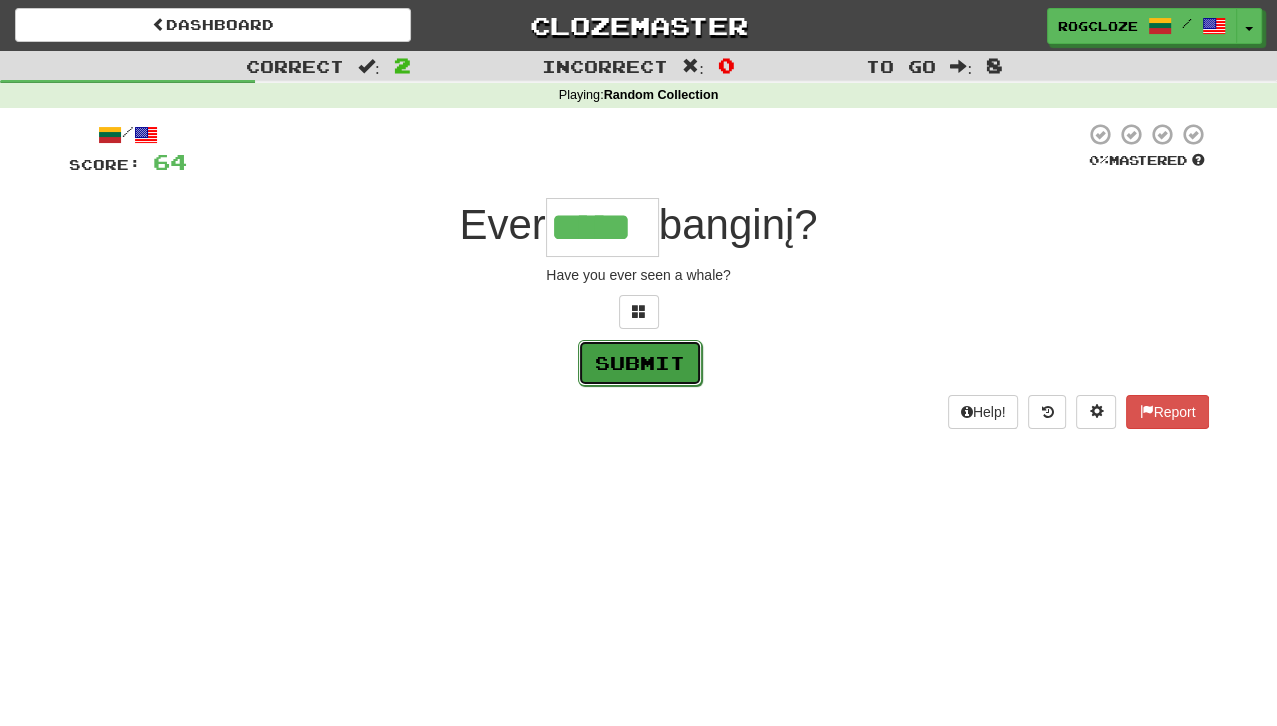 click on "Submit" at bounding box center [640, 363] 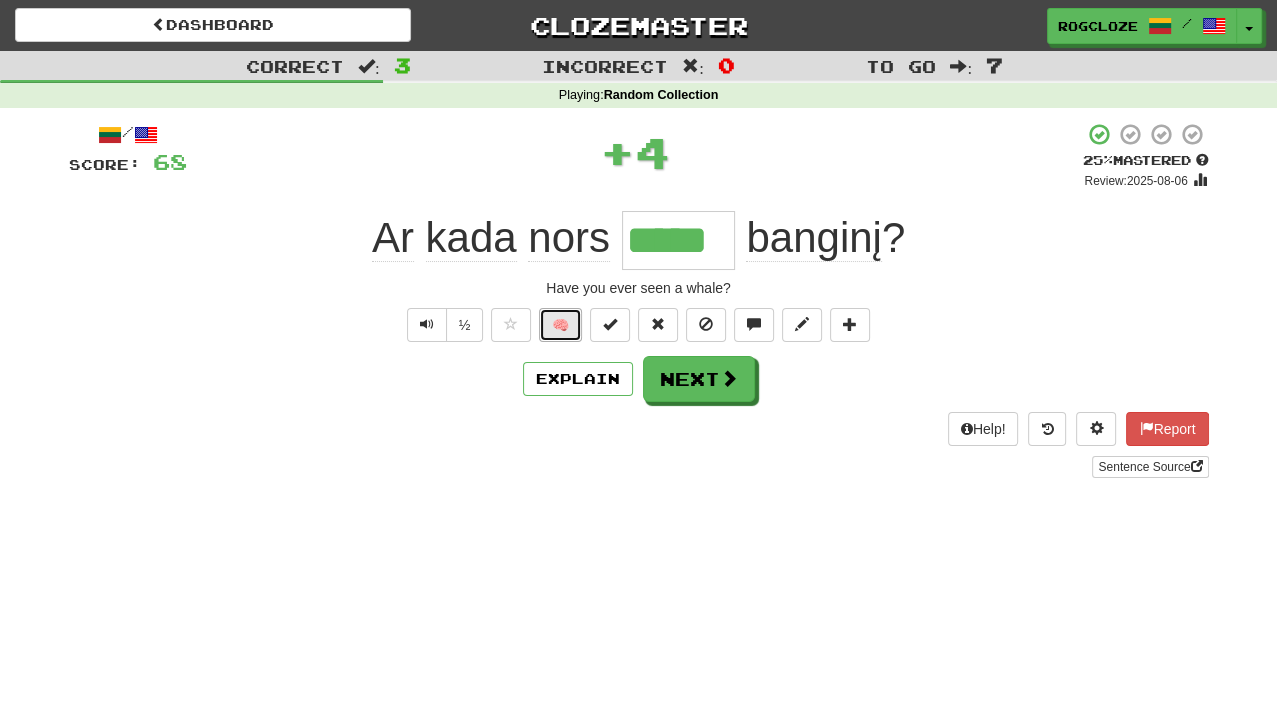click on "🧠" at bounding box center (560, 325) 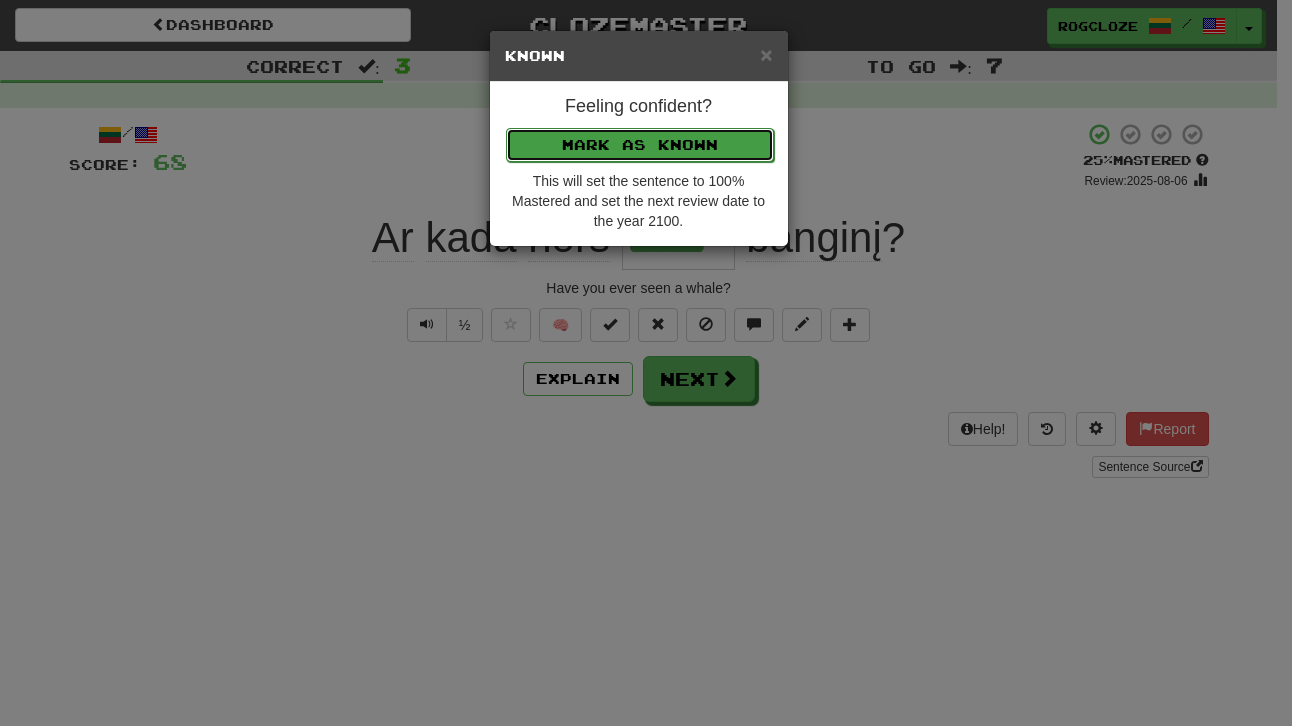 click on "Mark as Known" at bounding box center [640, 145] 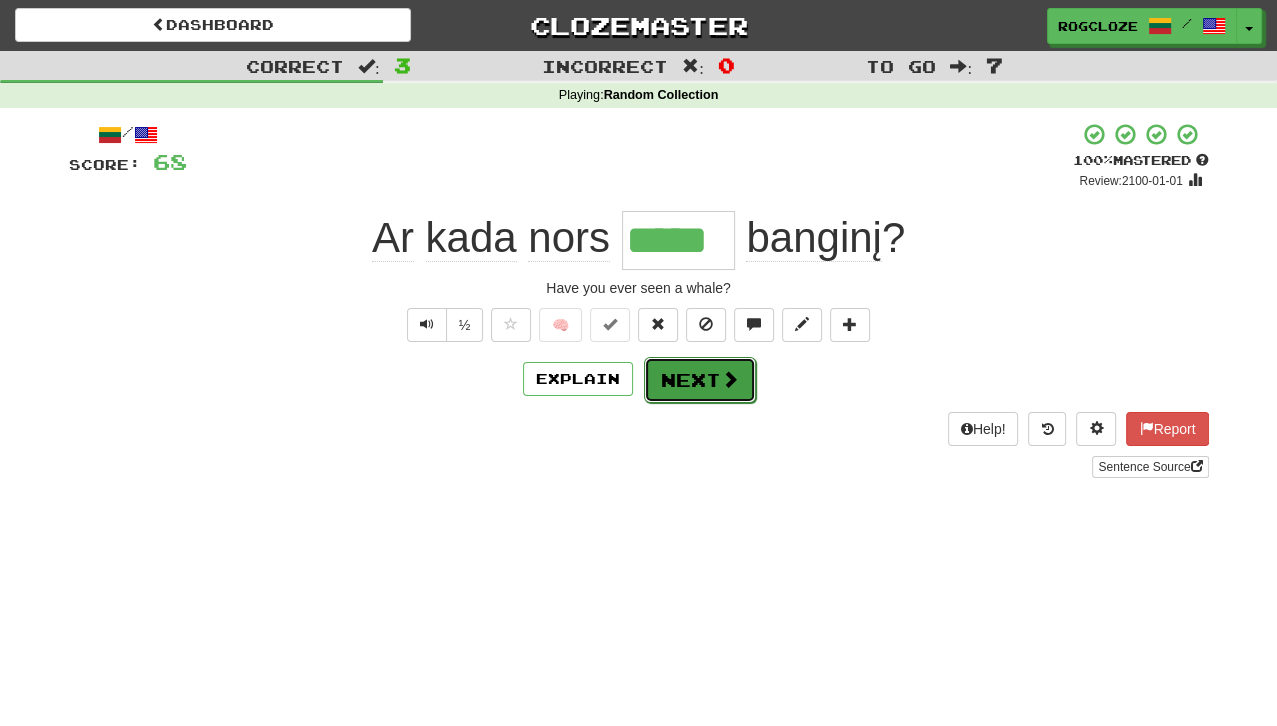 click on "Next" at bounding box center (700, 380) 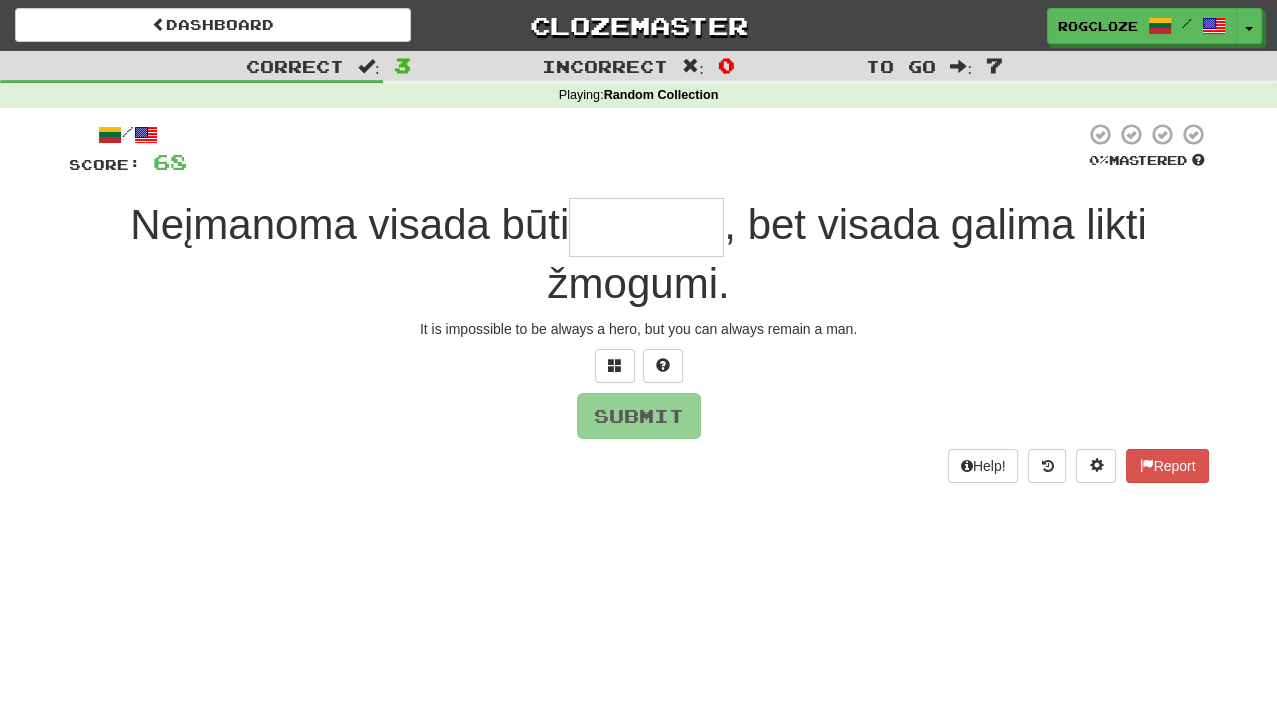 type on "*" 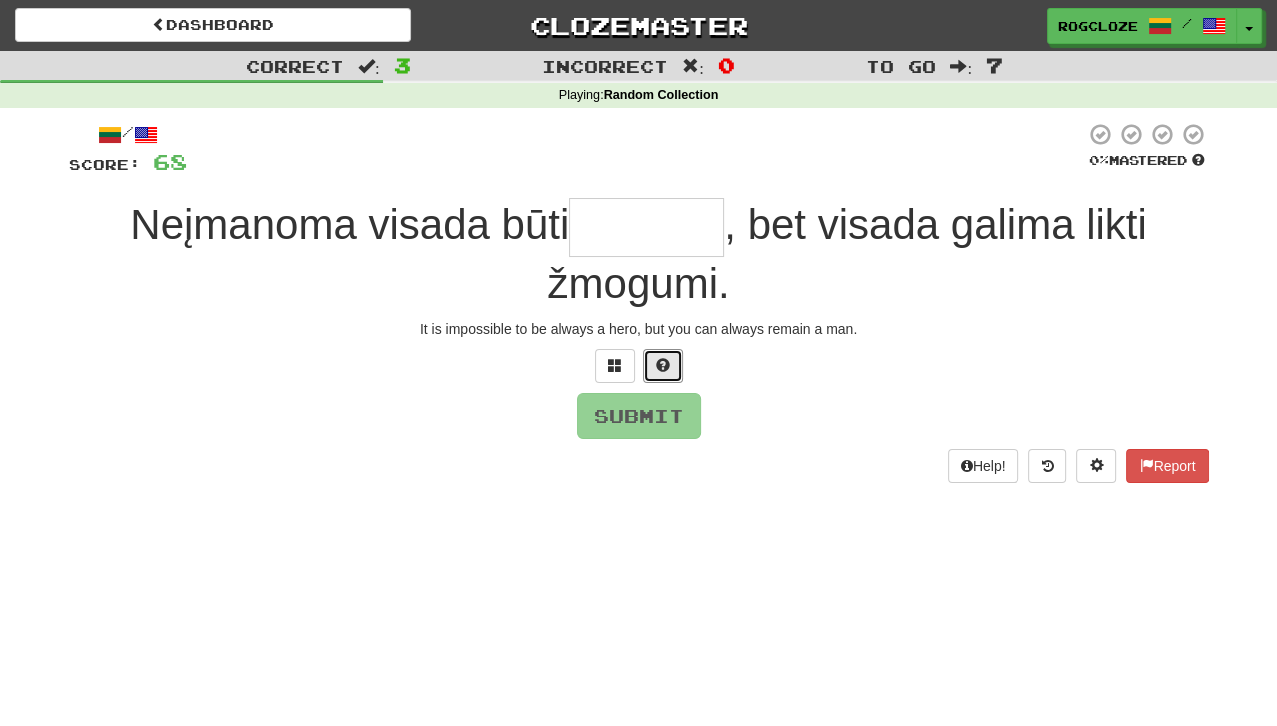 drag, startPoint x: 660, startPoint y: 357, endPoint x: 668, endPoint y: 365, distance: 11.313708 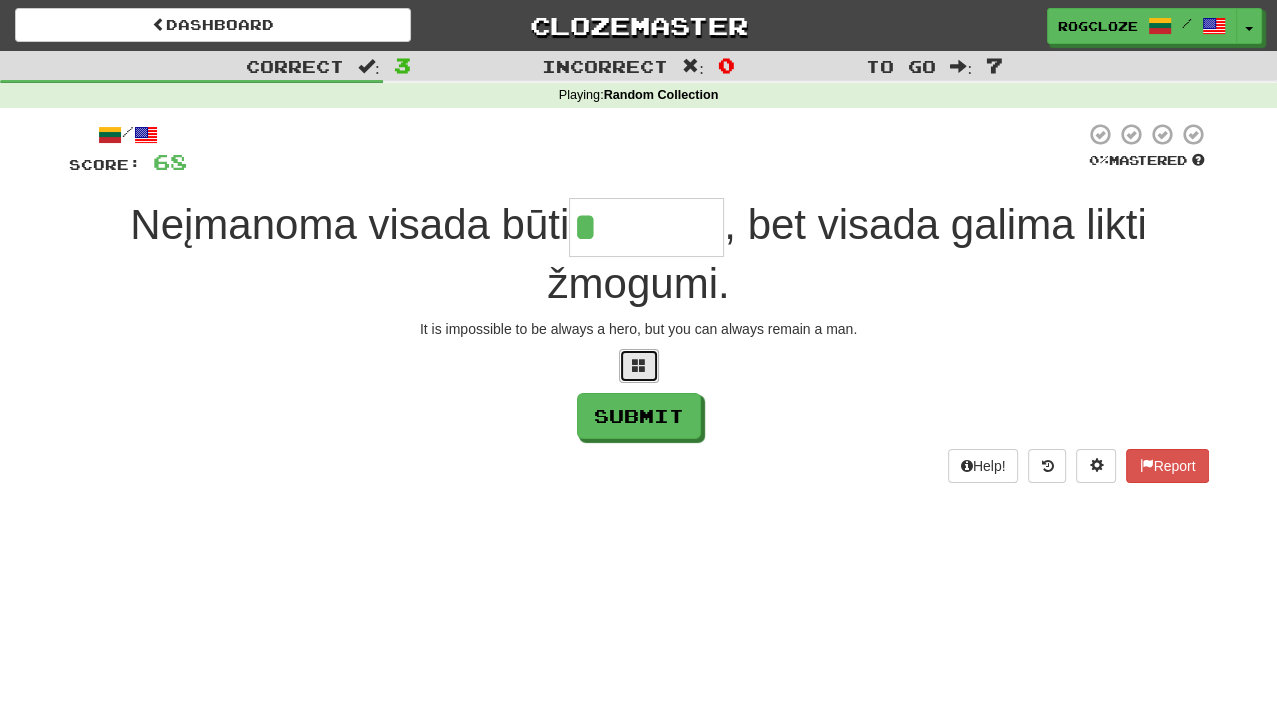 click at bounding box center [639, 365] 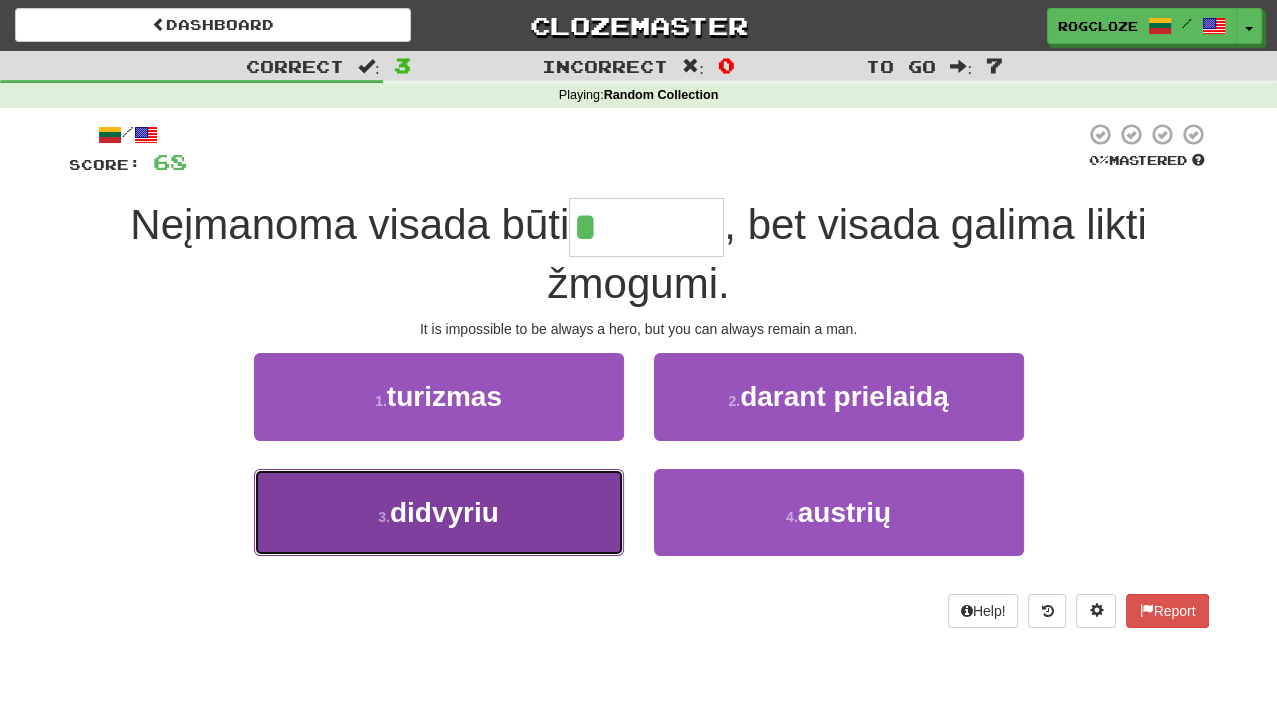 click on "didvyriu" at bounding box center (444, 512) 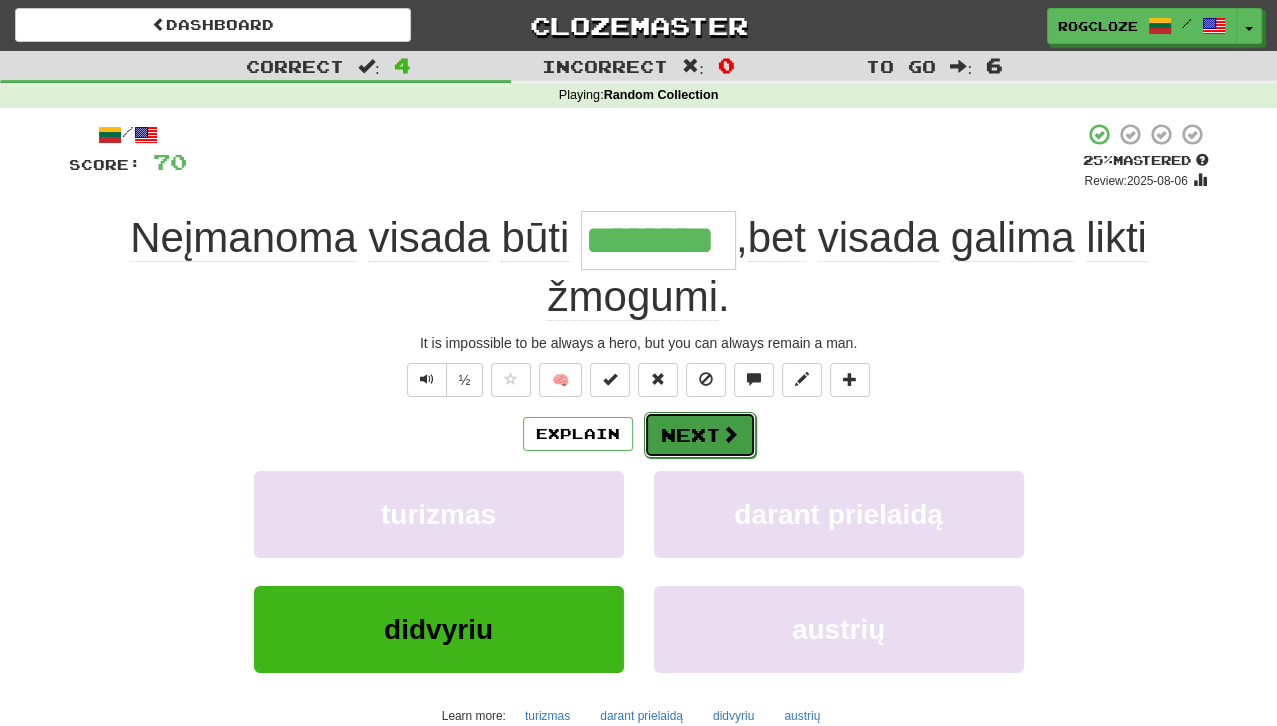 click on "Next" at bounding box center (700, 435) 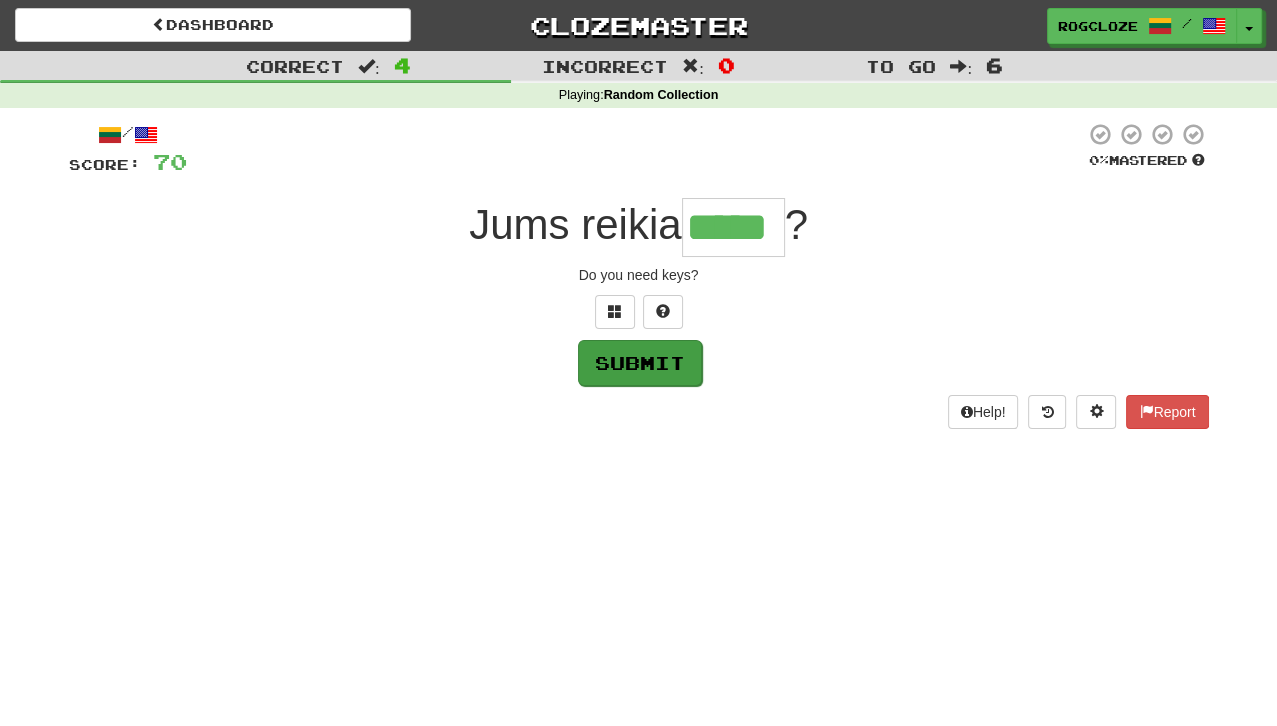 type on "*****" 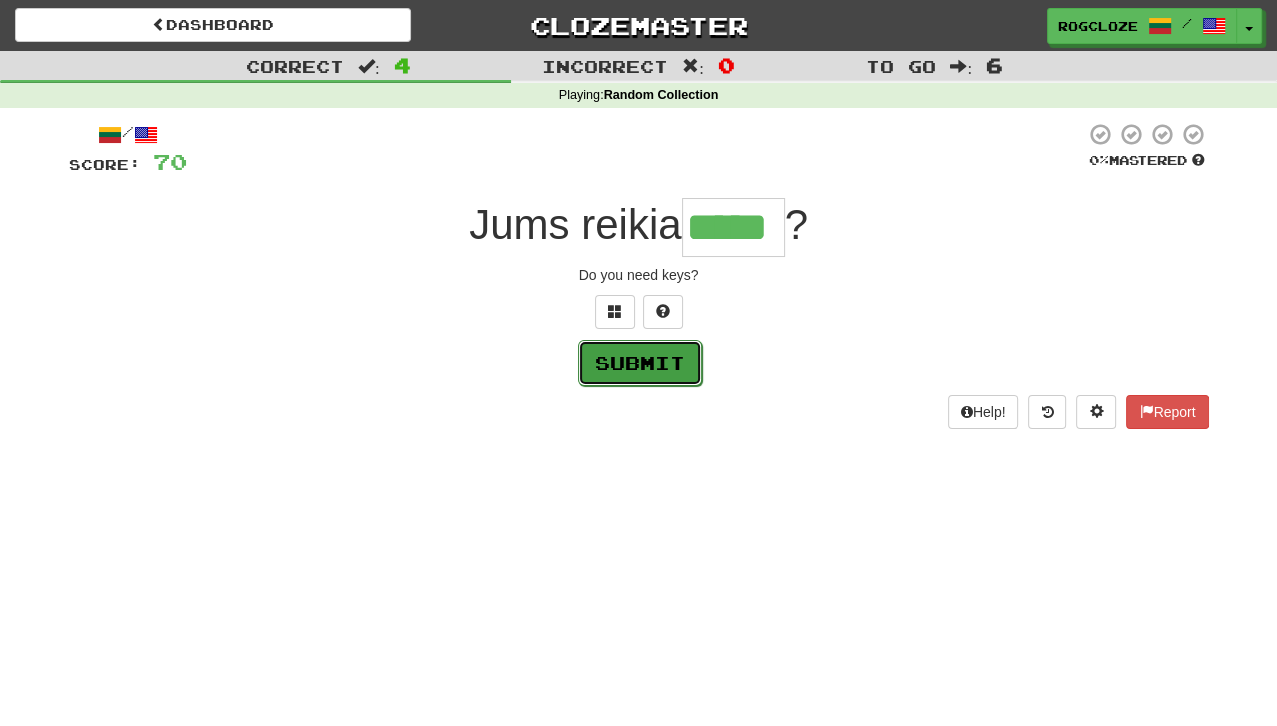click on "Submit" at bounding box center [640, 363] 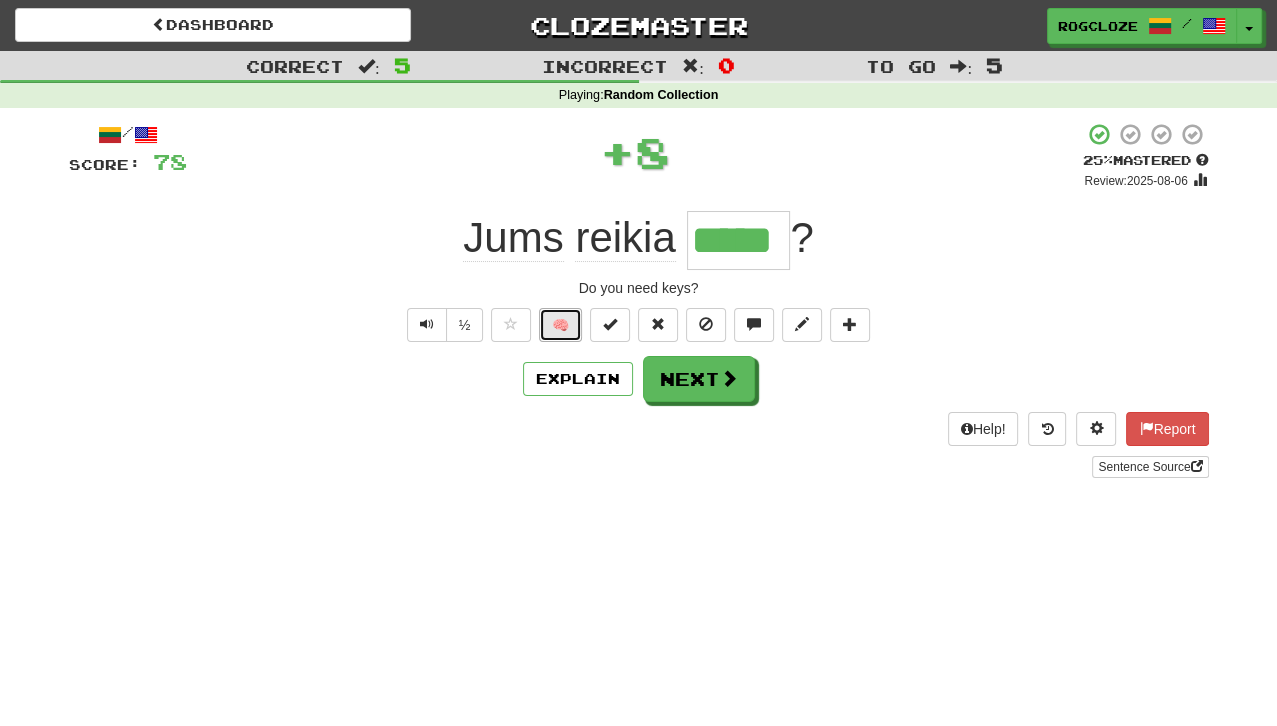 click on "🧠" at bounding box center (560, 325) 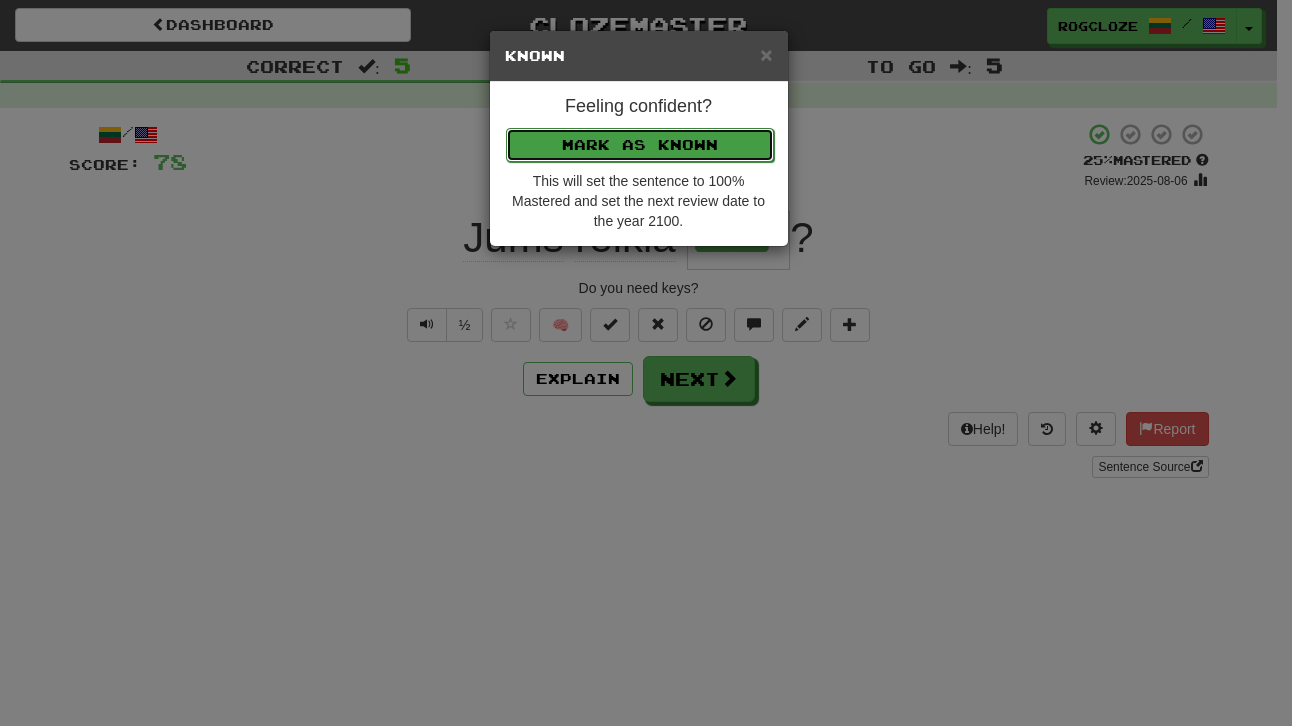 click on "Mark as Known" at bounding box center [640, 145] 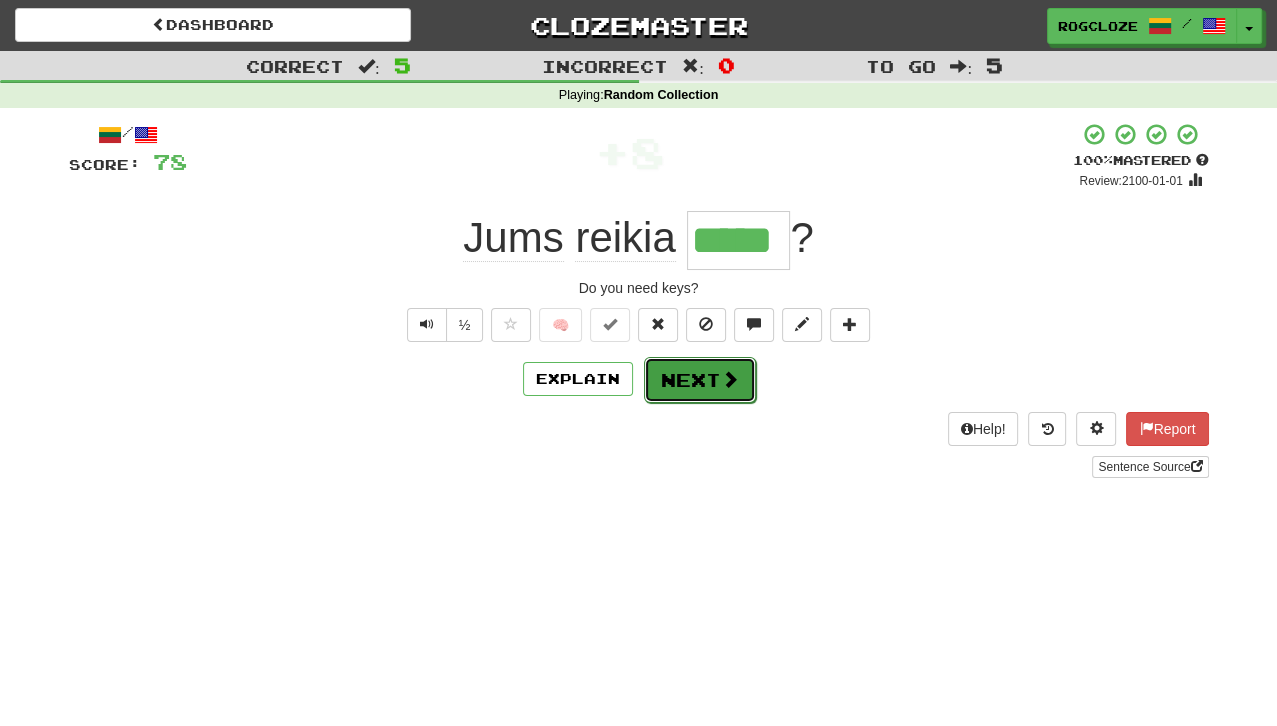 click on "Next" at bounding box center [700, 380] 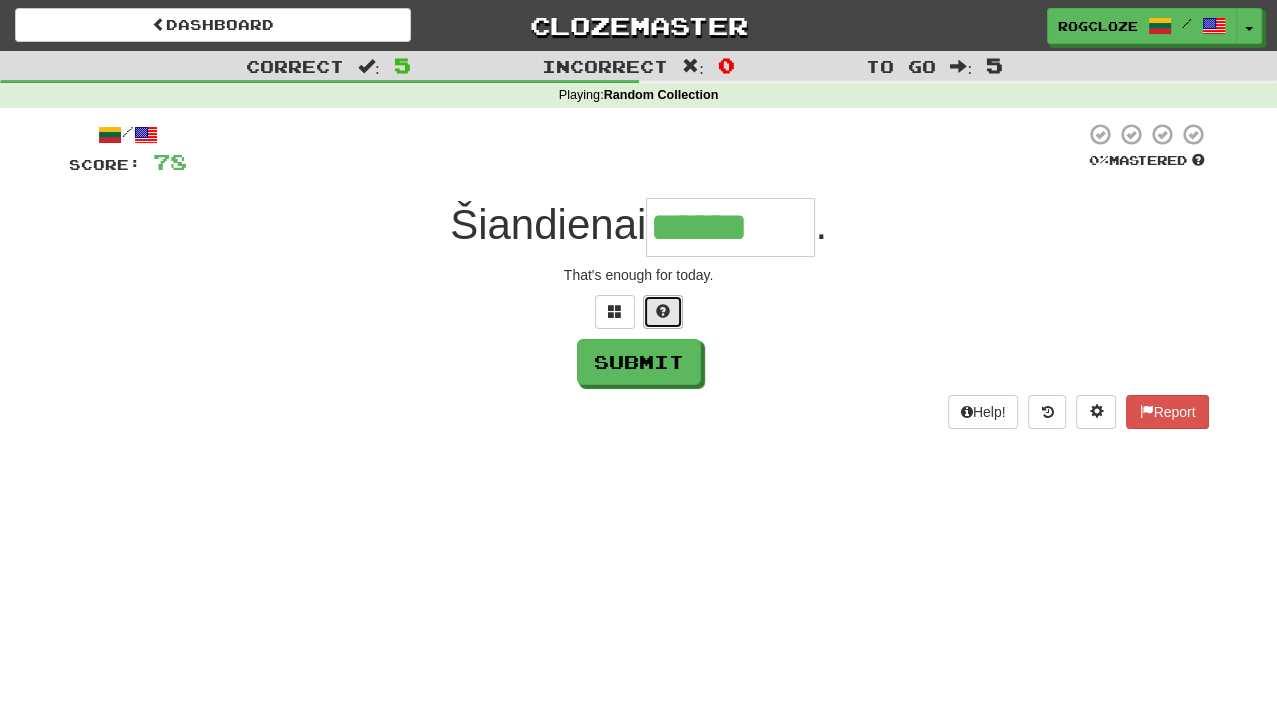 click at bounding box center (663, 311) 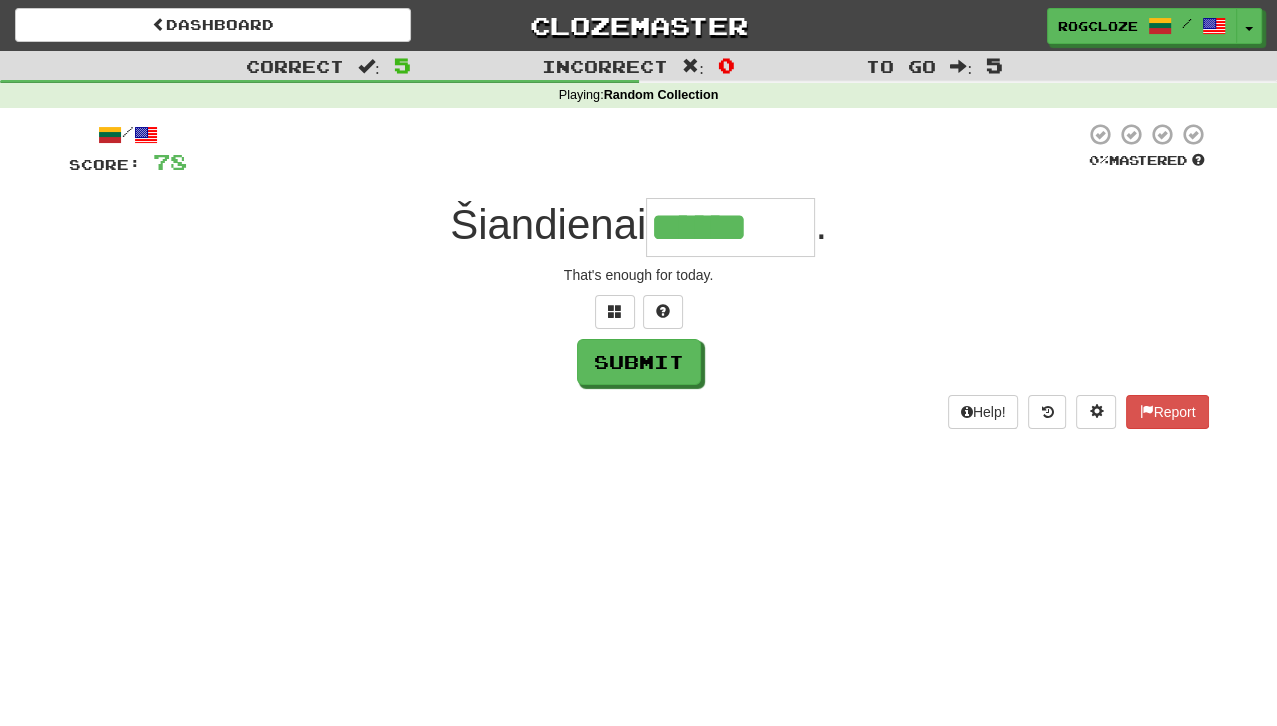 type on "*******" 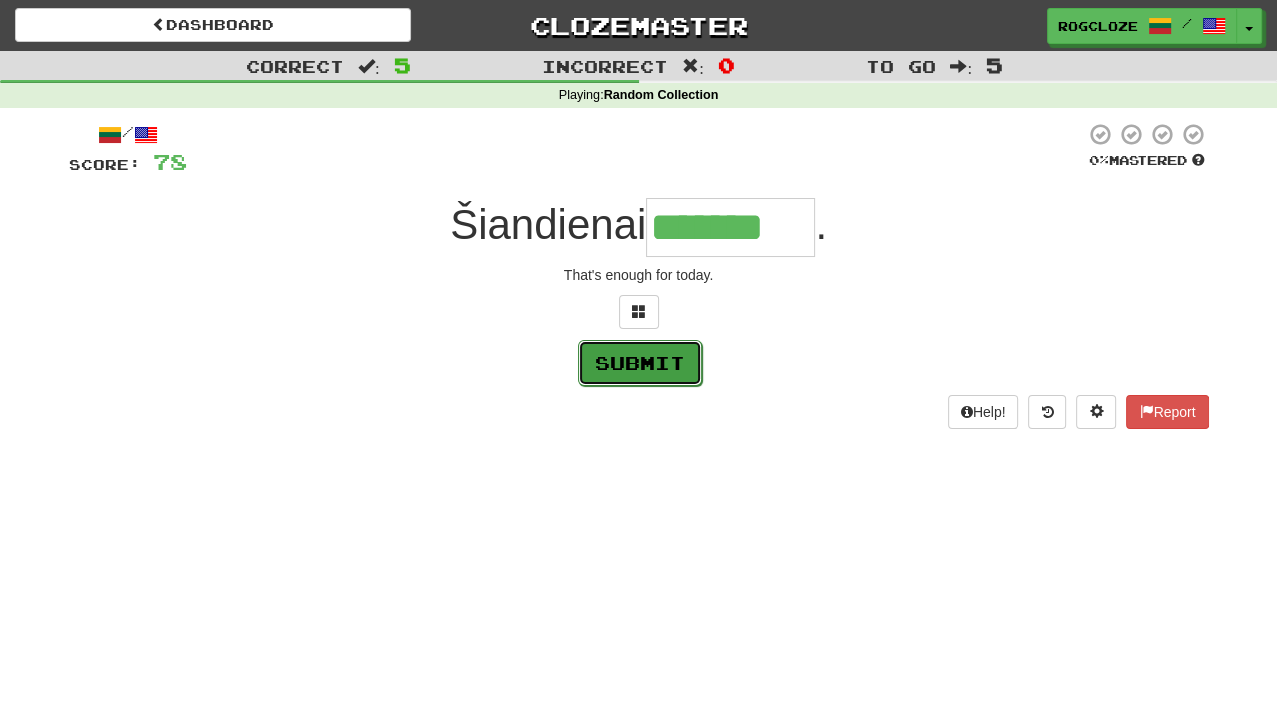 click on "Submit" at bounding box center [640, 363] 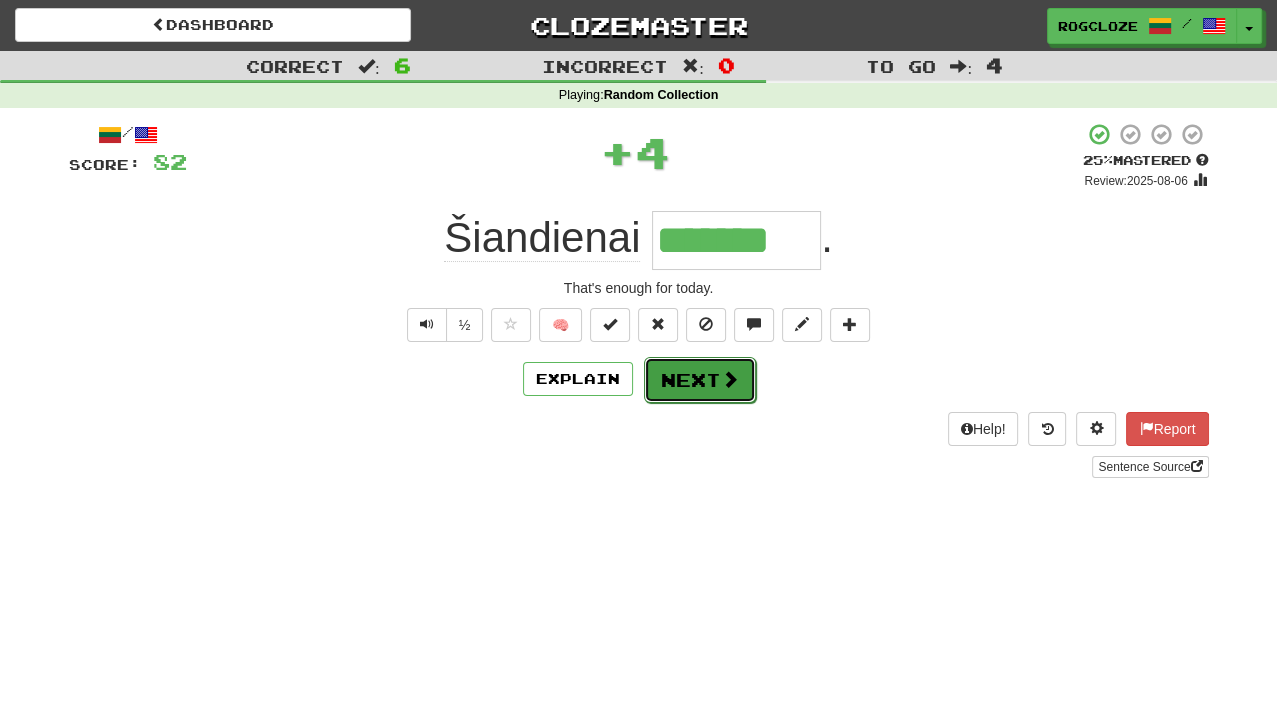 click on "Next" at bounding box center [700, 380] 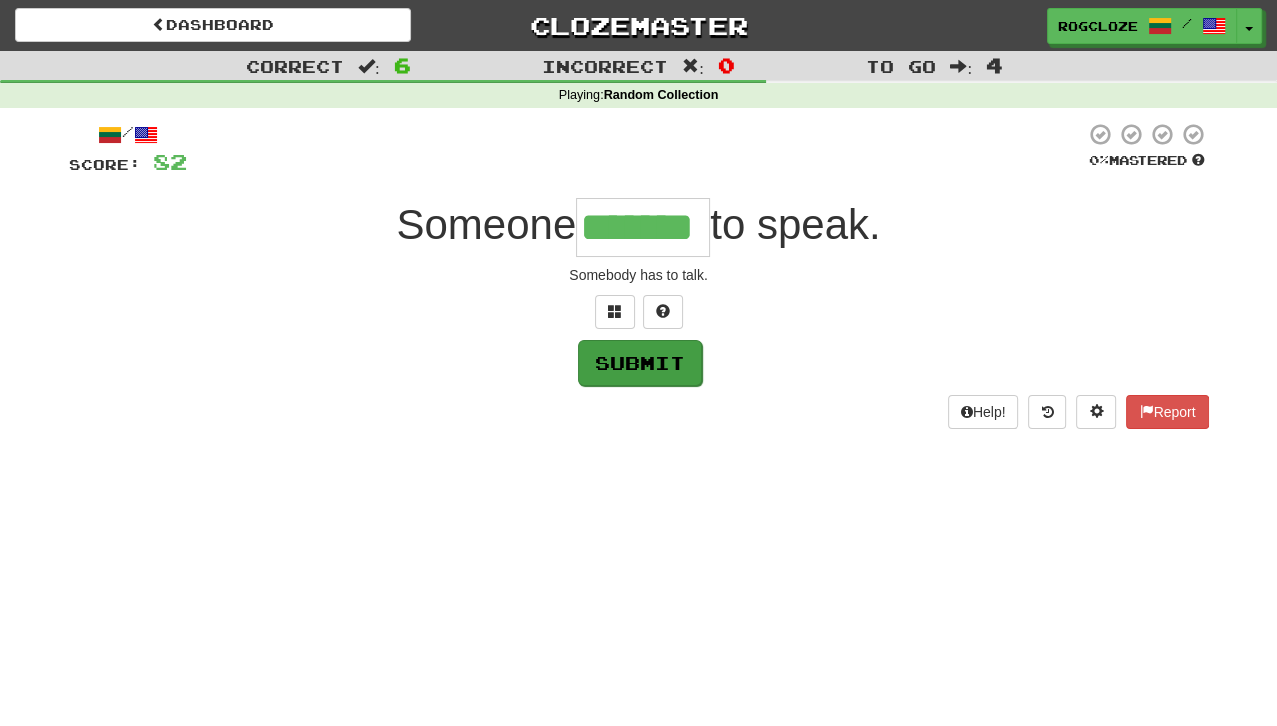 type on "*******" 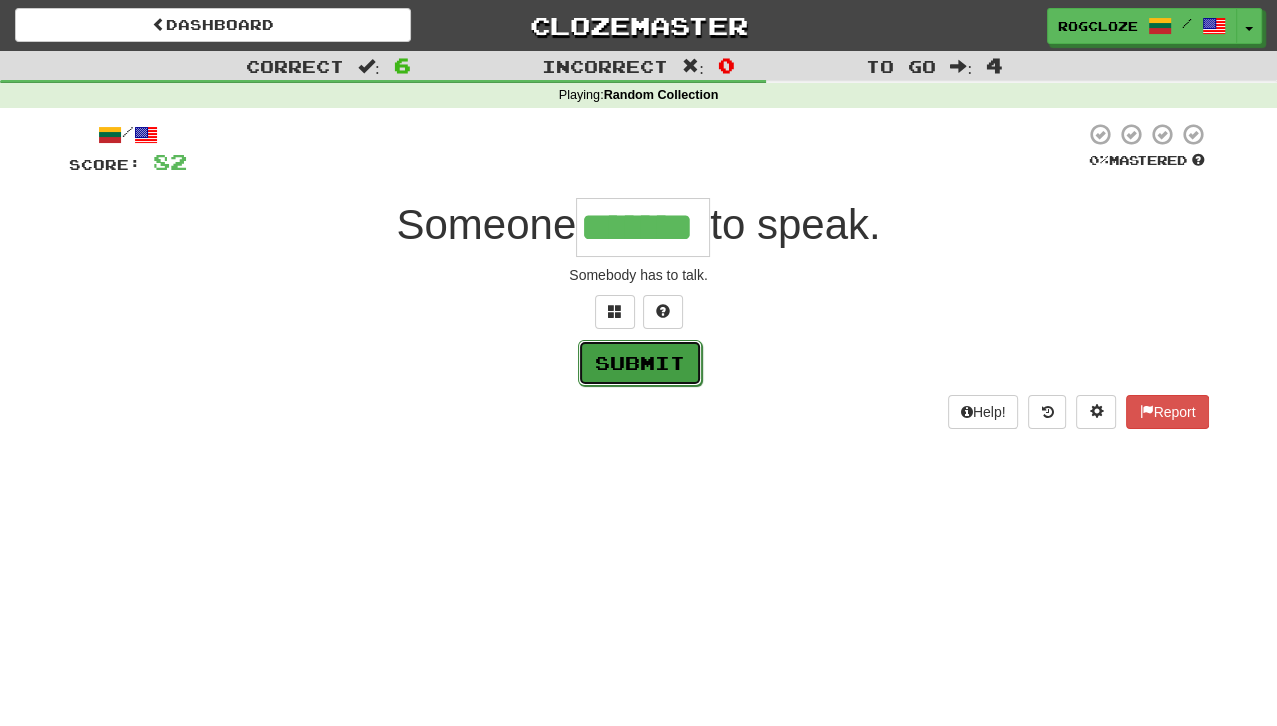 click on "Submit" at bounding box center [640, 363] 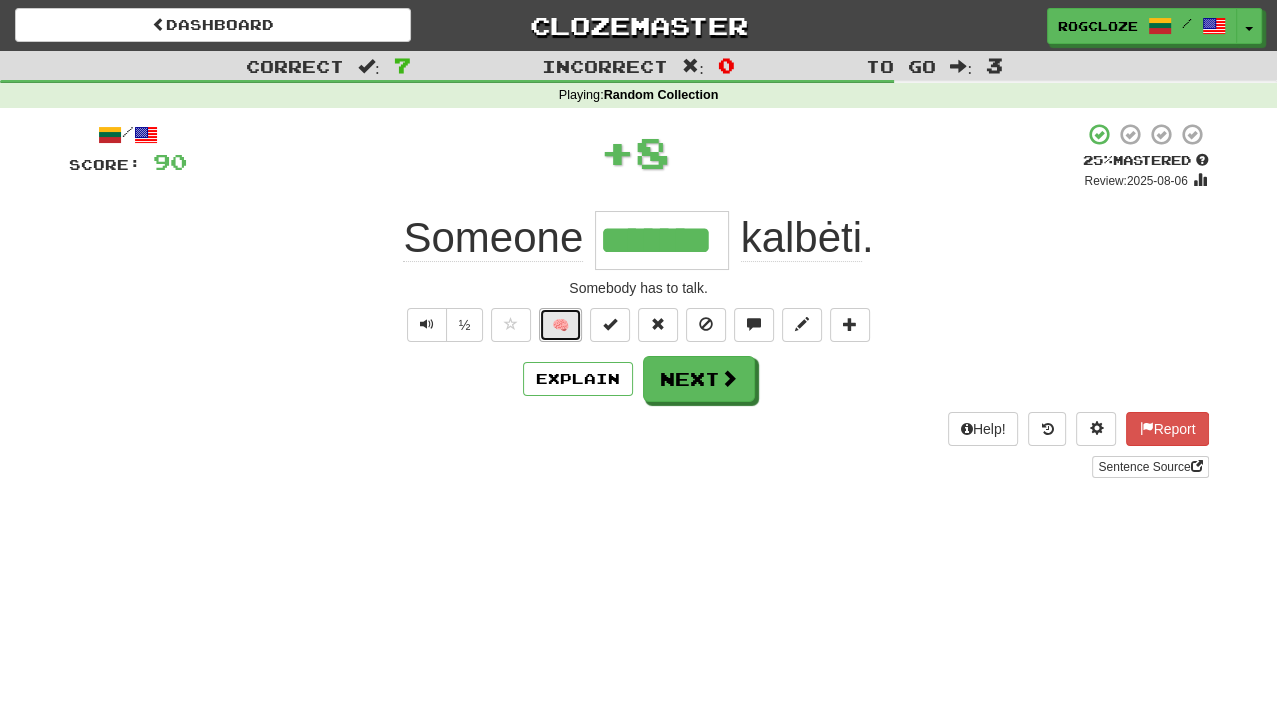 click on "🧠" at bounding box center [560, 325] 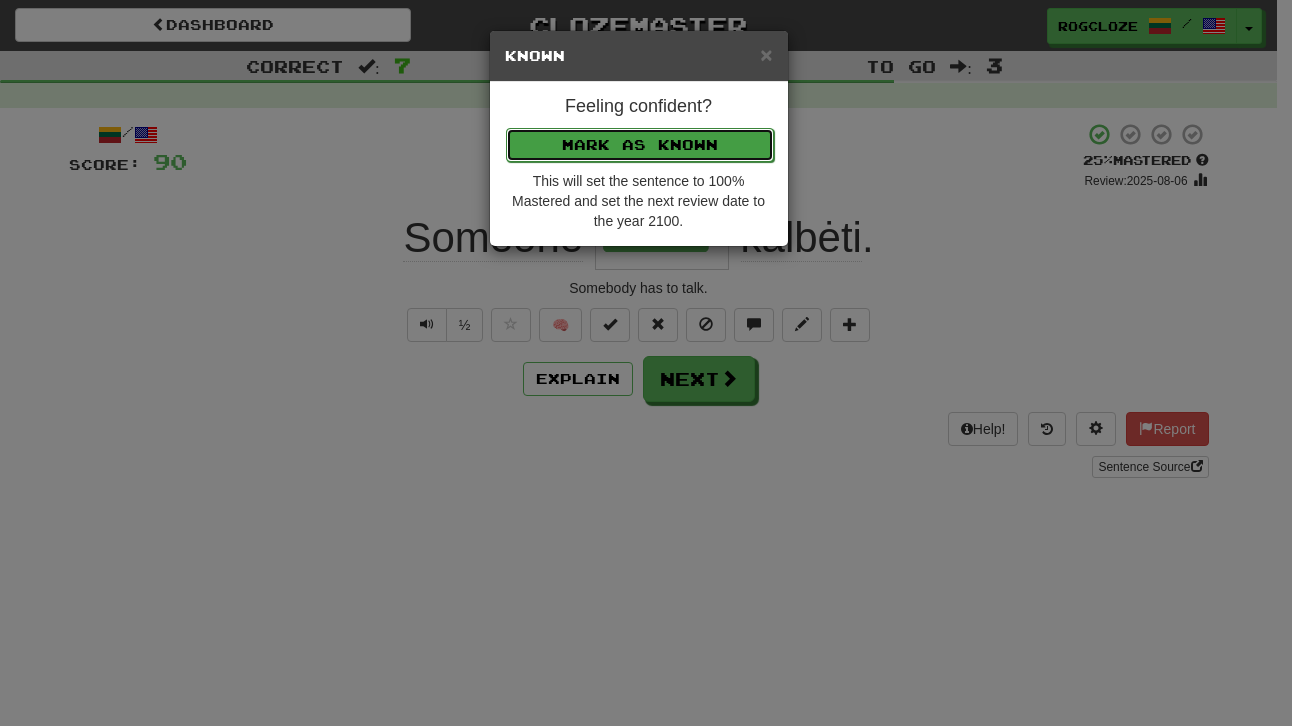 click on "Mark as Known" at bounding box center (640, 145) 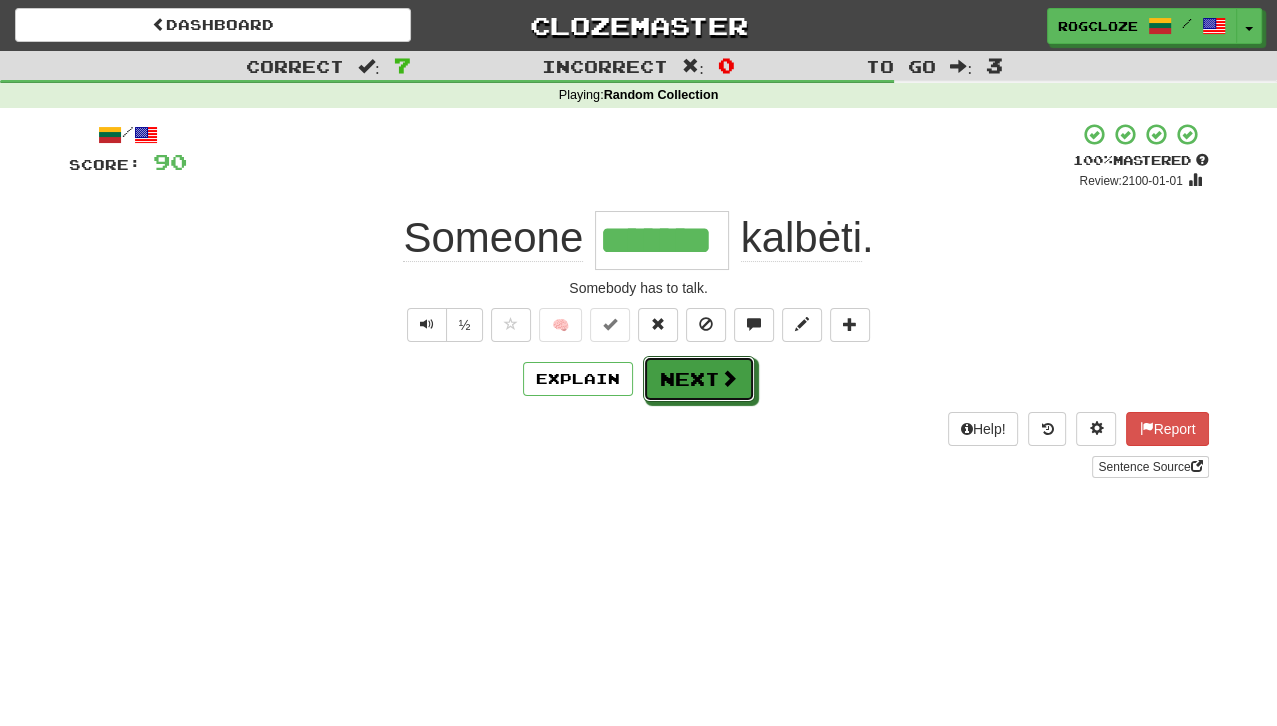 drag, startPoint x: 721, startPoint y: 374, endPoint x: 723, endPoint y: 391, distance: 17.117243 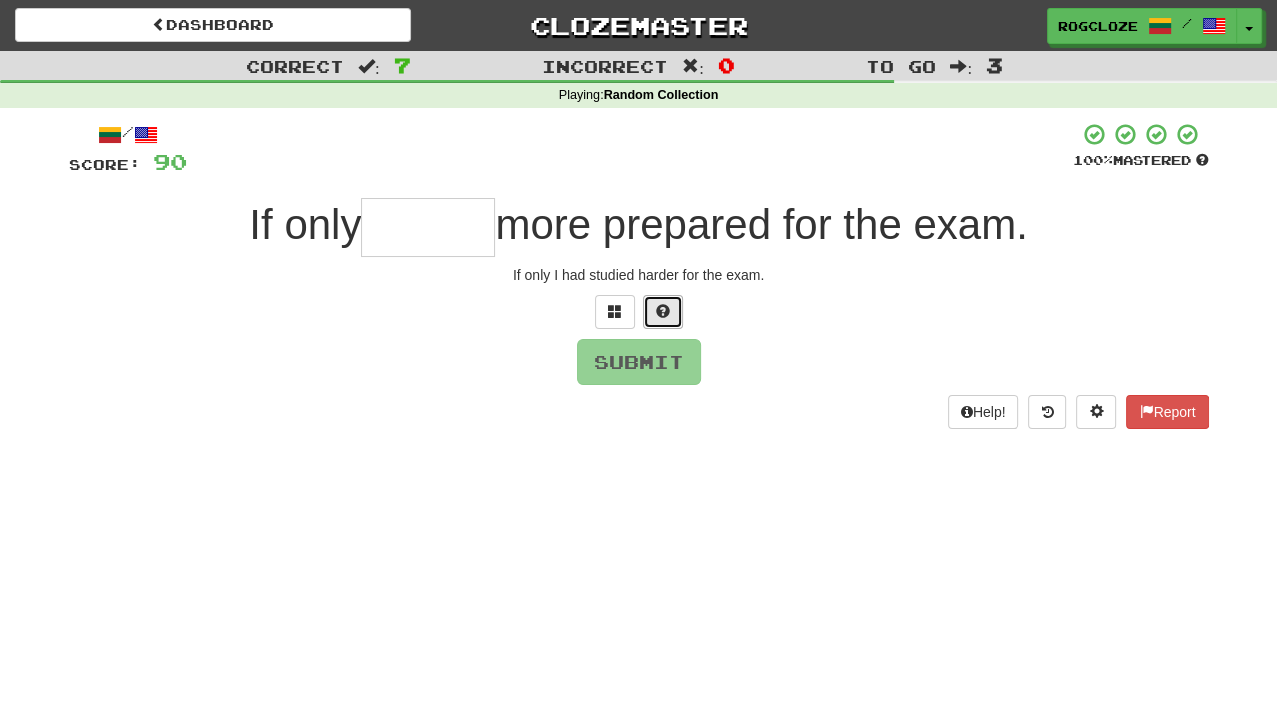 click at bounding box center (663, 311) 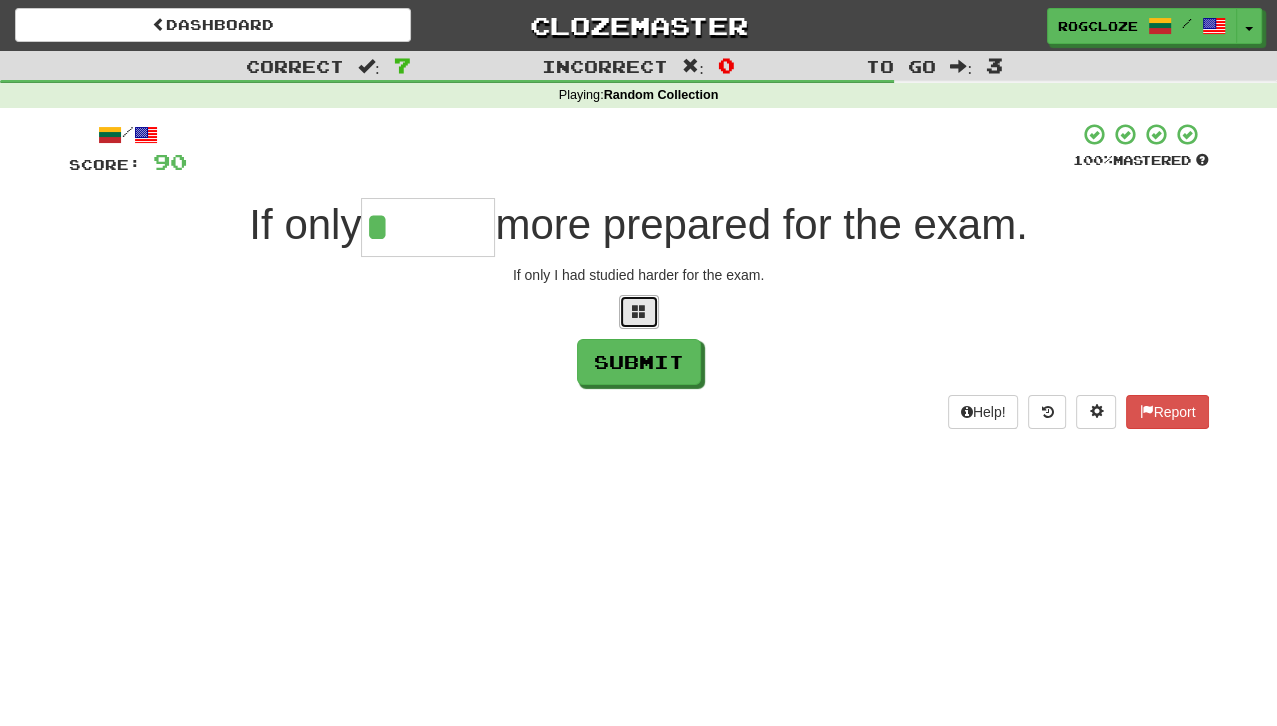 click at bounding box center [639, 311] 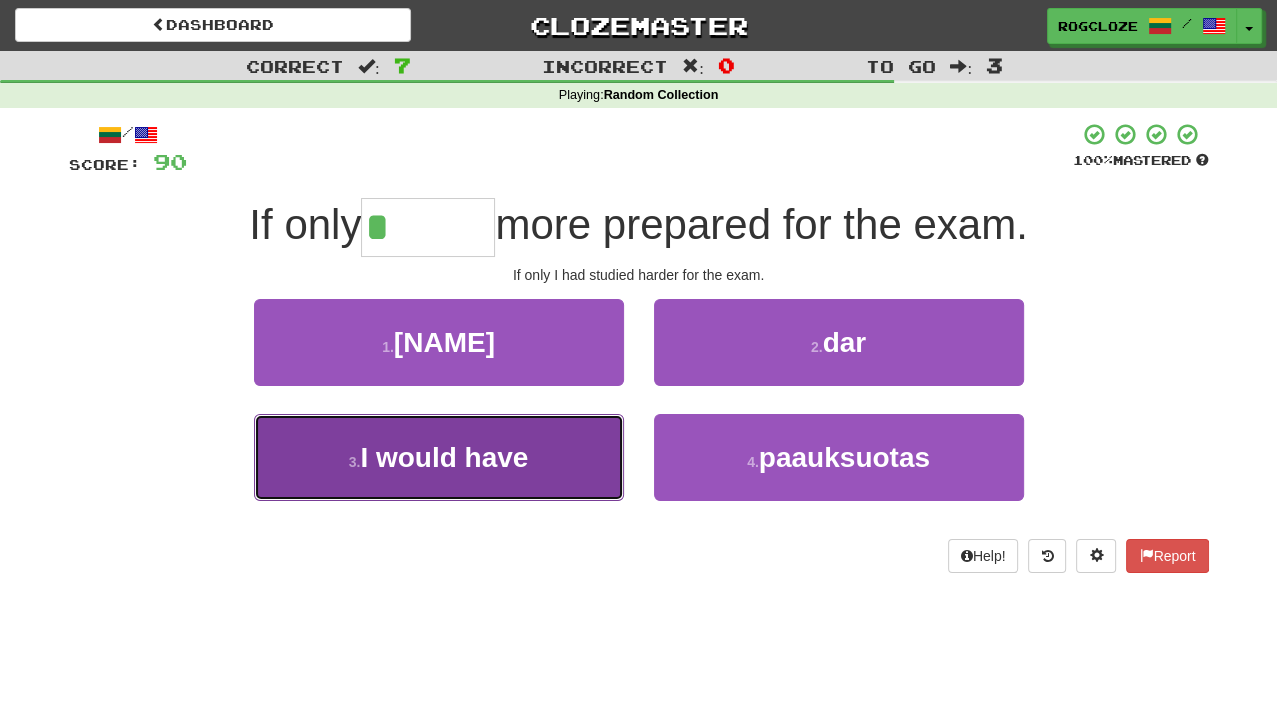 click on "3 .  būčiau" at bounding box center [439, 457] 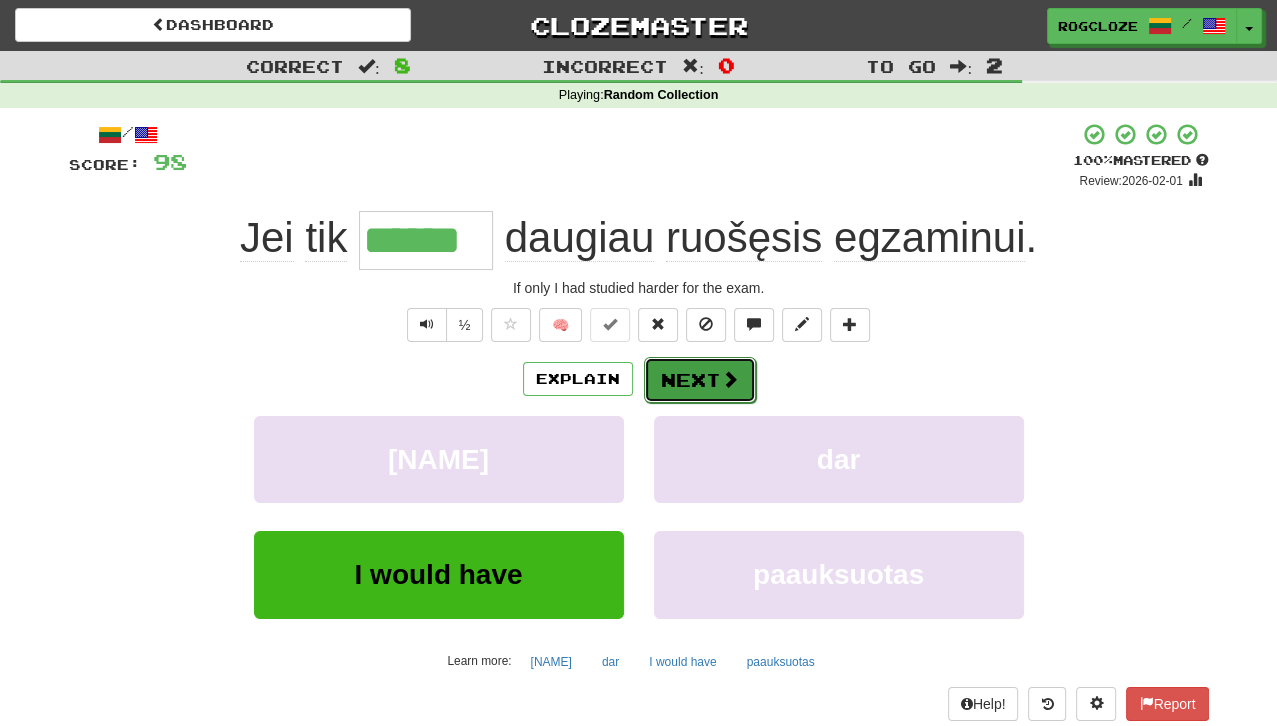 click on "Next" at bounding box center [700, 380] 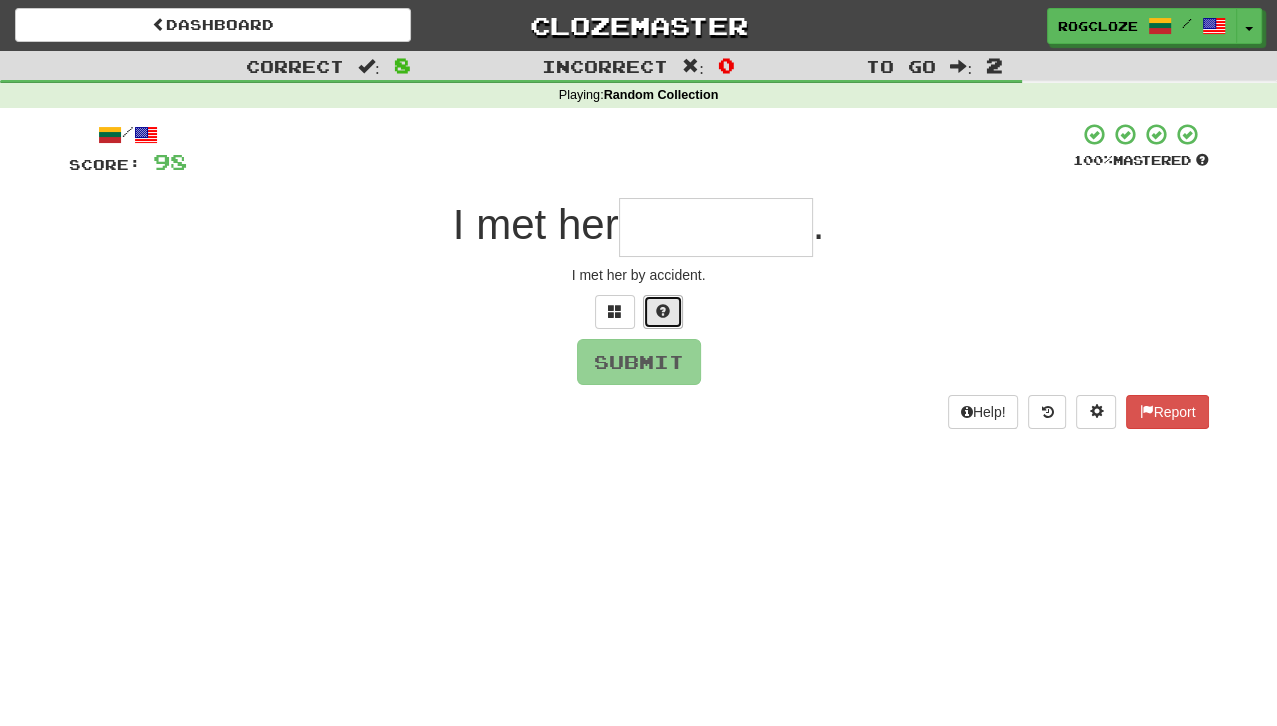 click at bounding box center (663, 311) 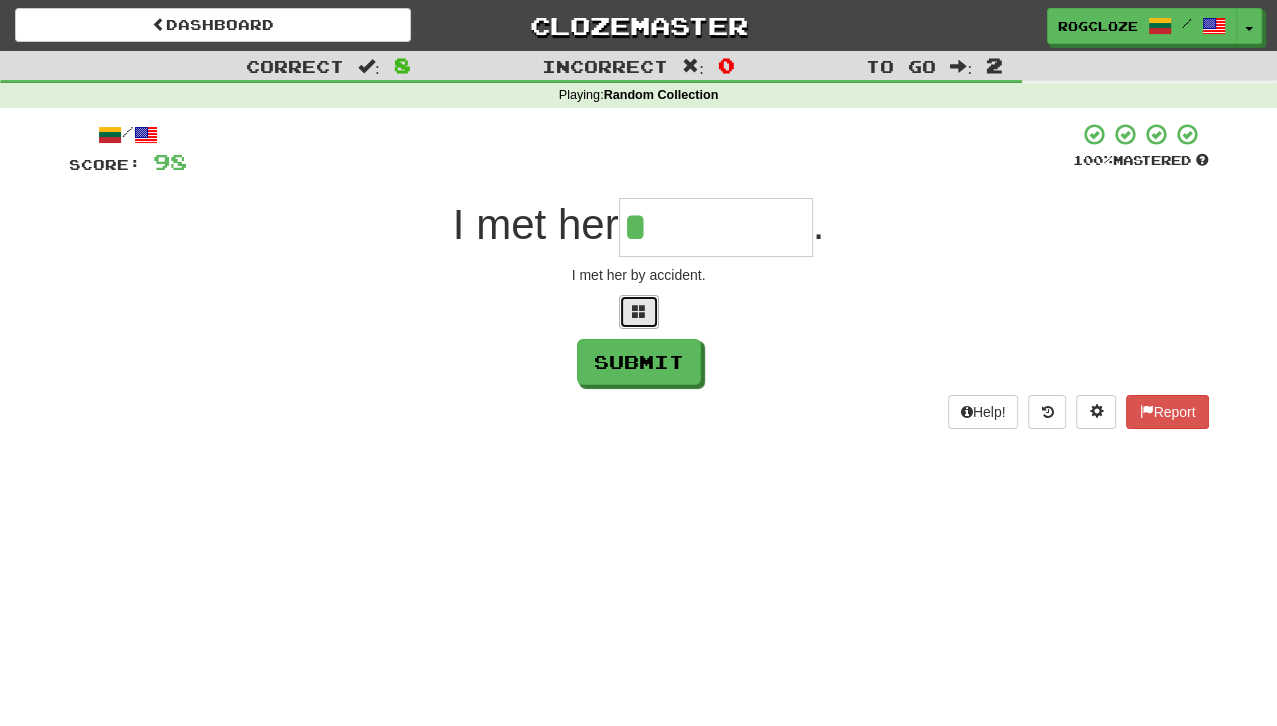 click at bounding box center (639, 312) 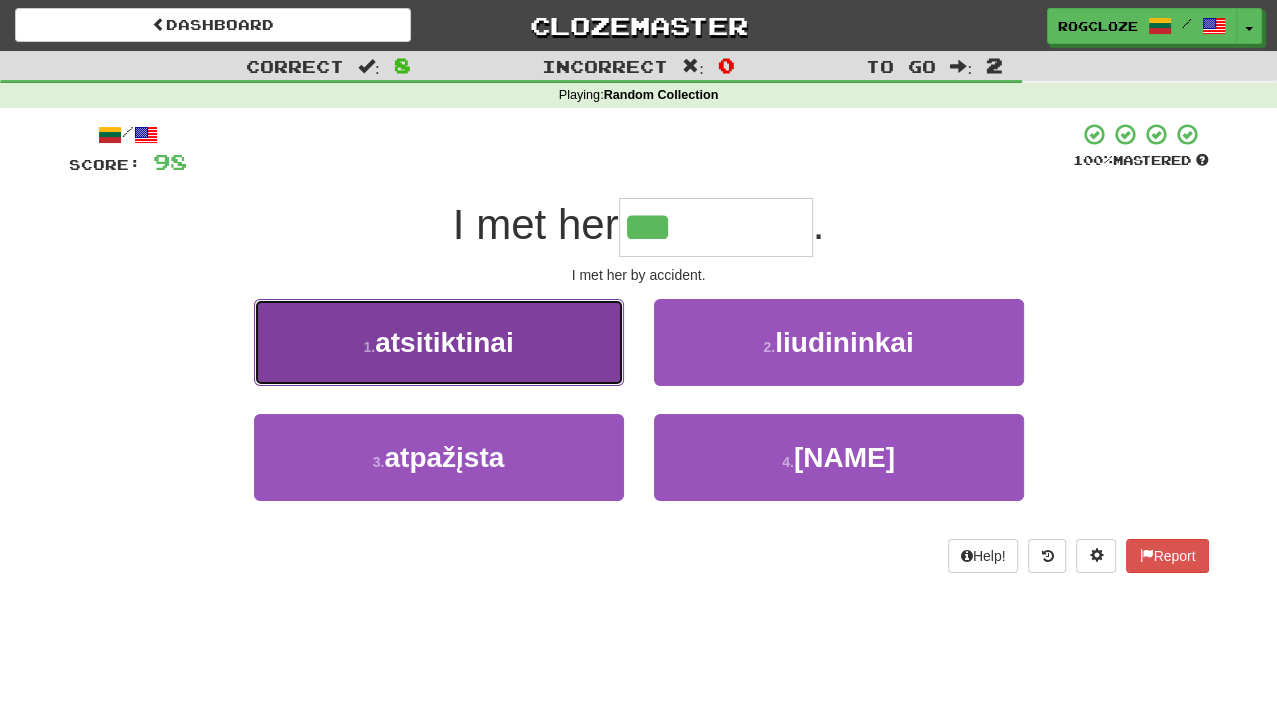 click on "atsitiktinai" at bounding box center (444, 342) 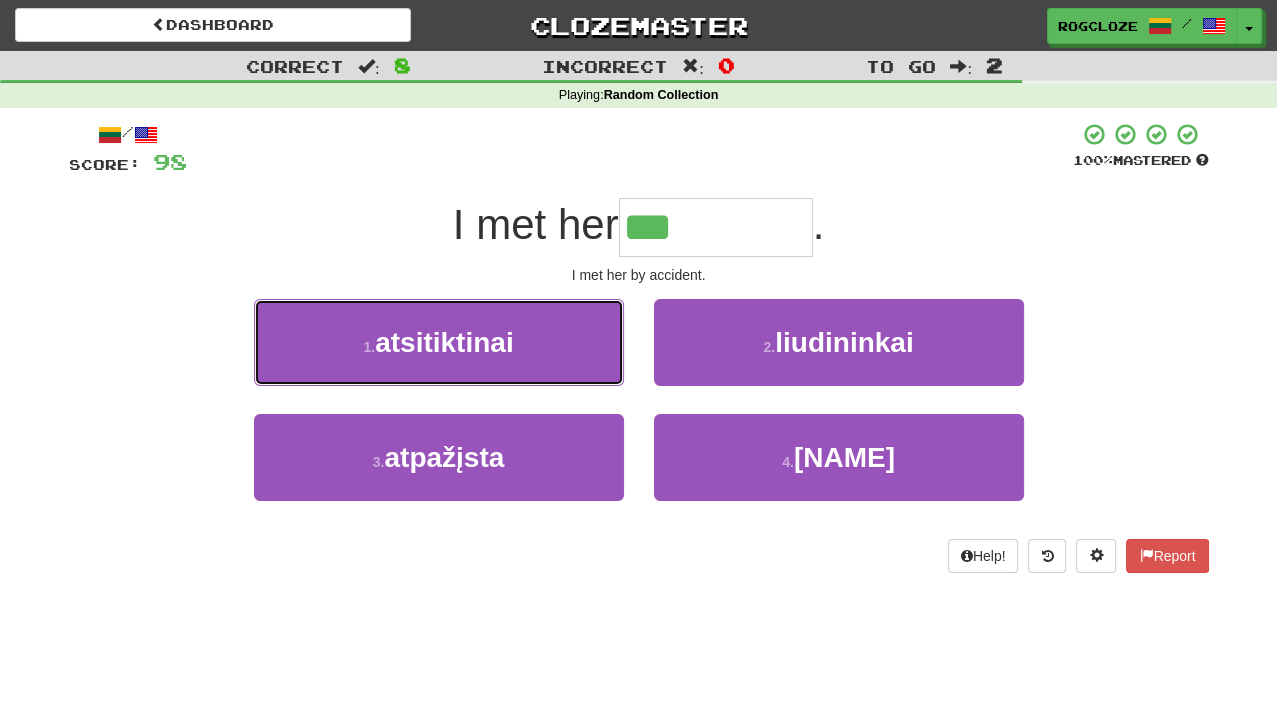 type on "**********" 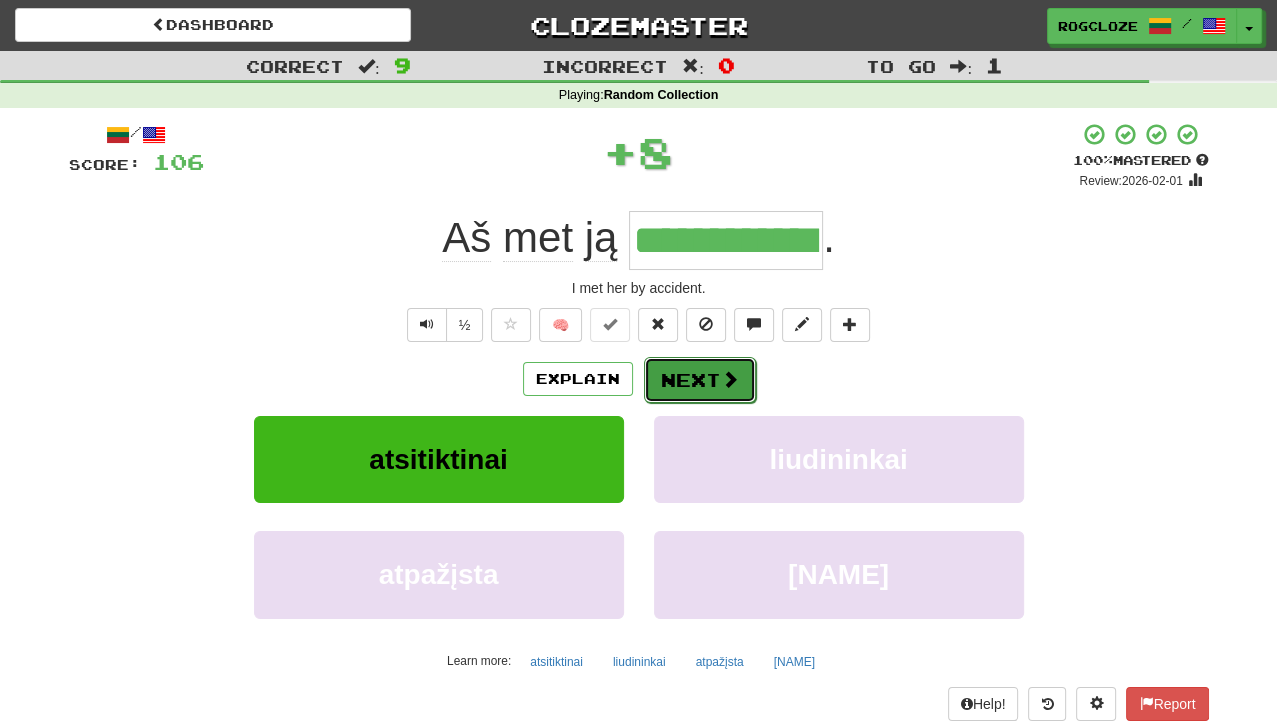 click on "Next" at bounding box center (700, 380) 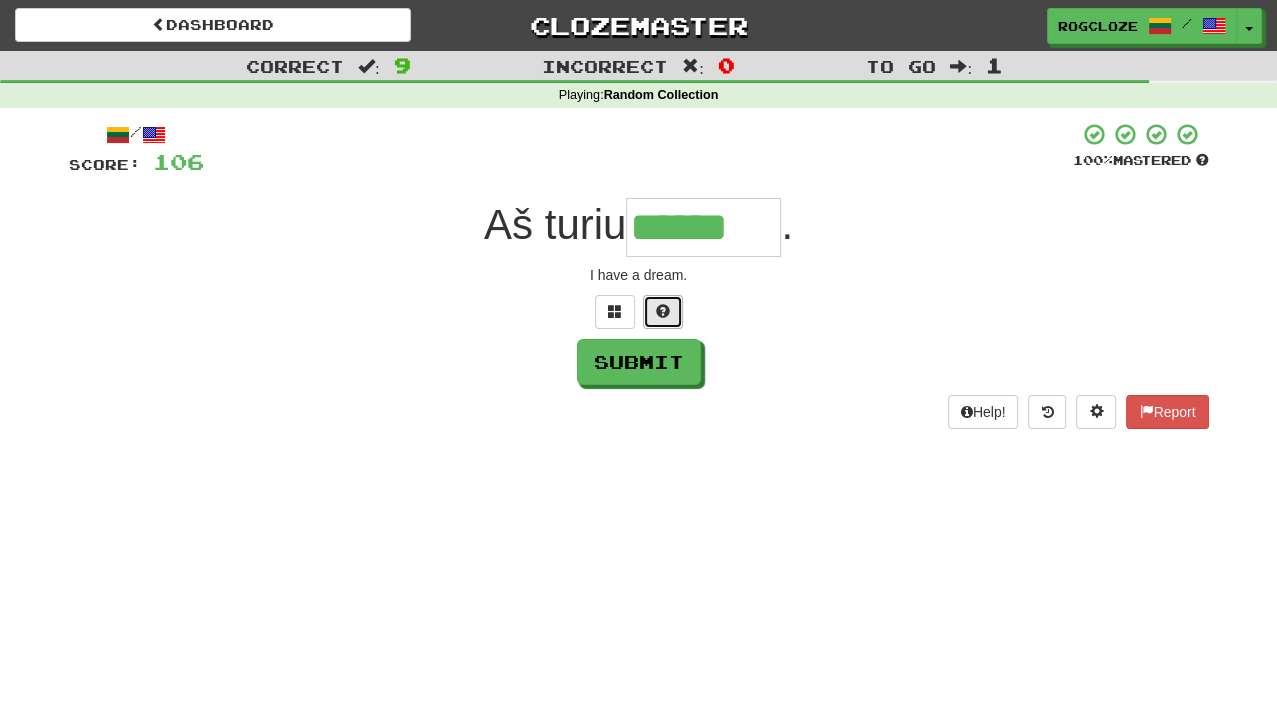 click at bounding box center [663, 312] 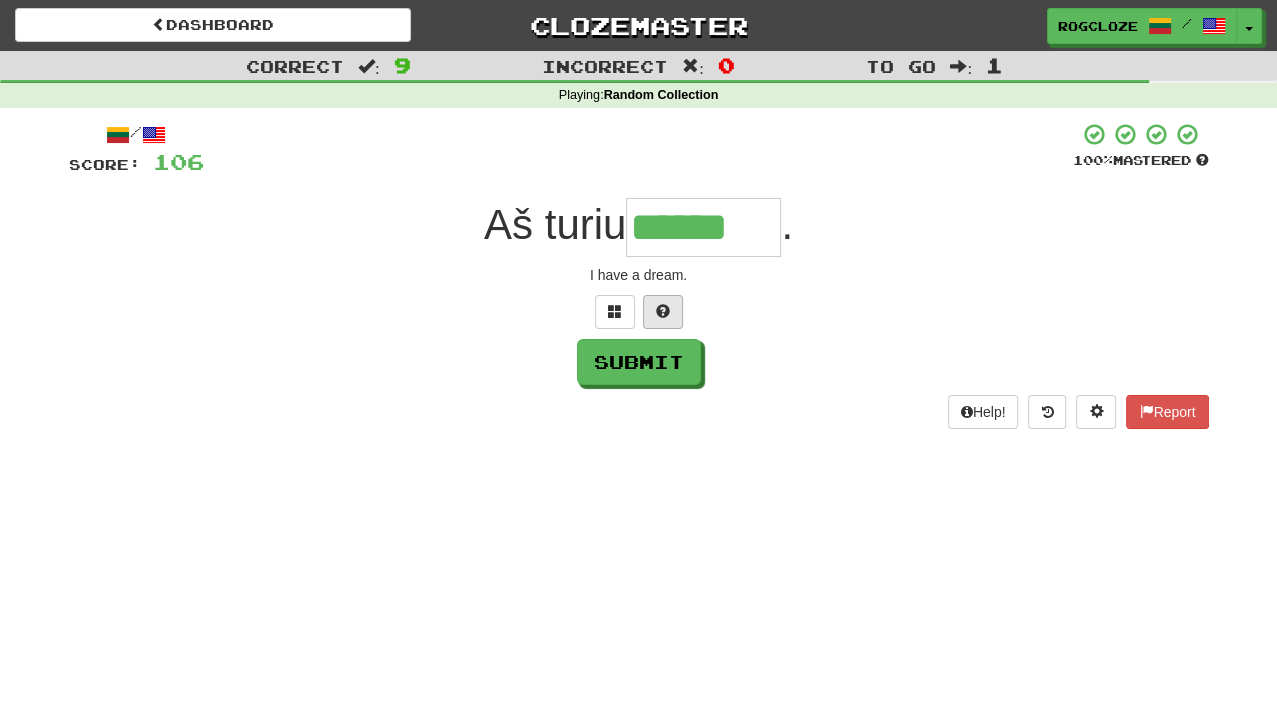 type on "*******" 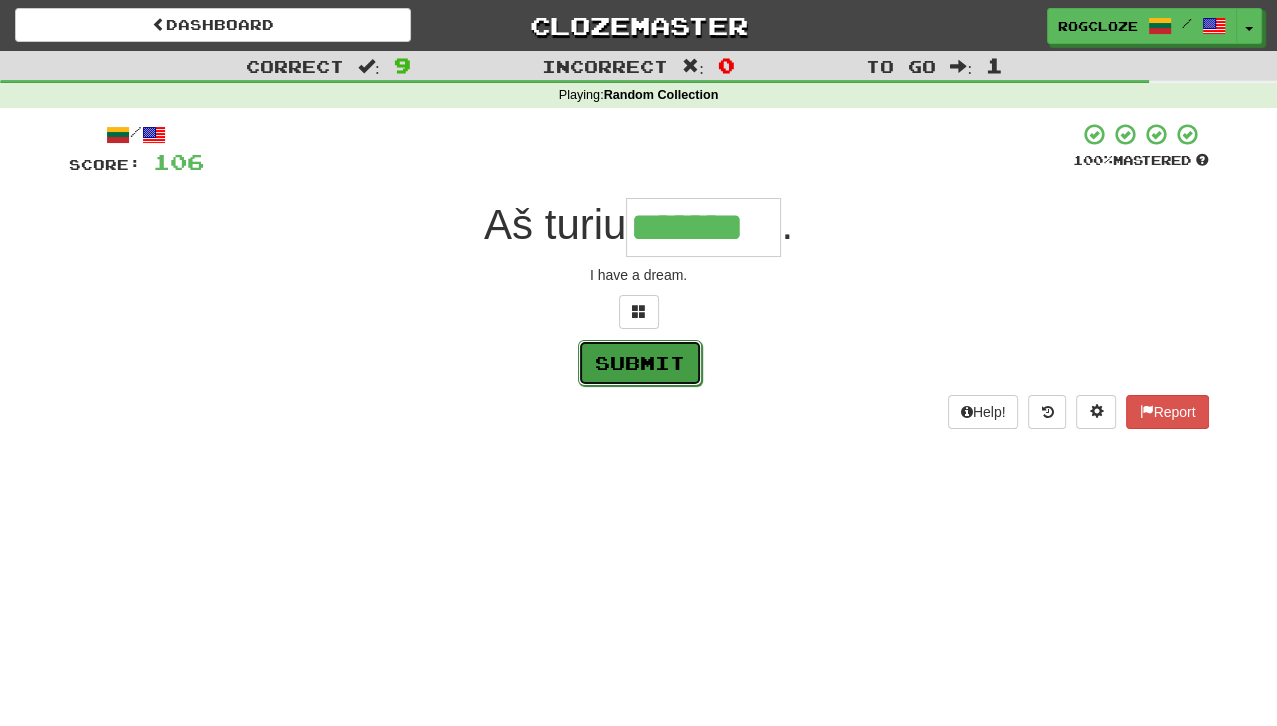 click on "Submit" at bounding box center (640, 363) 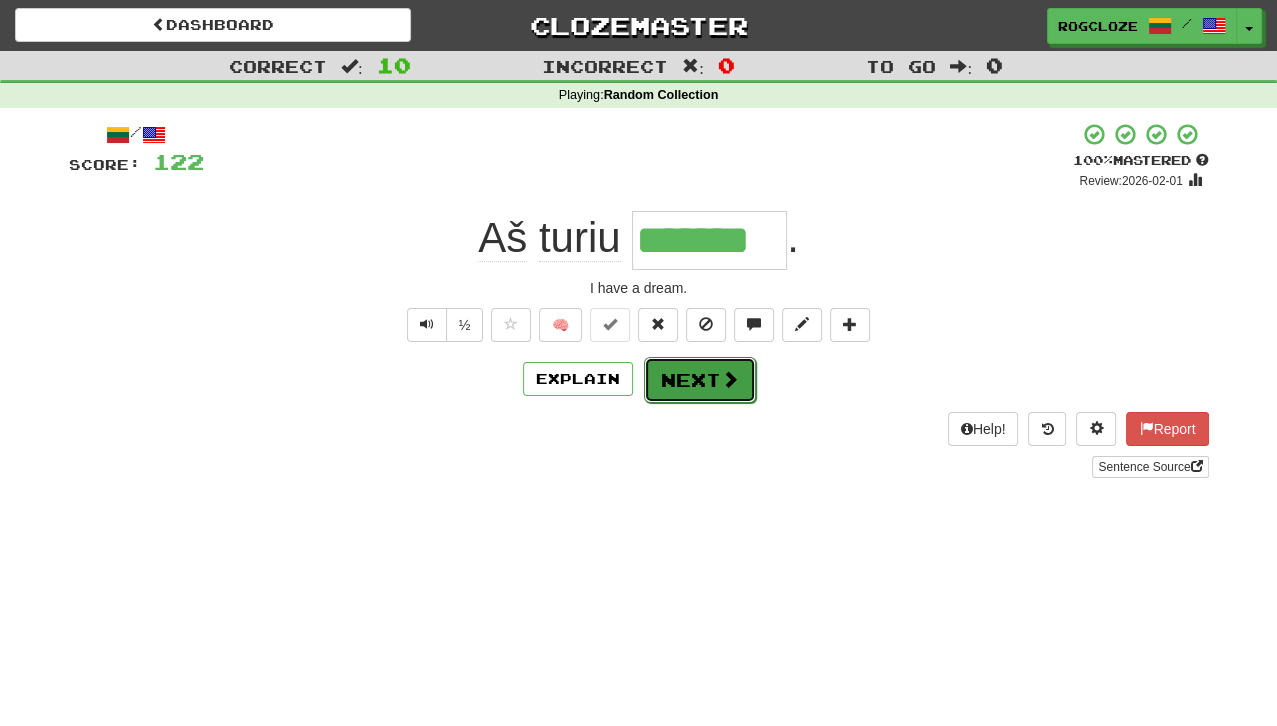 click on "Next" at bounding box center [700, 380] 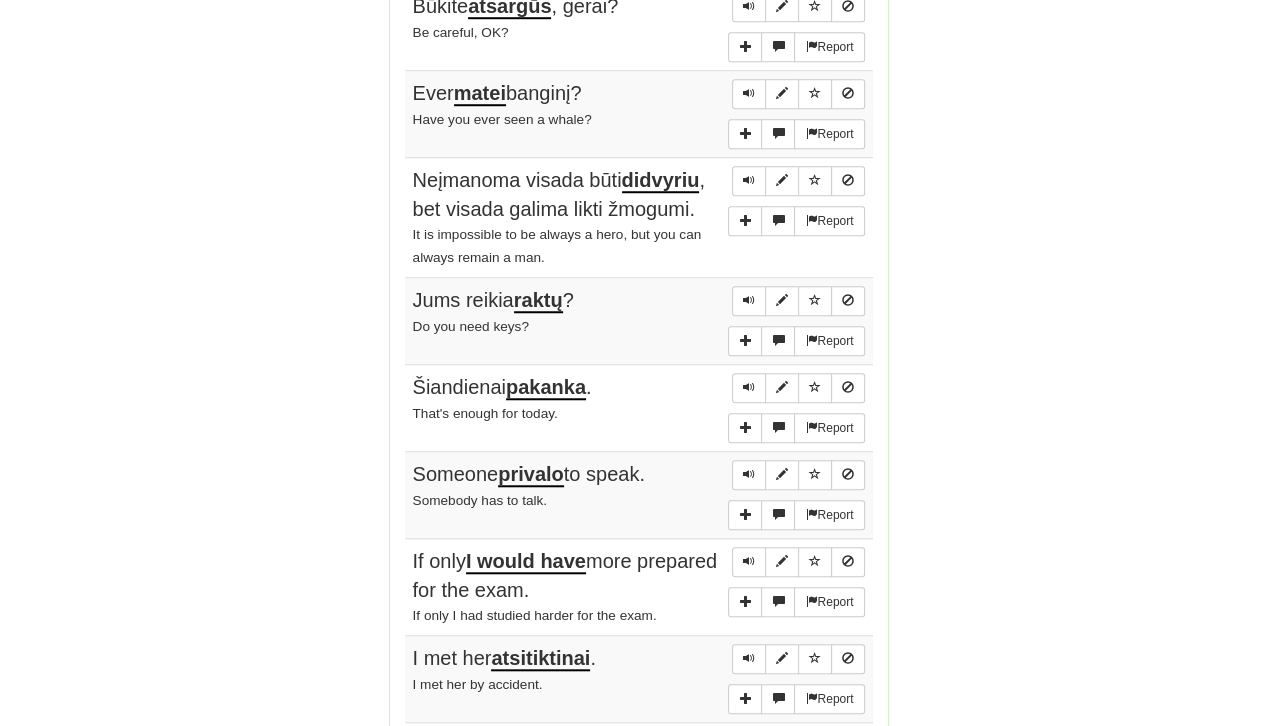 scroll, scrollTop: 1313, scrollLeft: 0, axis: vertical 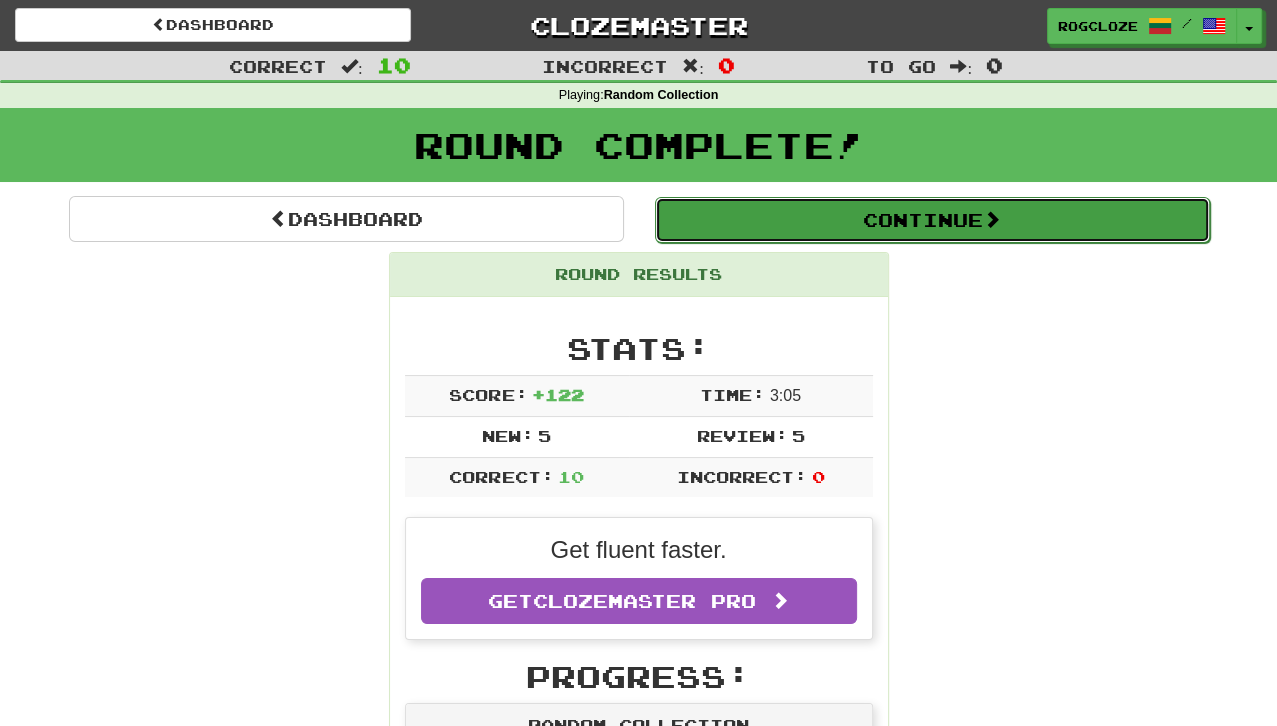 click on "Continue" at bounding box center (932, 220) 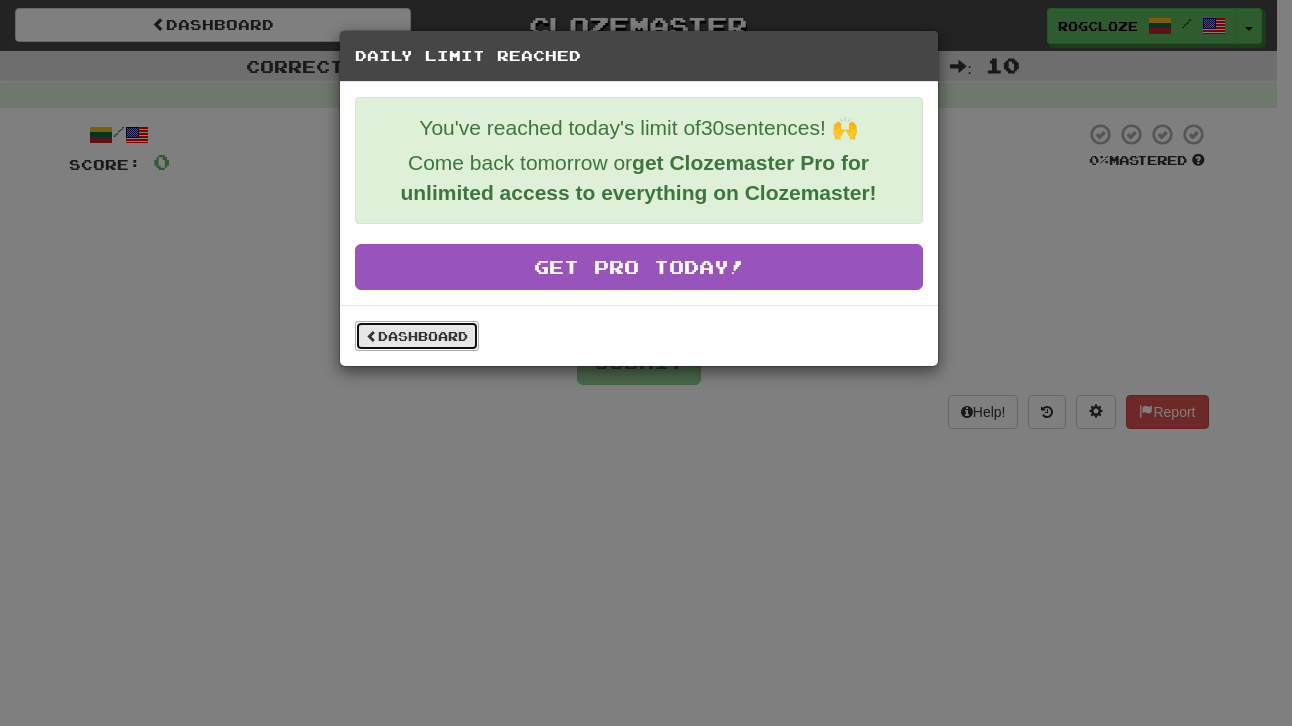 click on "Dashboard" at bounding box center [417, 336] 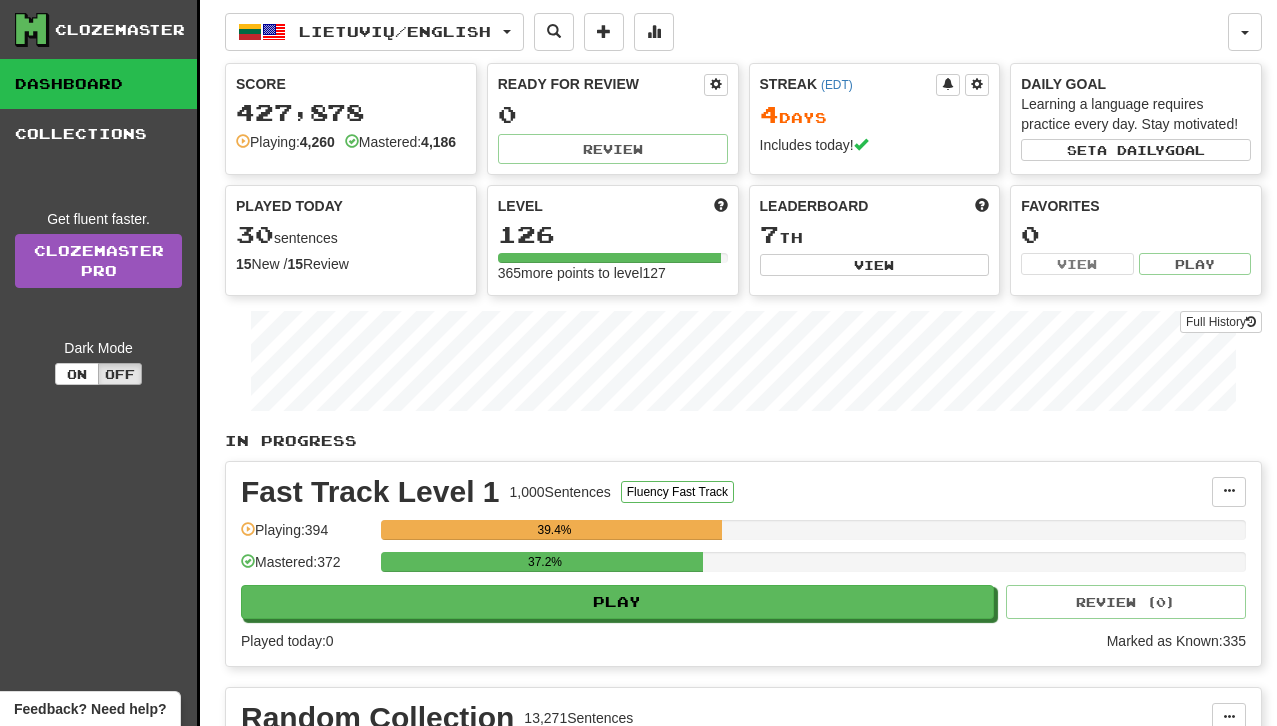 scroll, scrollTop: 0, scrollLeft: 0, axis: both 